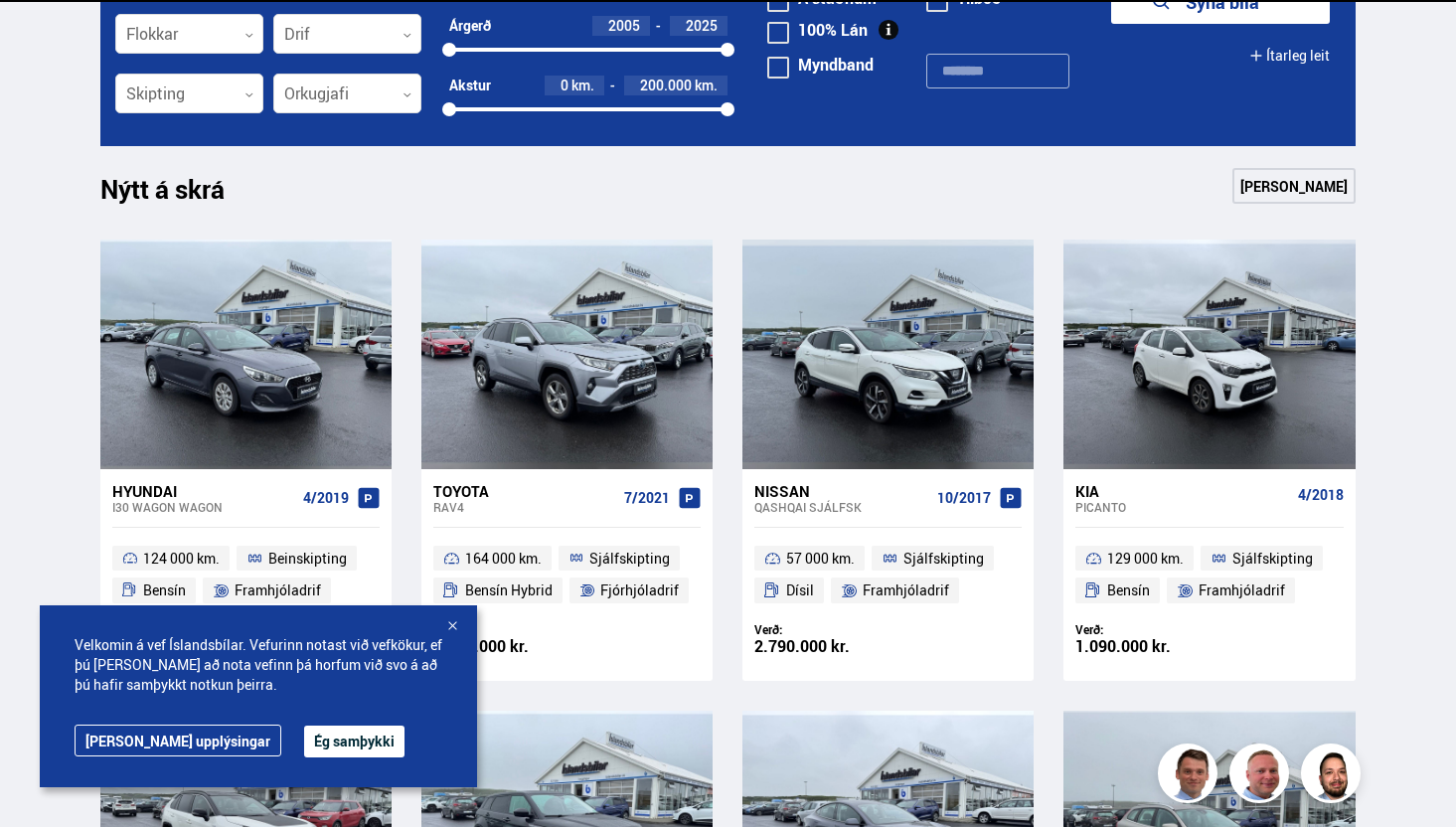 scroll, scrollTop: 755, scrollLeft: 0, axis: vertical 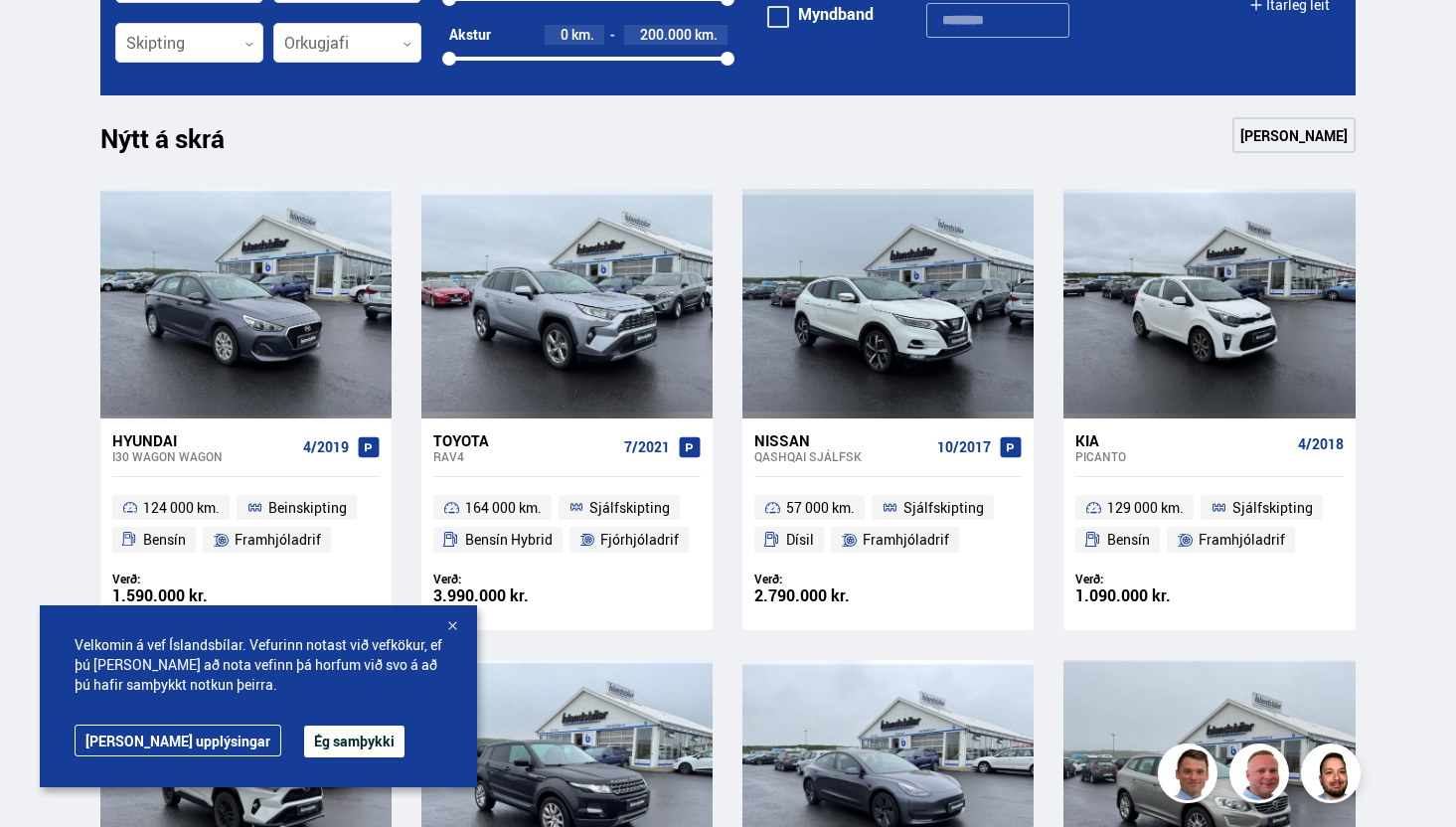 click at bounding box center (452, 627) 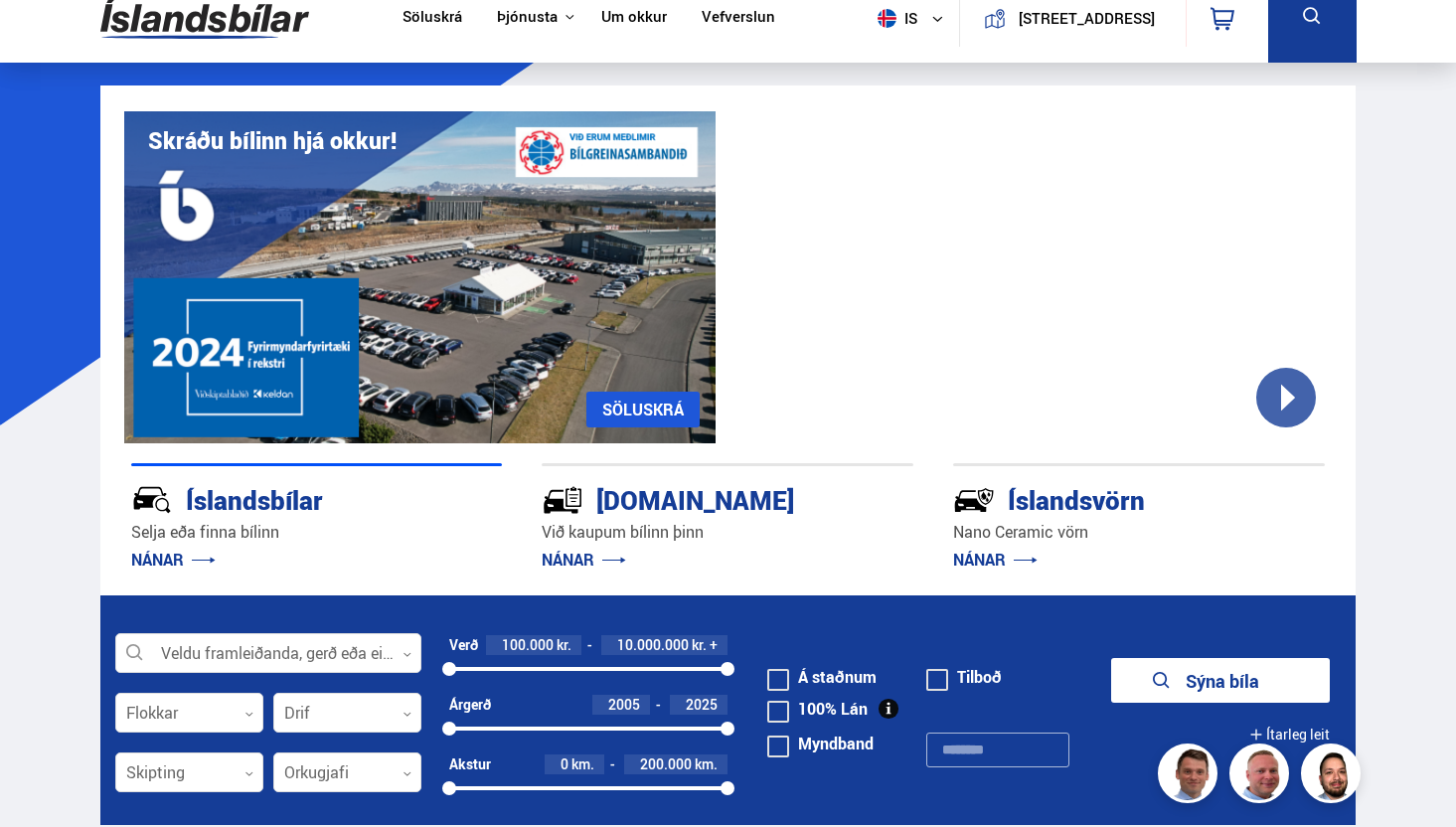 scroll, scrollTop: 0, scrollLeft: 0, axis: both 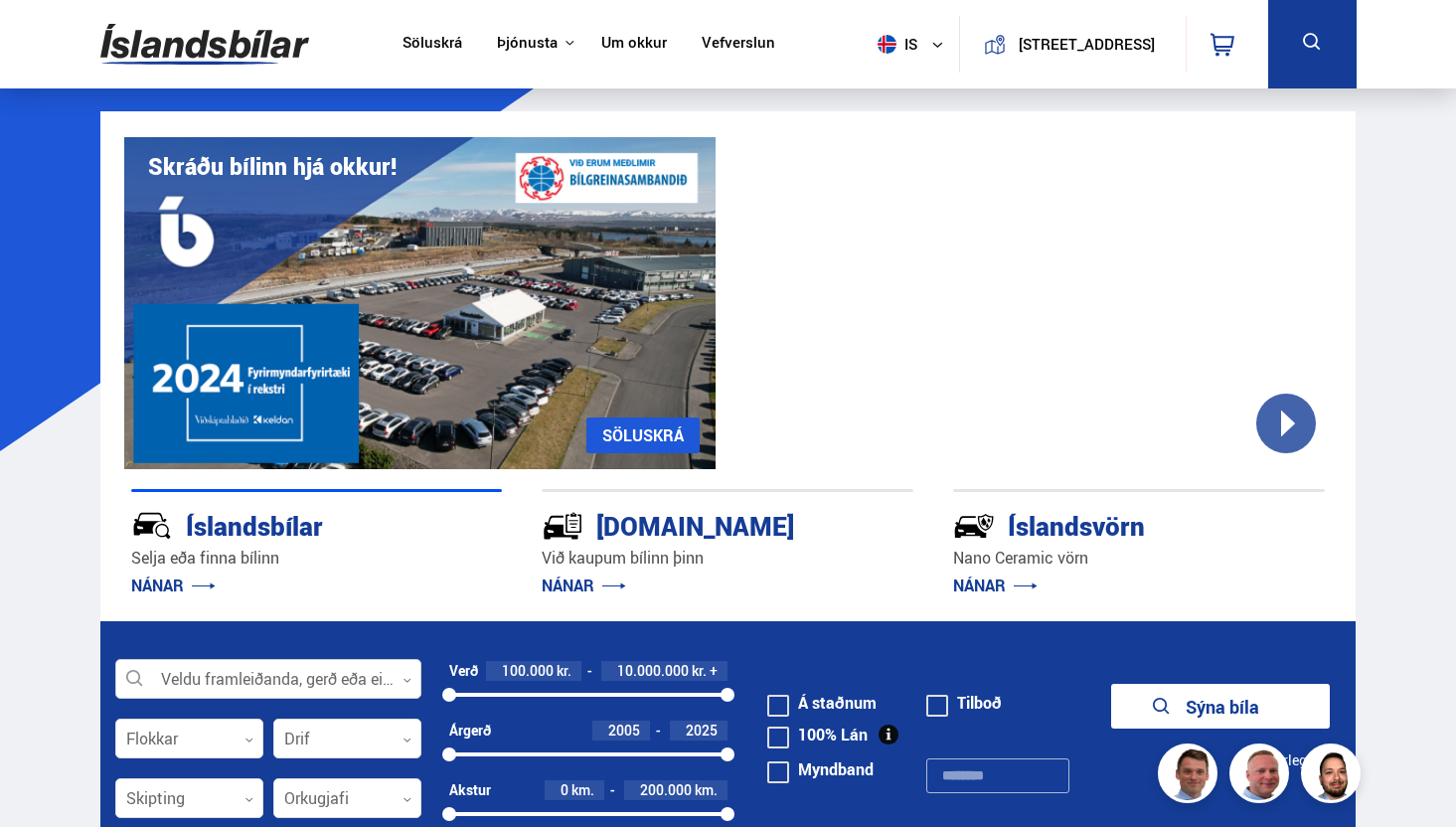 click at bounding box center (268, 680) 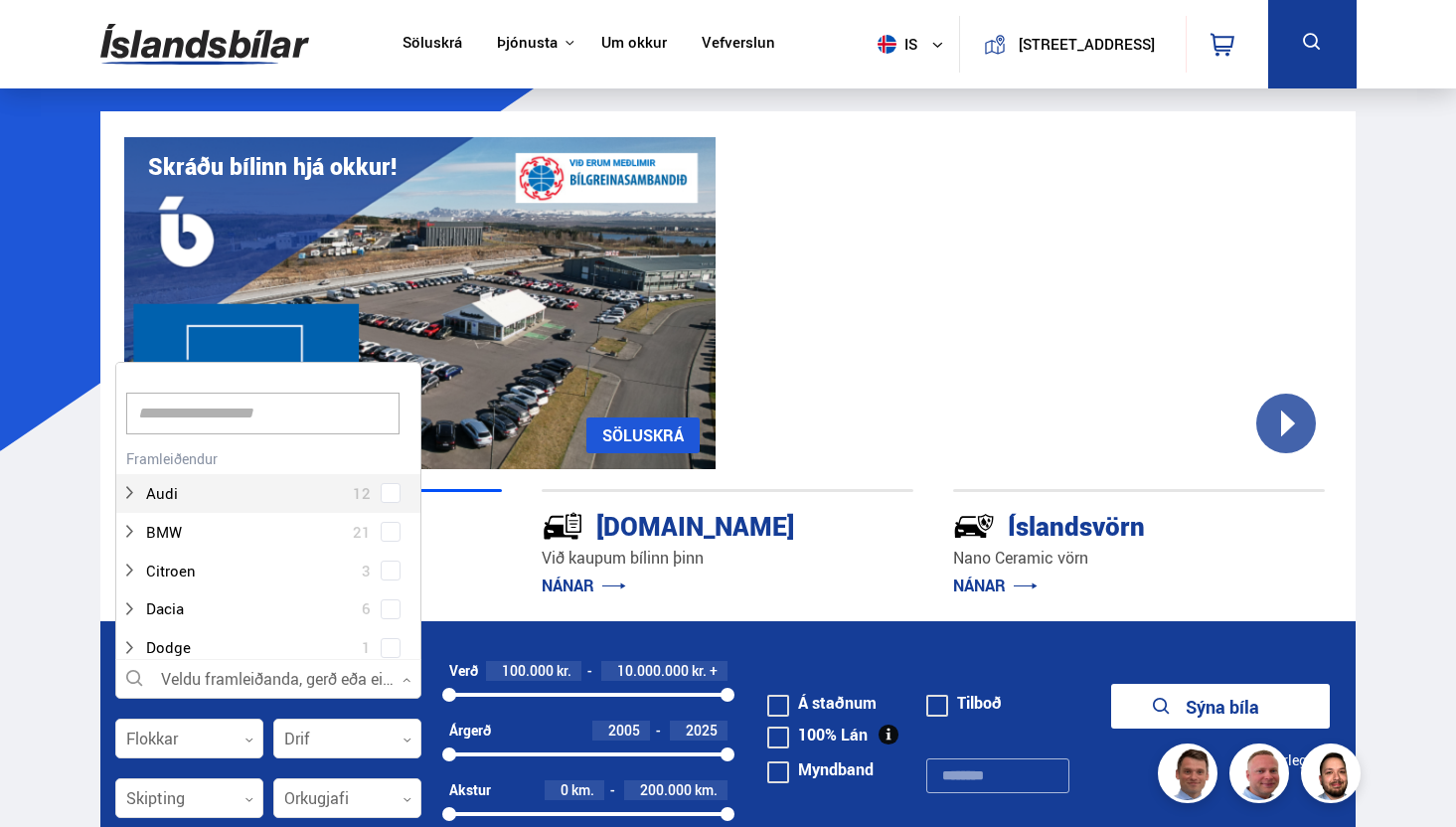 scroll, scrollTop: 300, scrollLeft: 312, axis: both 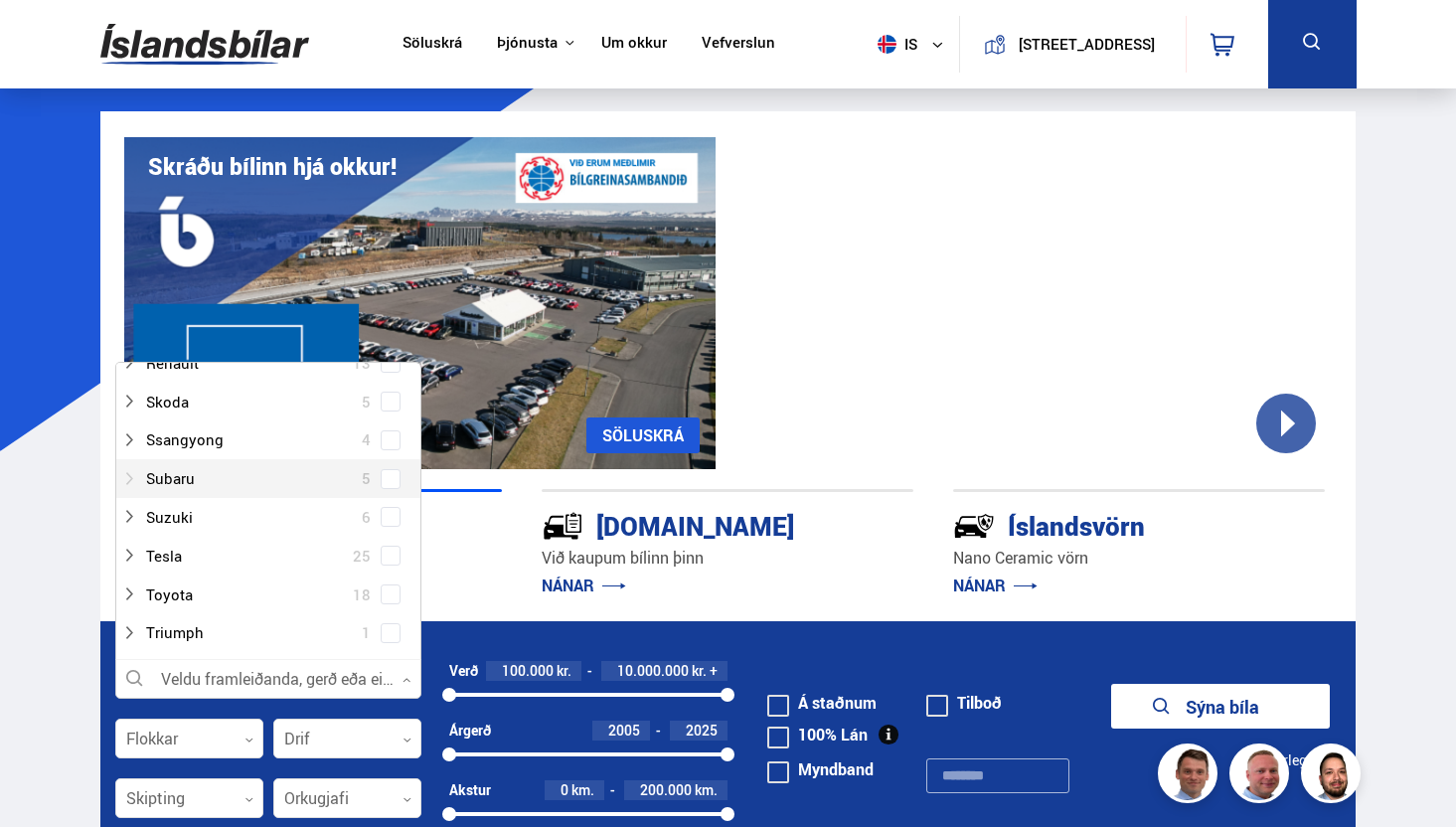 click at bounding box center (248, 478) 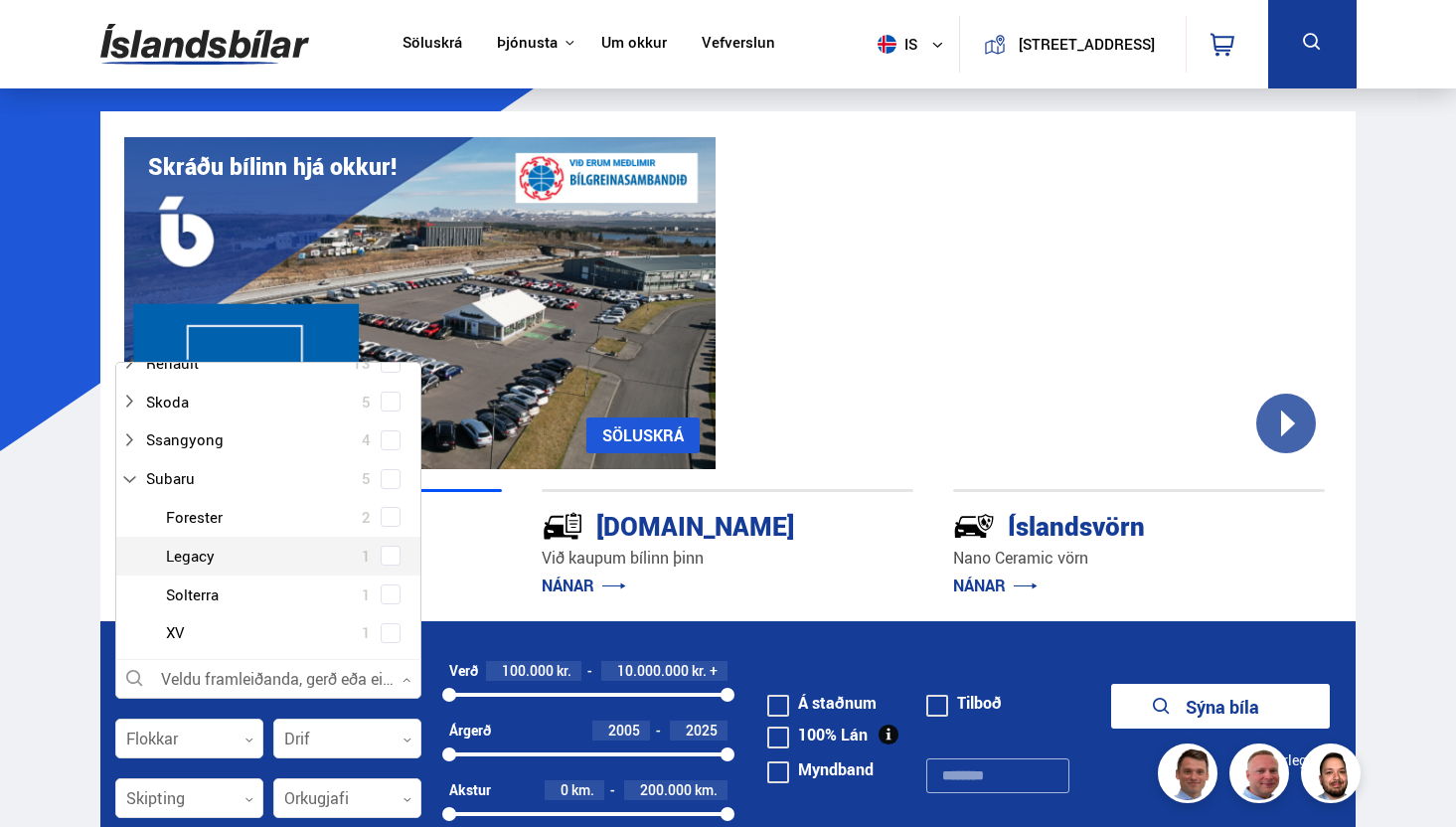 click at bounding box center (391, 556) 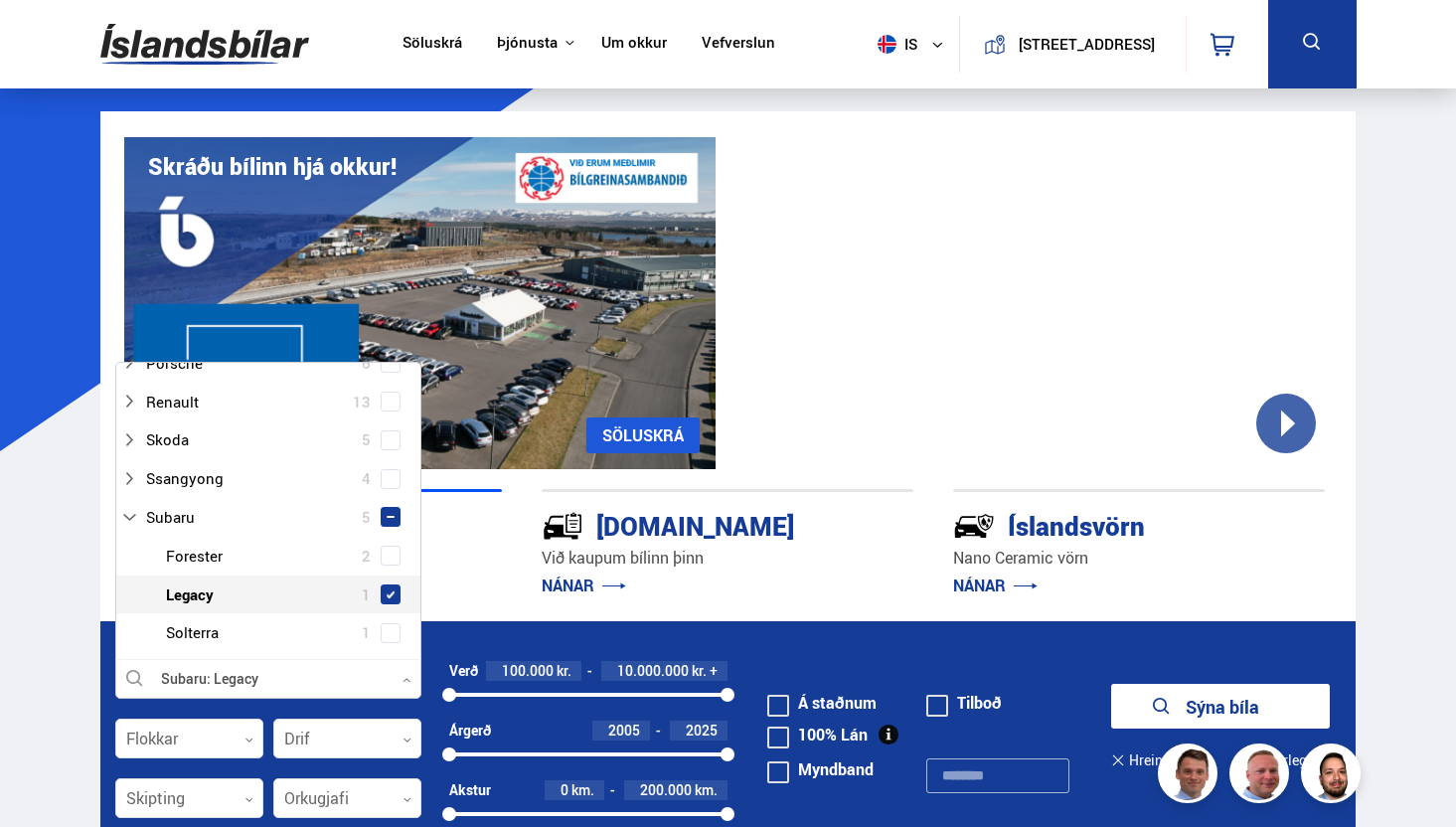 scroll, scrollTop: 1133, scrollLeft: 0, axis: vertical 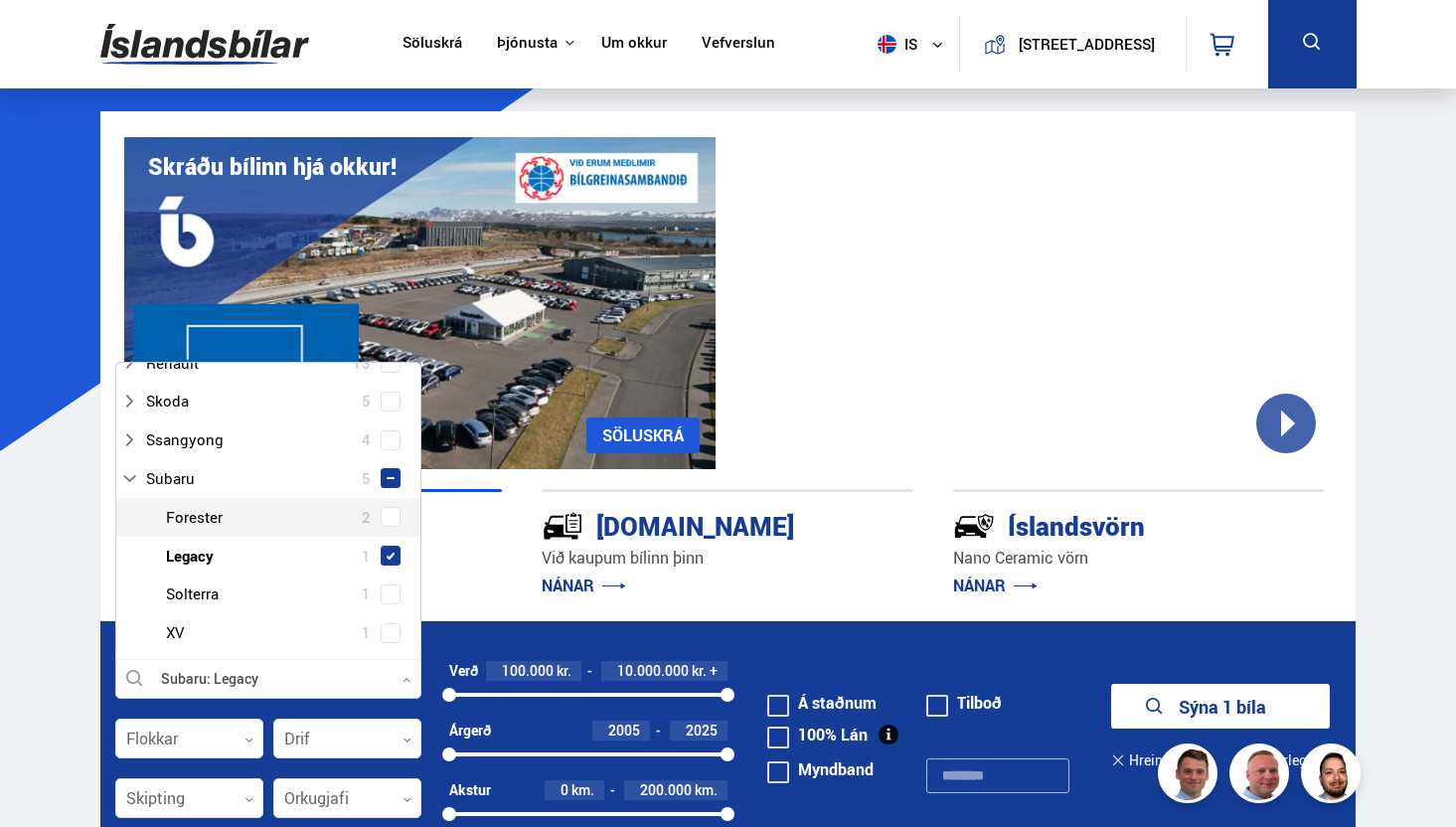 click at bounding box center [391, 517] 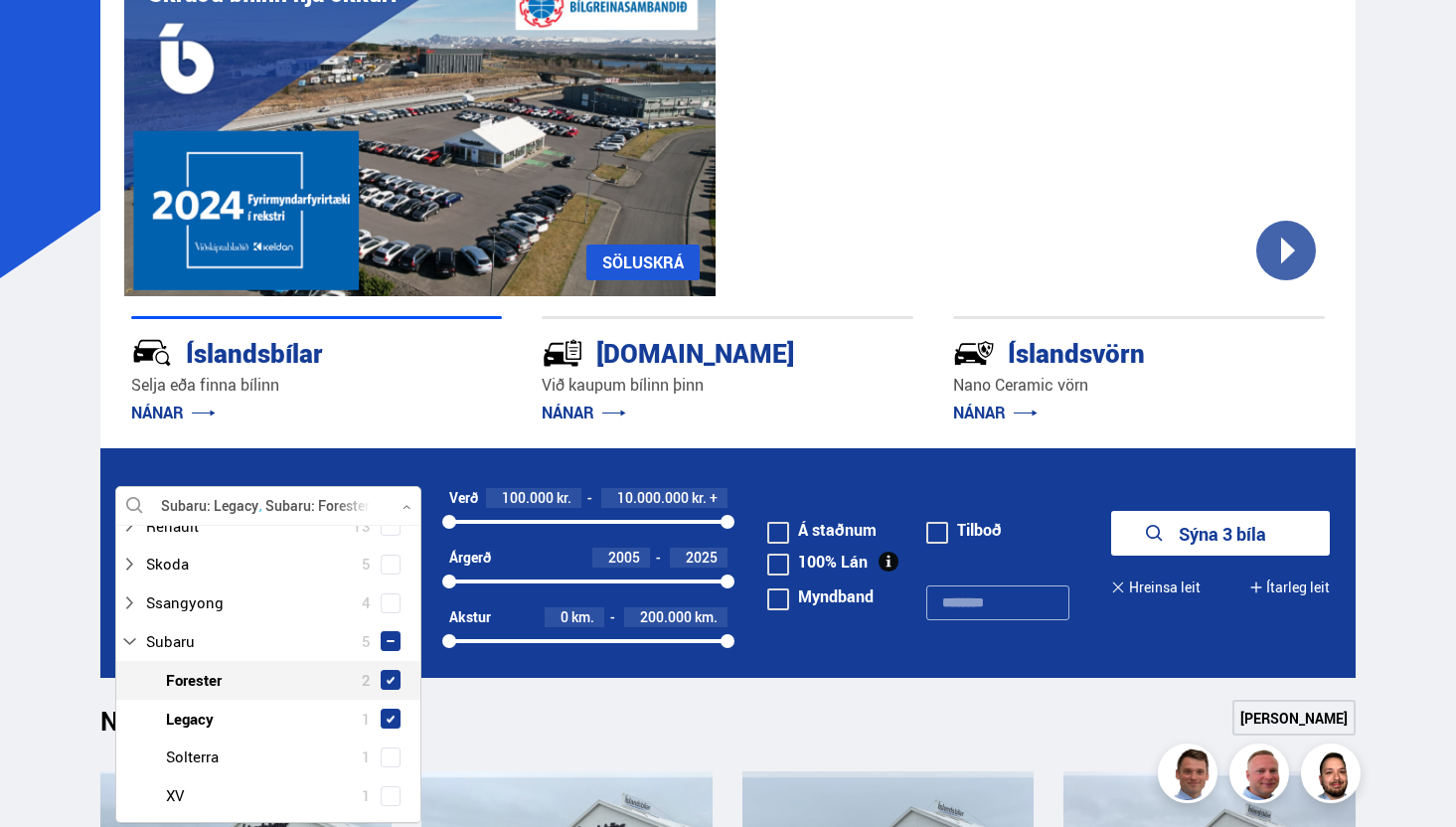 scroll, scrollTop: 297, scrollLeft: 0, axis: vertical 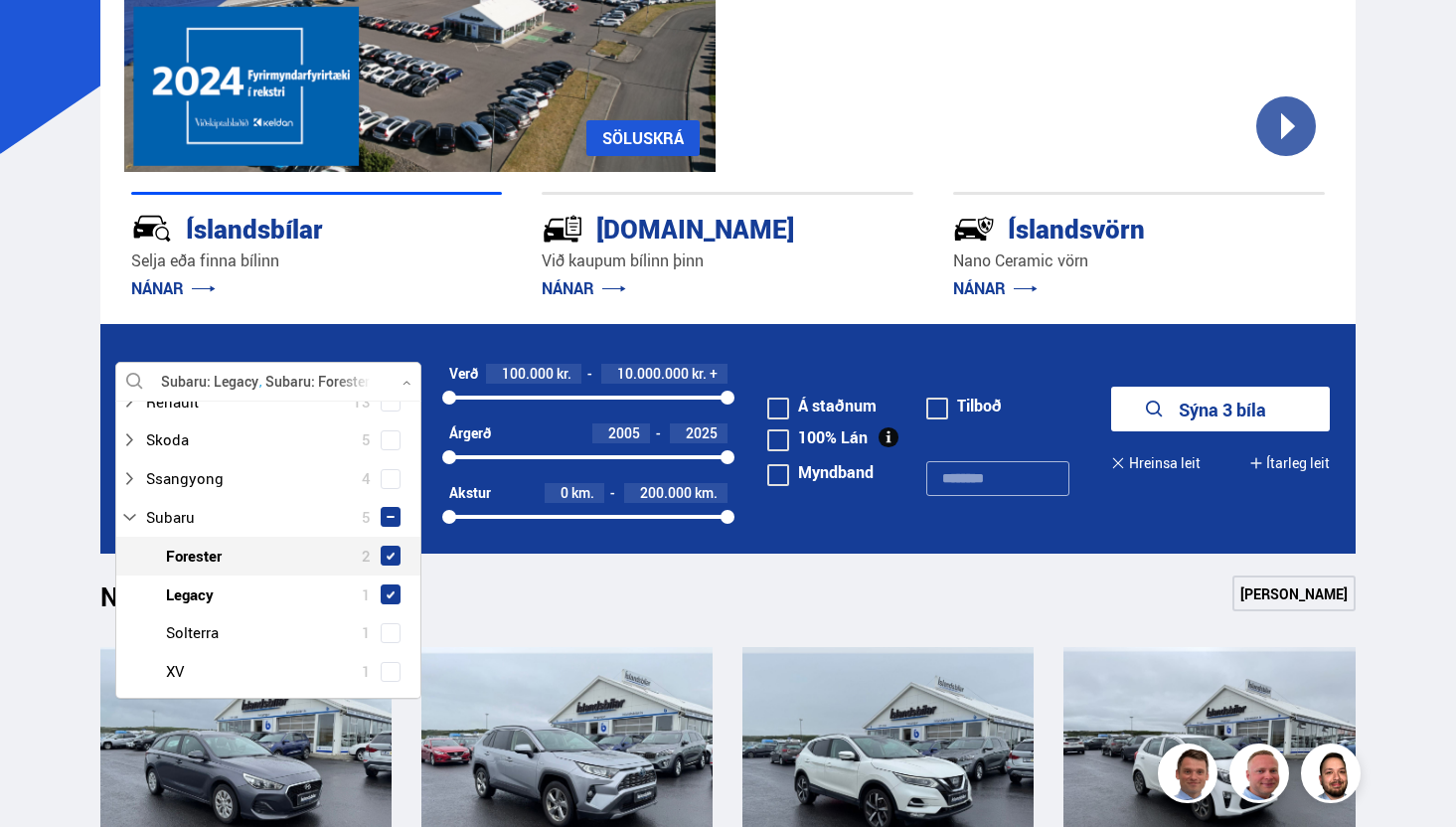 click on "Sýna 3 bíla" at bounding box center [1220, 409] 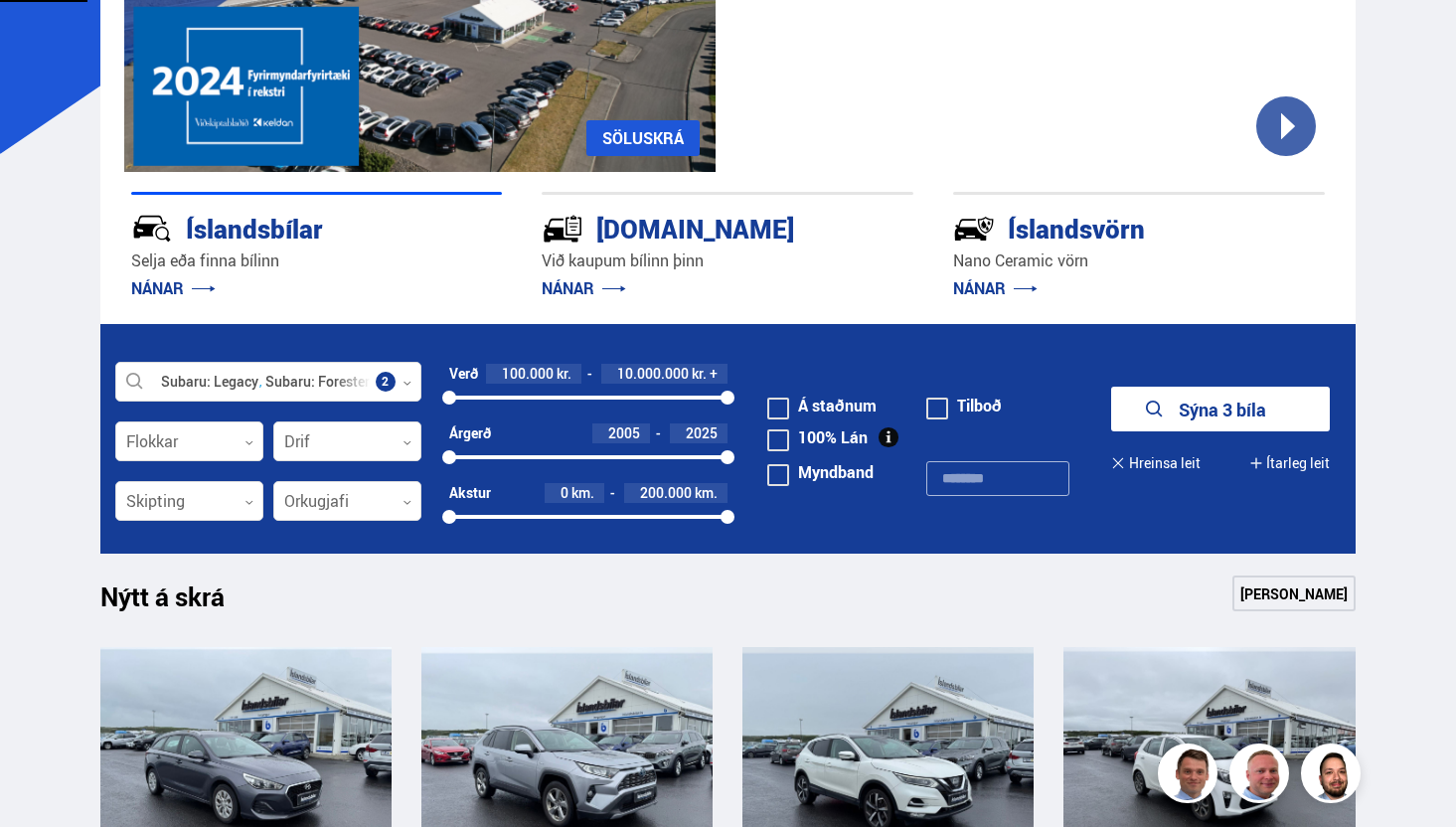 scroll, scrollTop: 0, scrollLeft: 0, axis: both 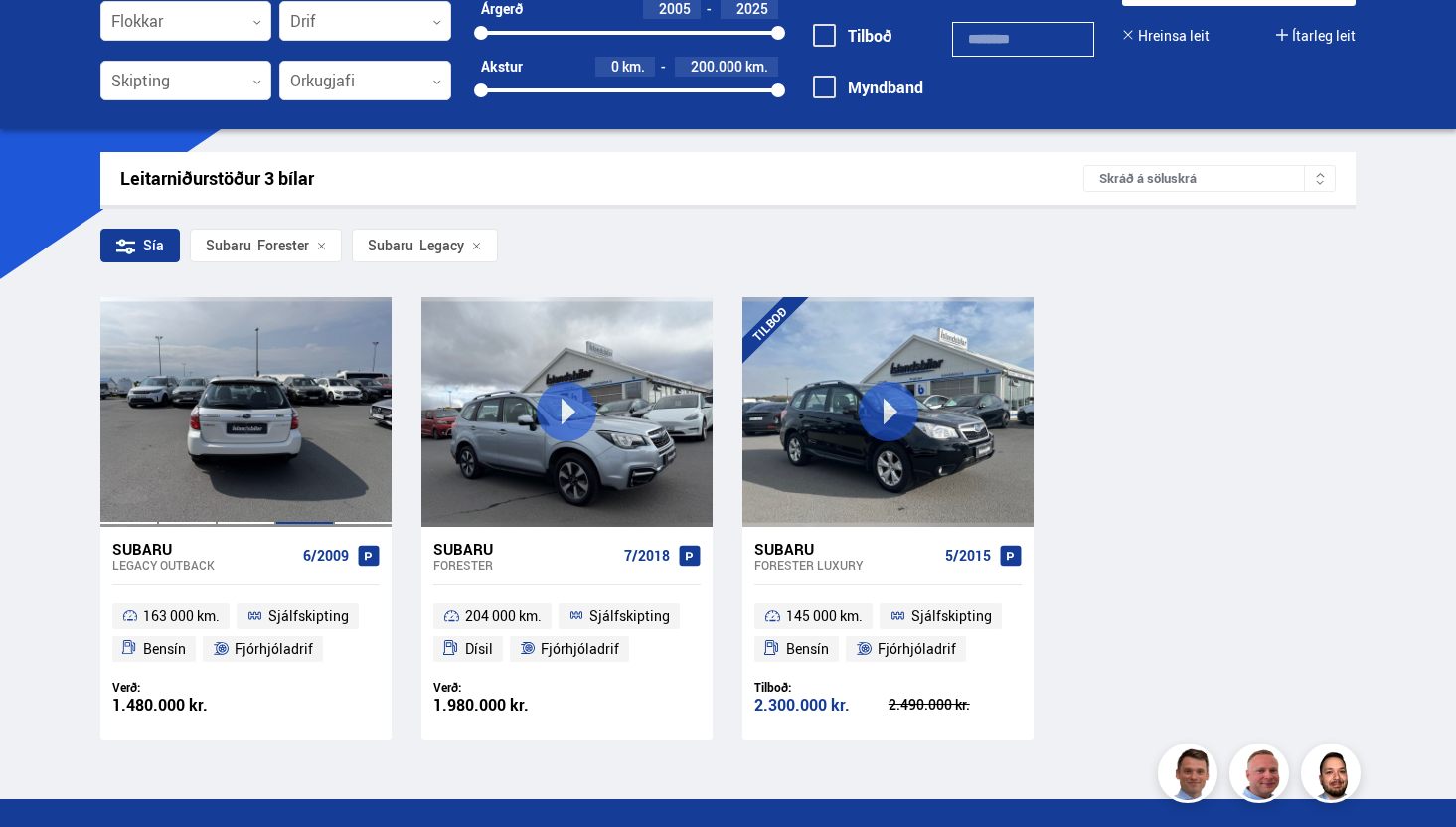 click at bounding box center (304, 412) 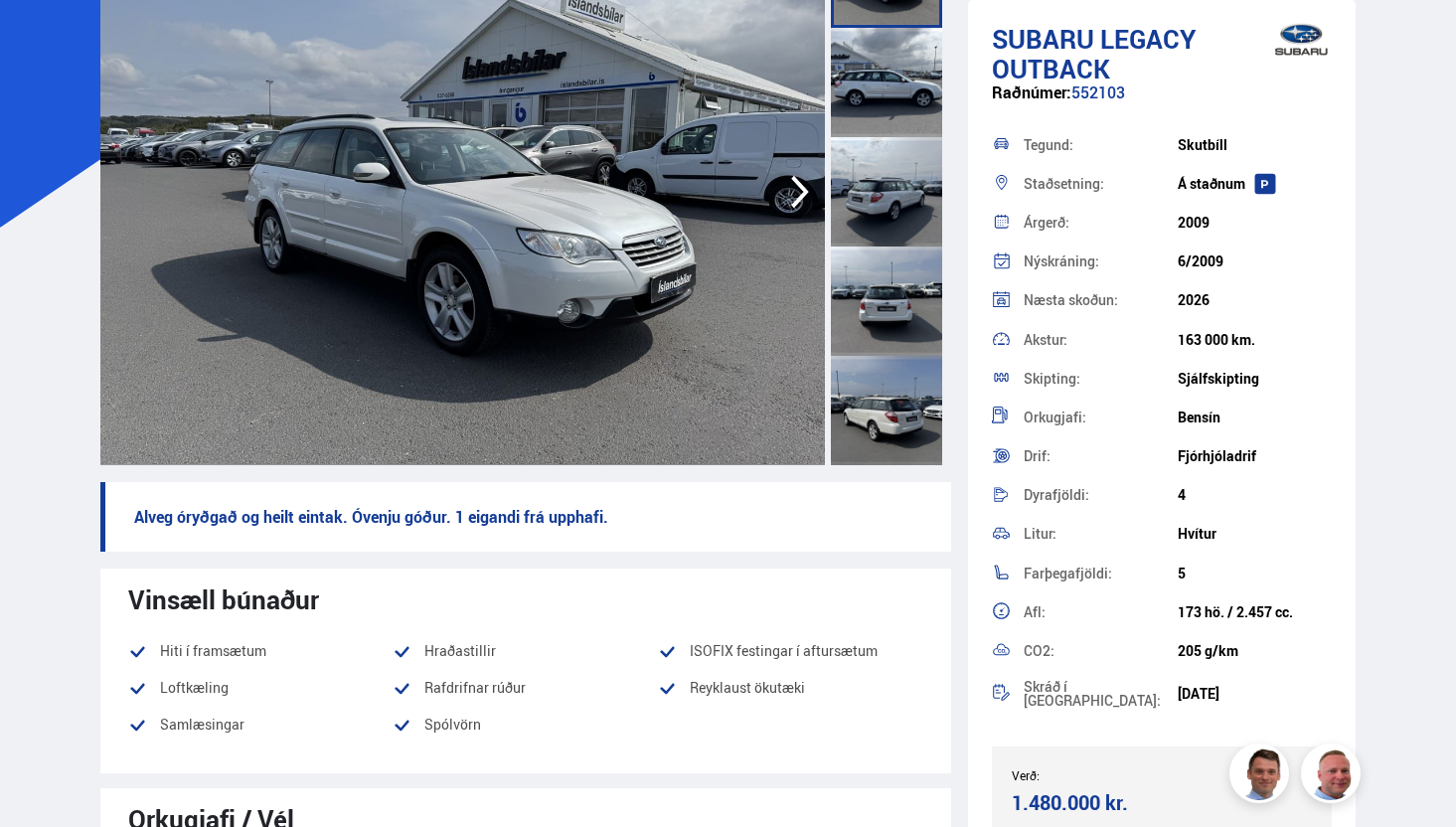 scroll, scrollTop: 0, scrollLeft: 0, axis: both 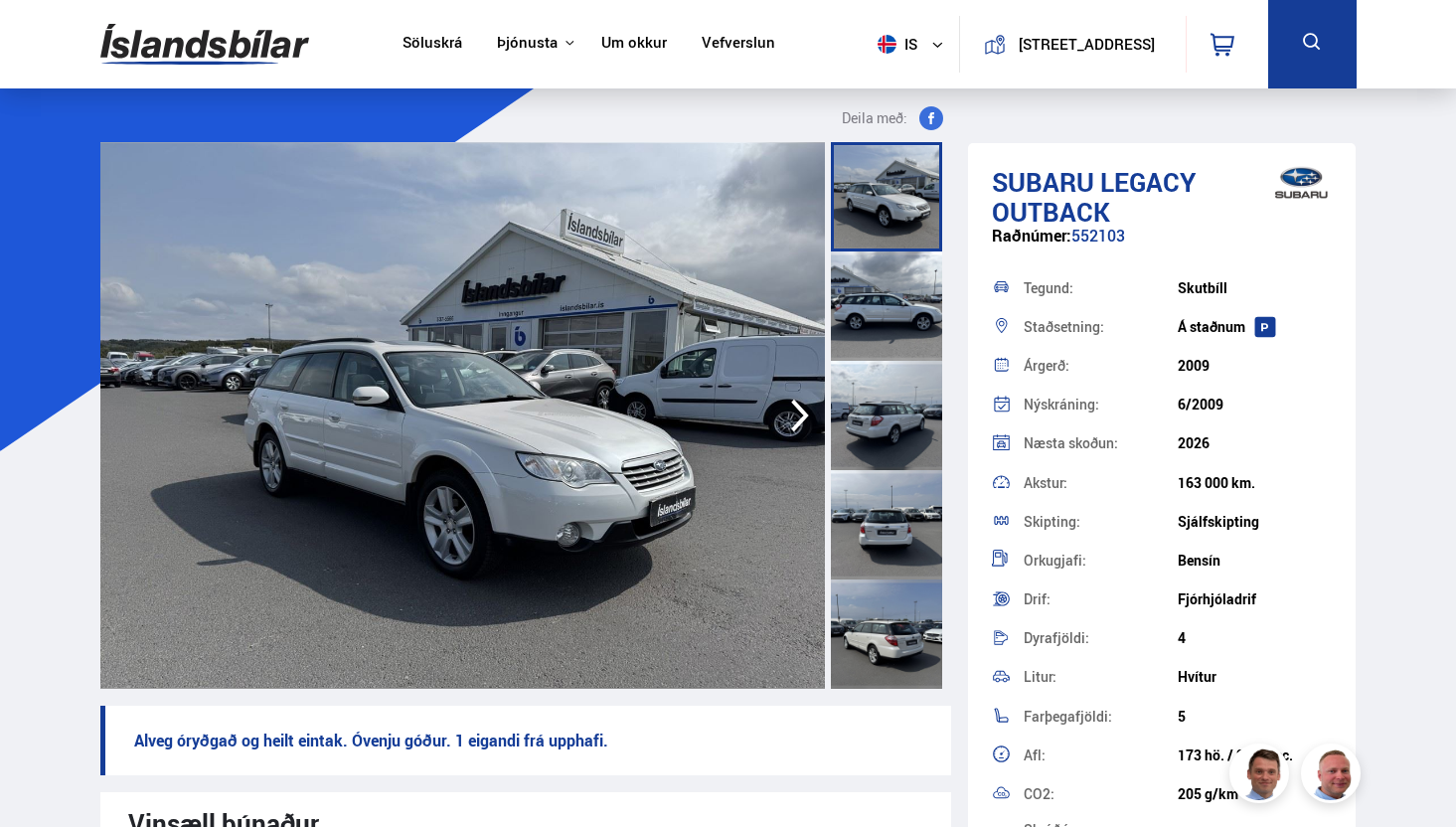 click at bounding box center (462, 415) 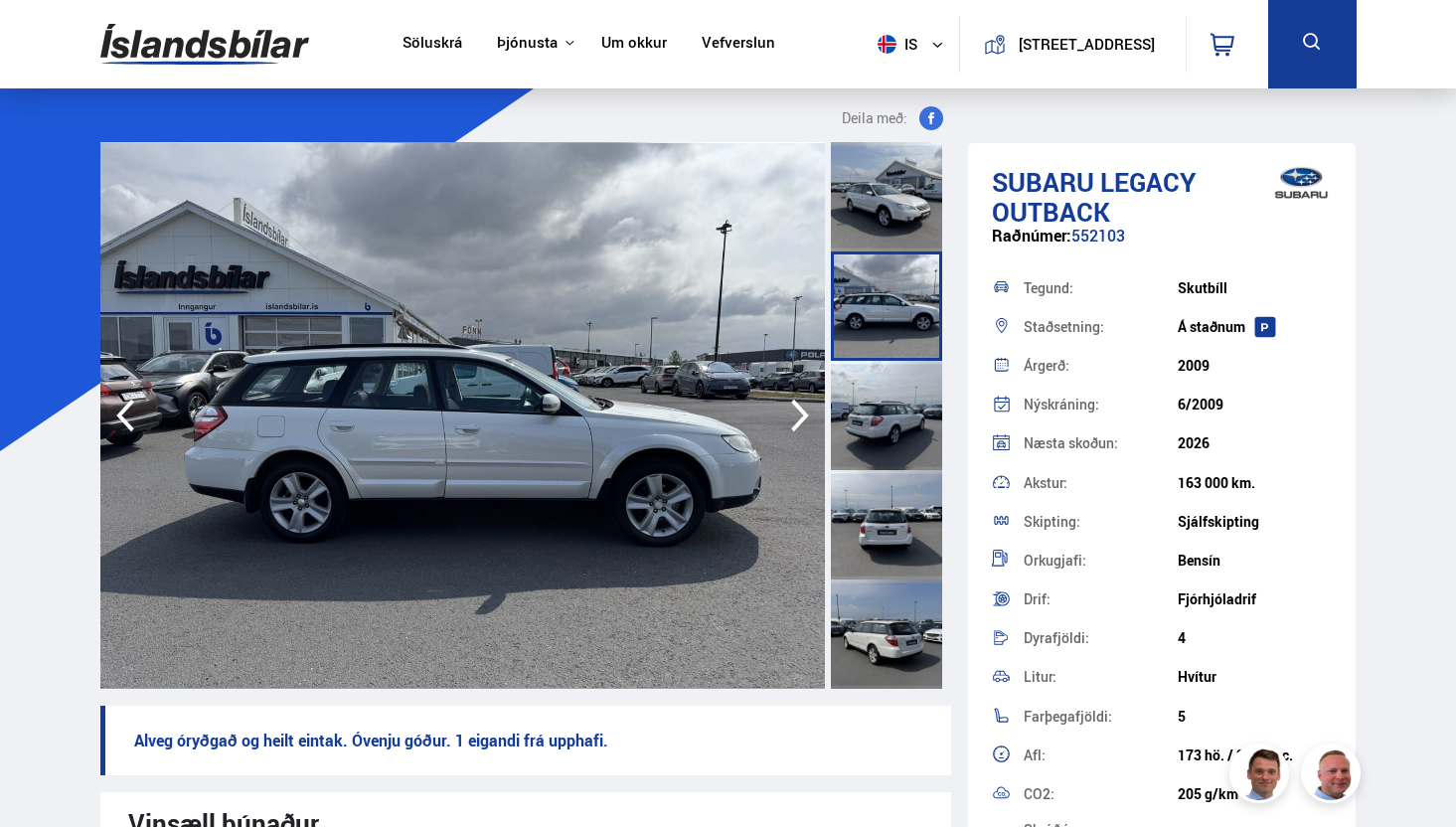 click 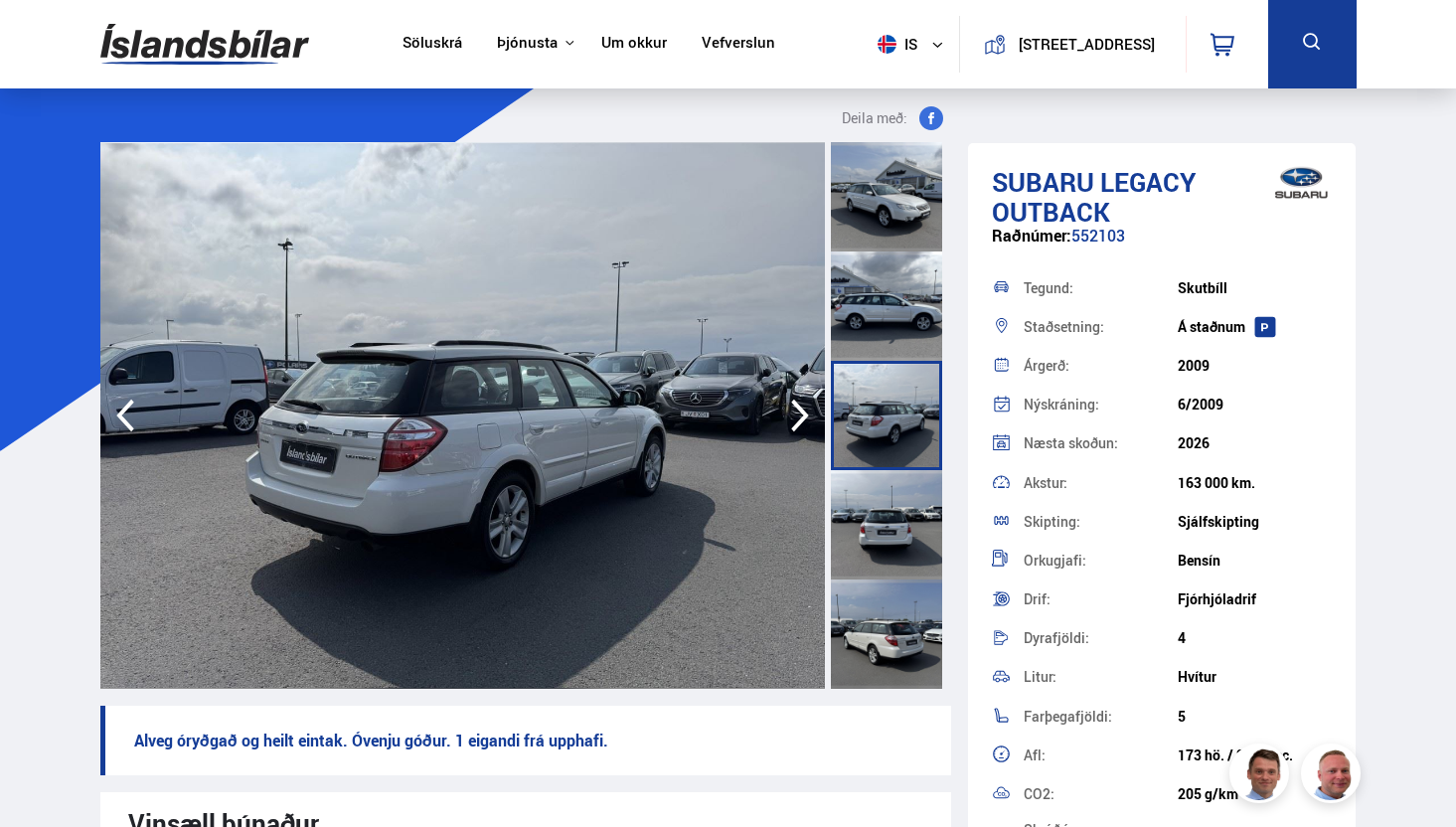 click 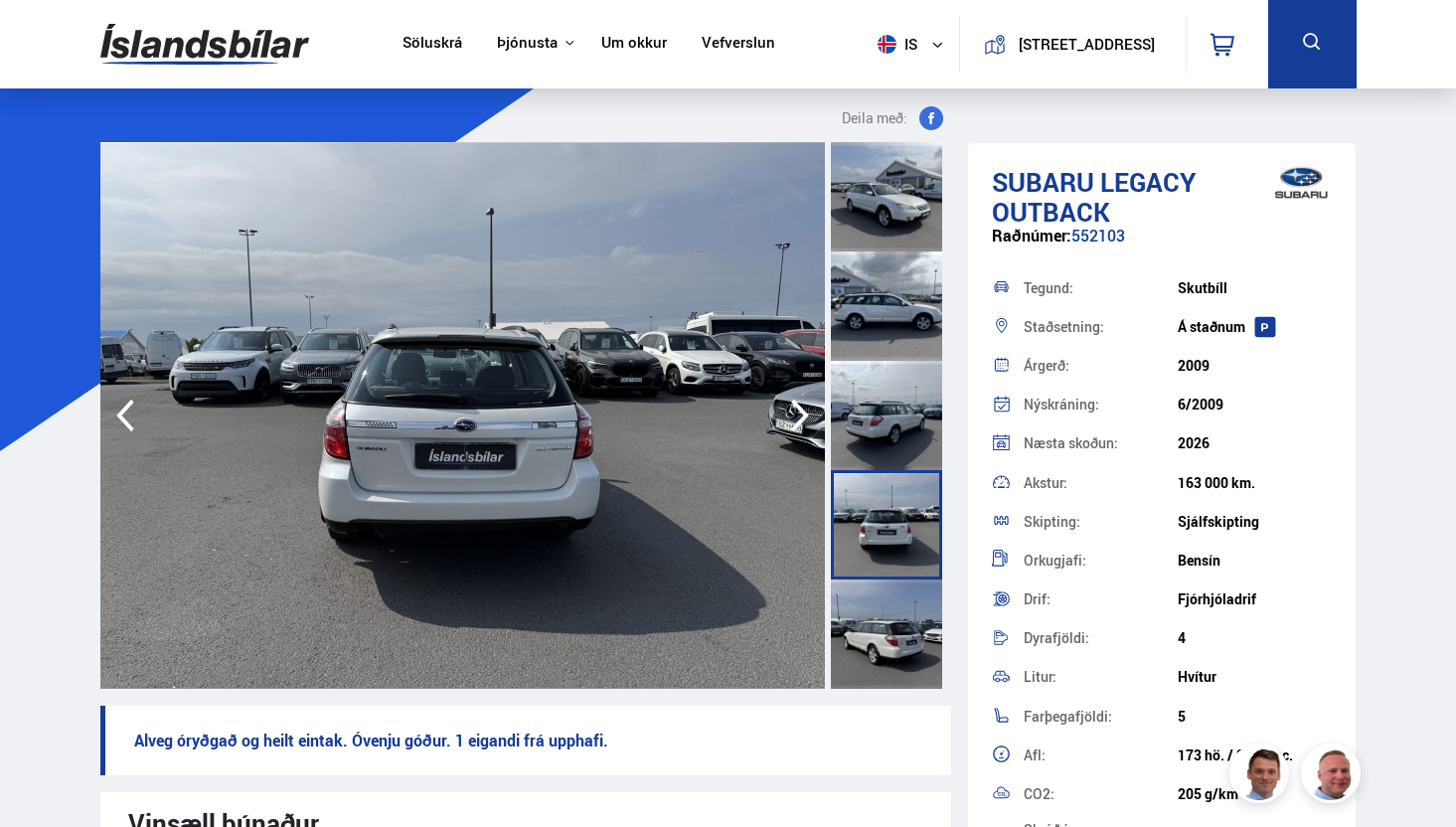 click 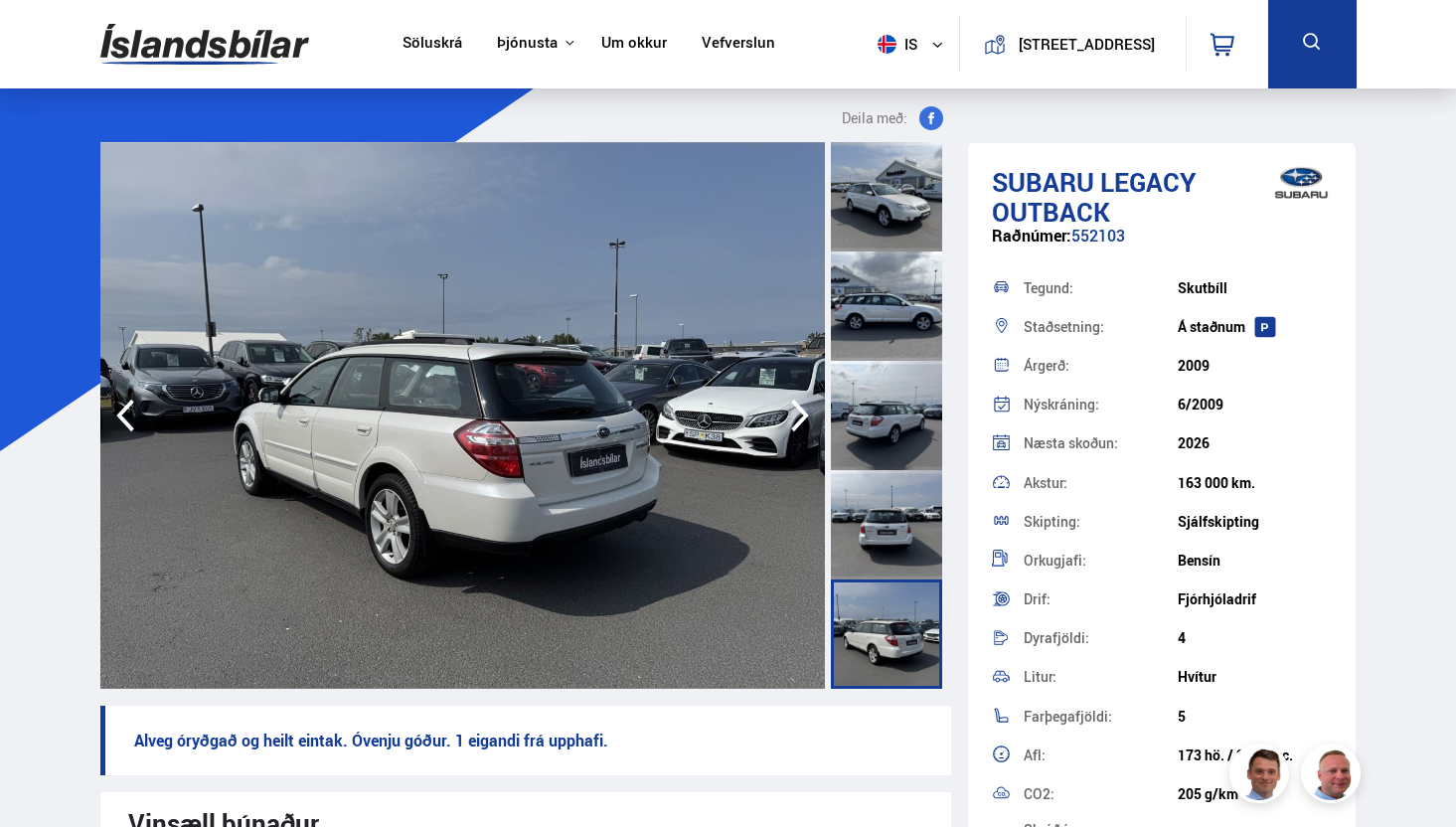 click 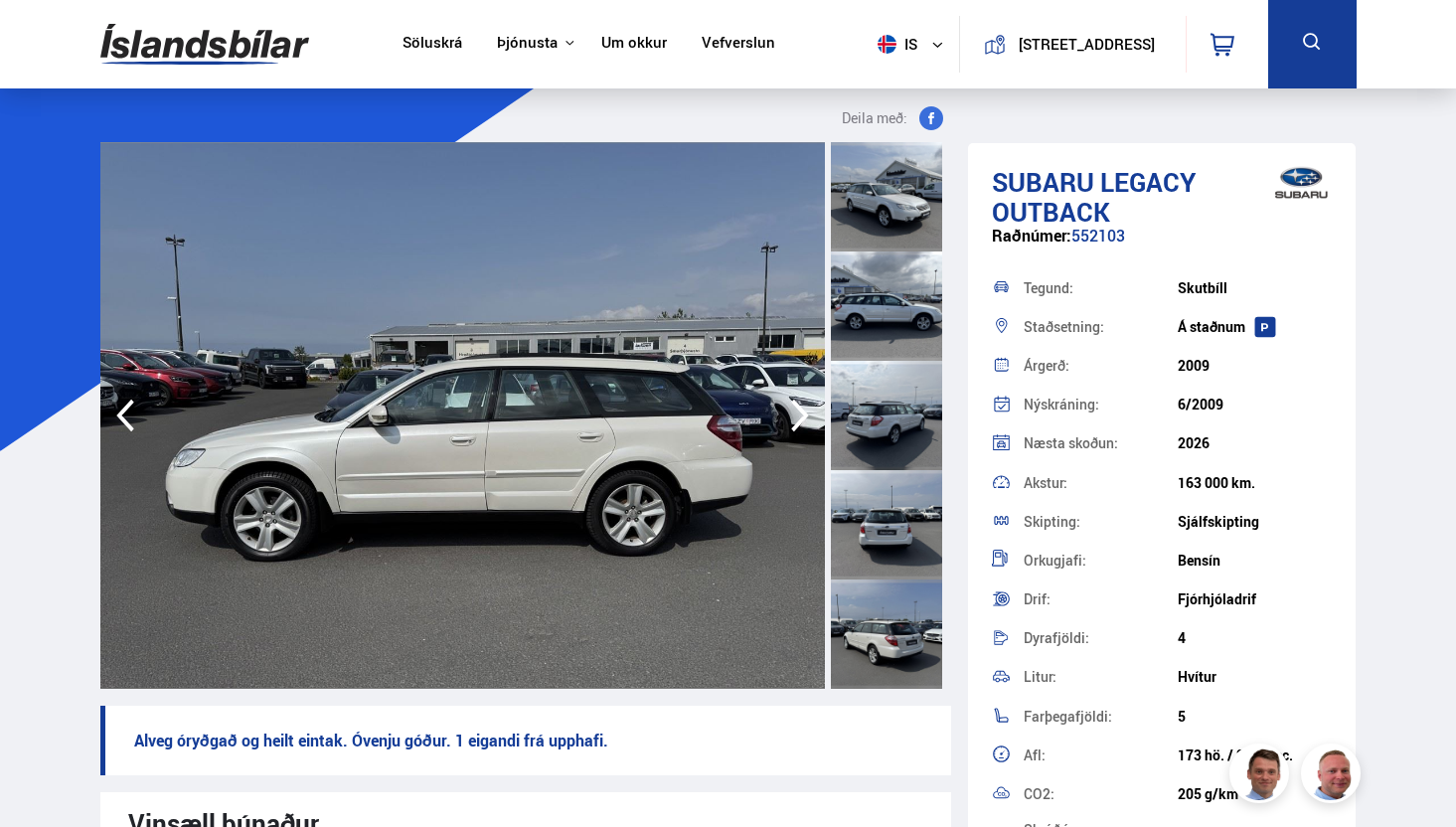 click 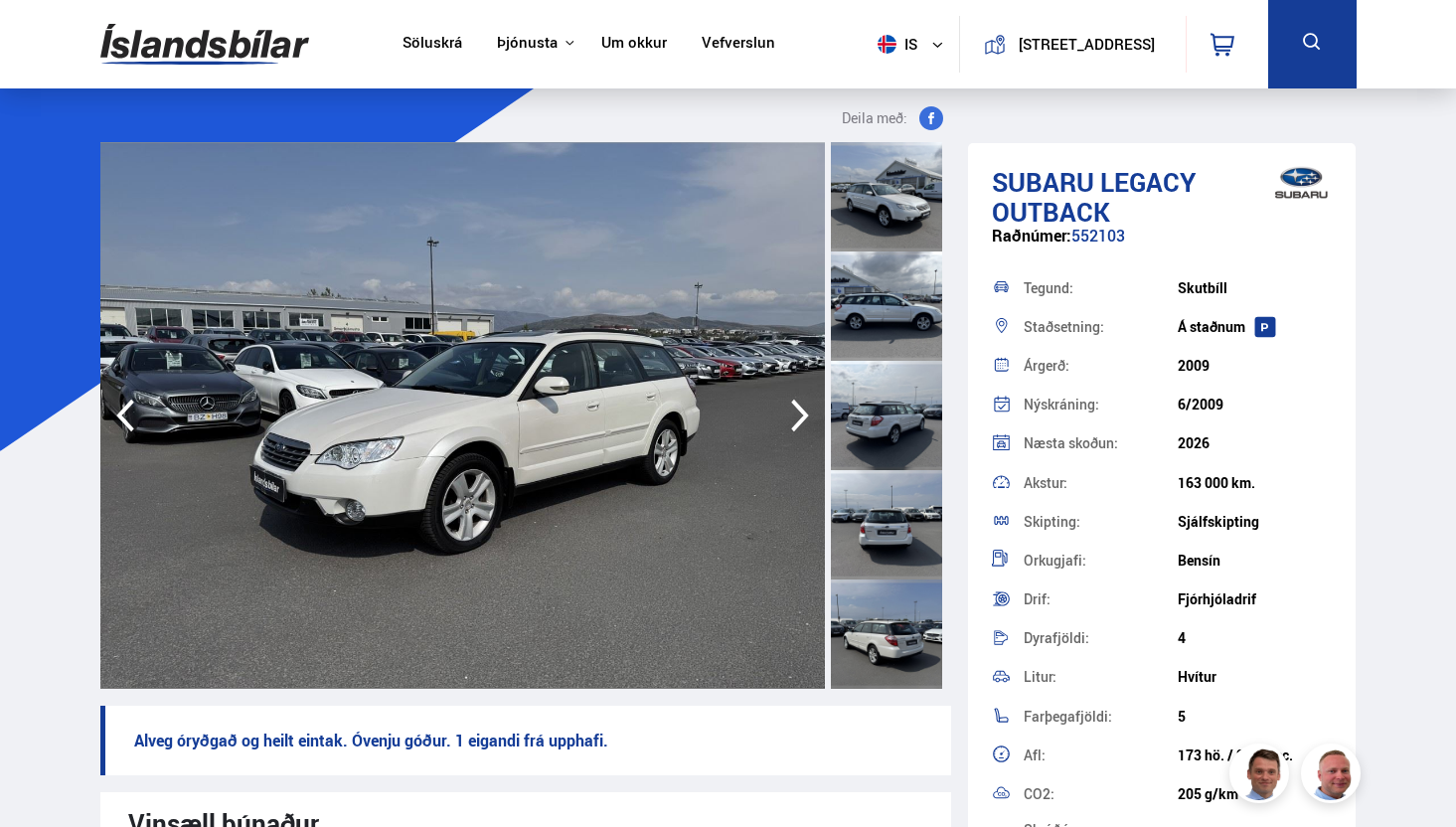 click 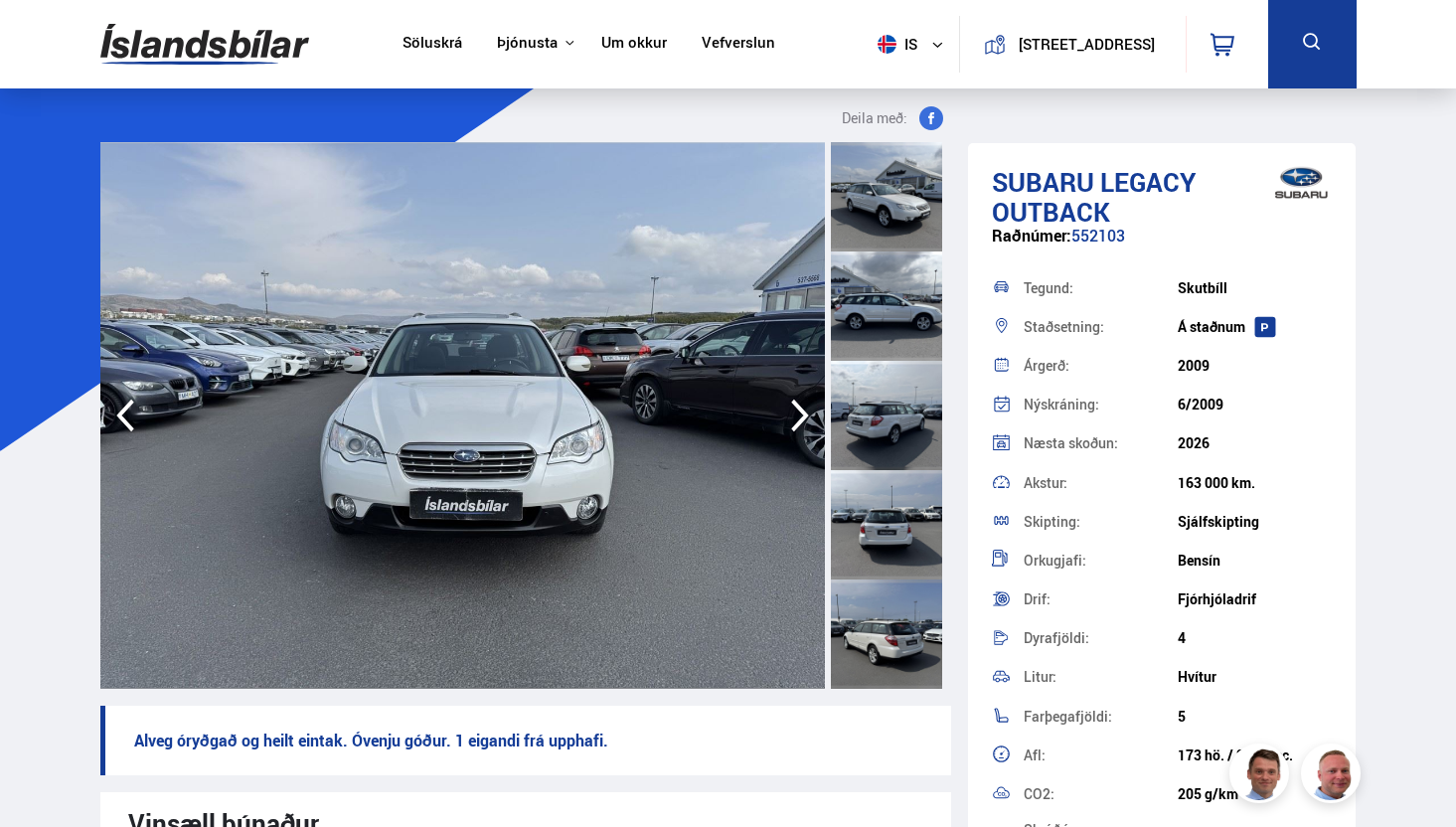 click 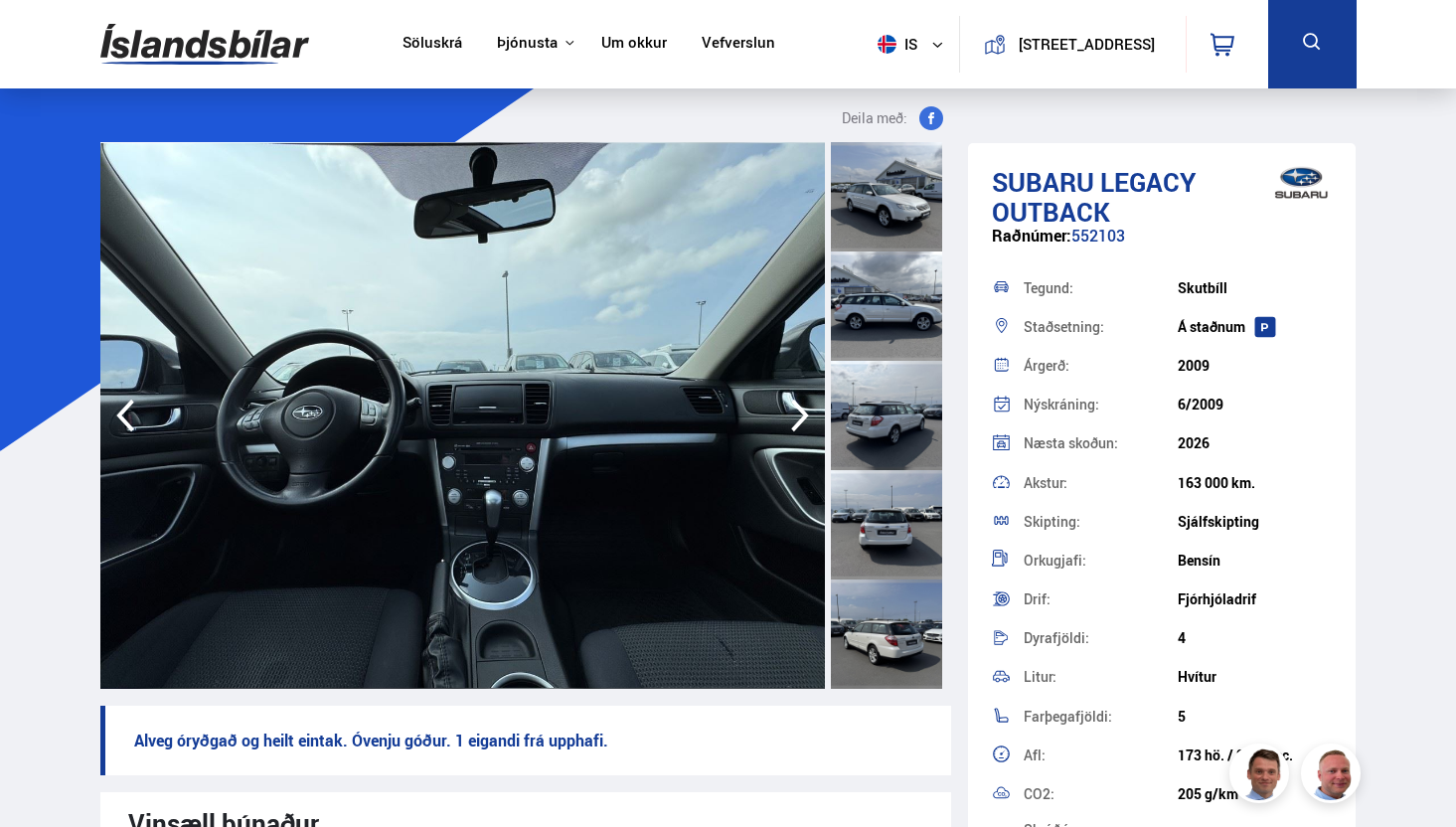 click 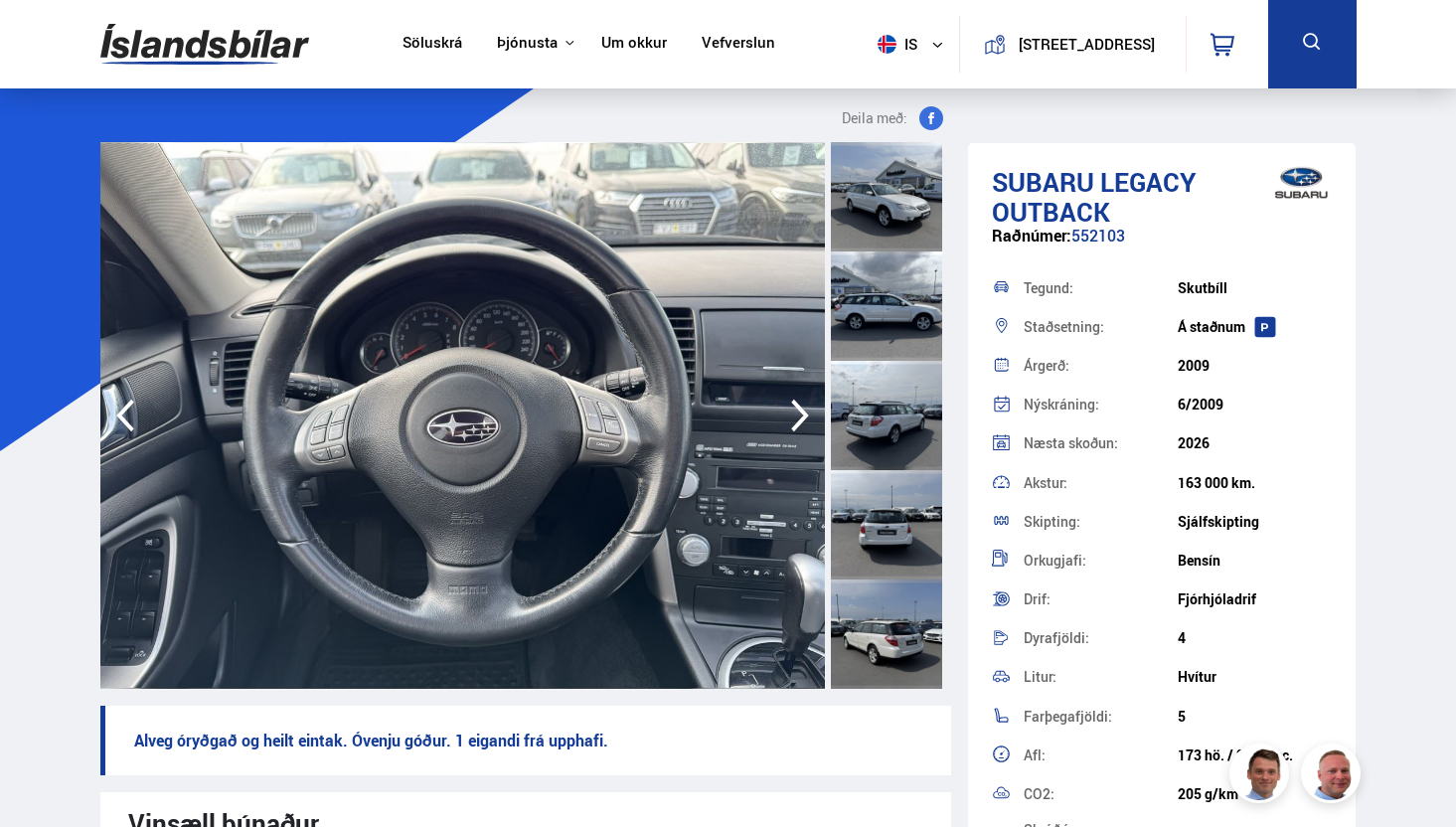 click 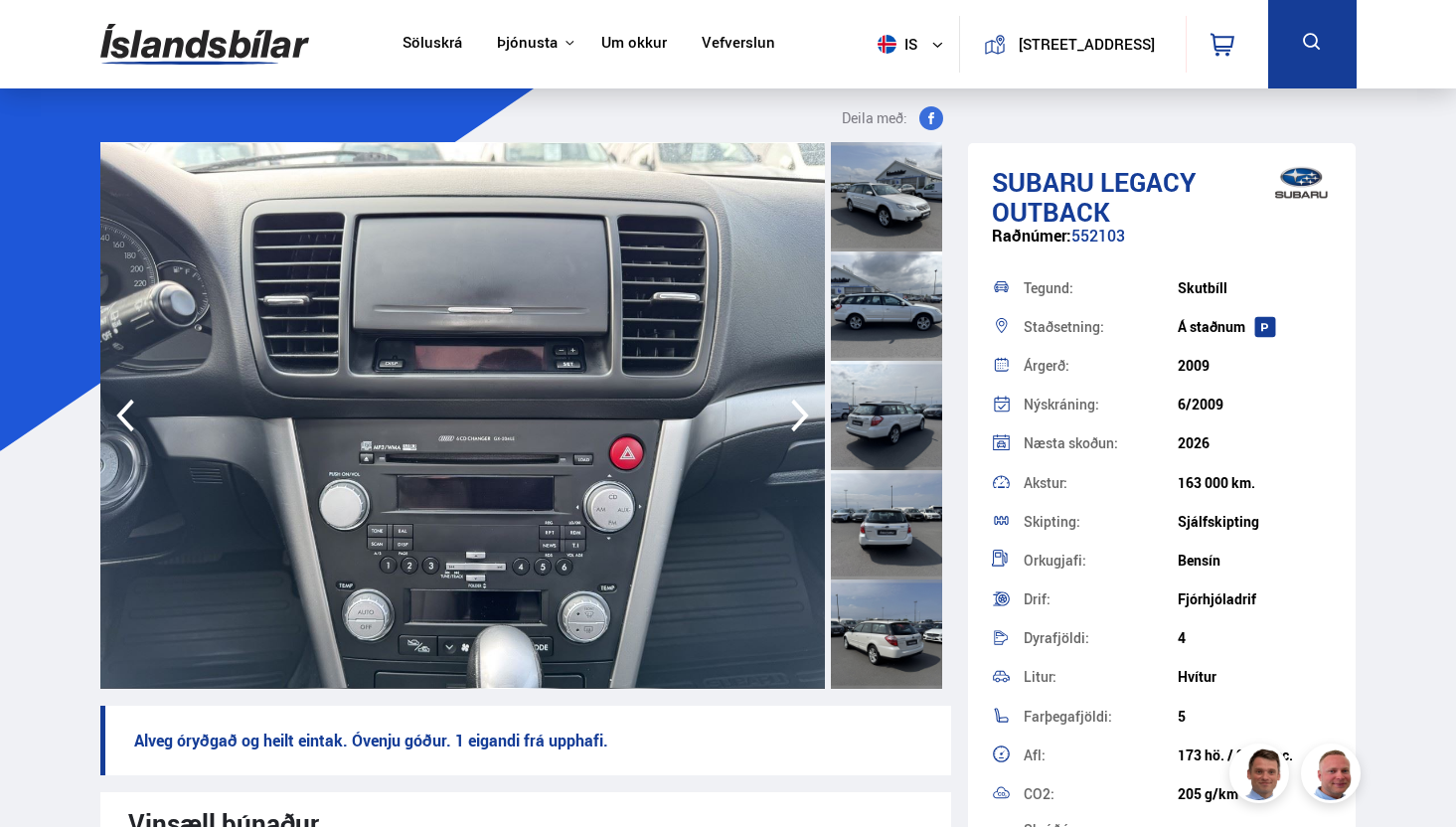 click 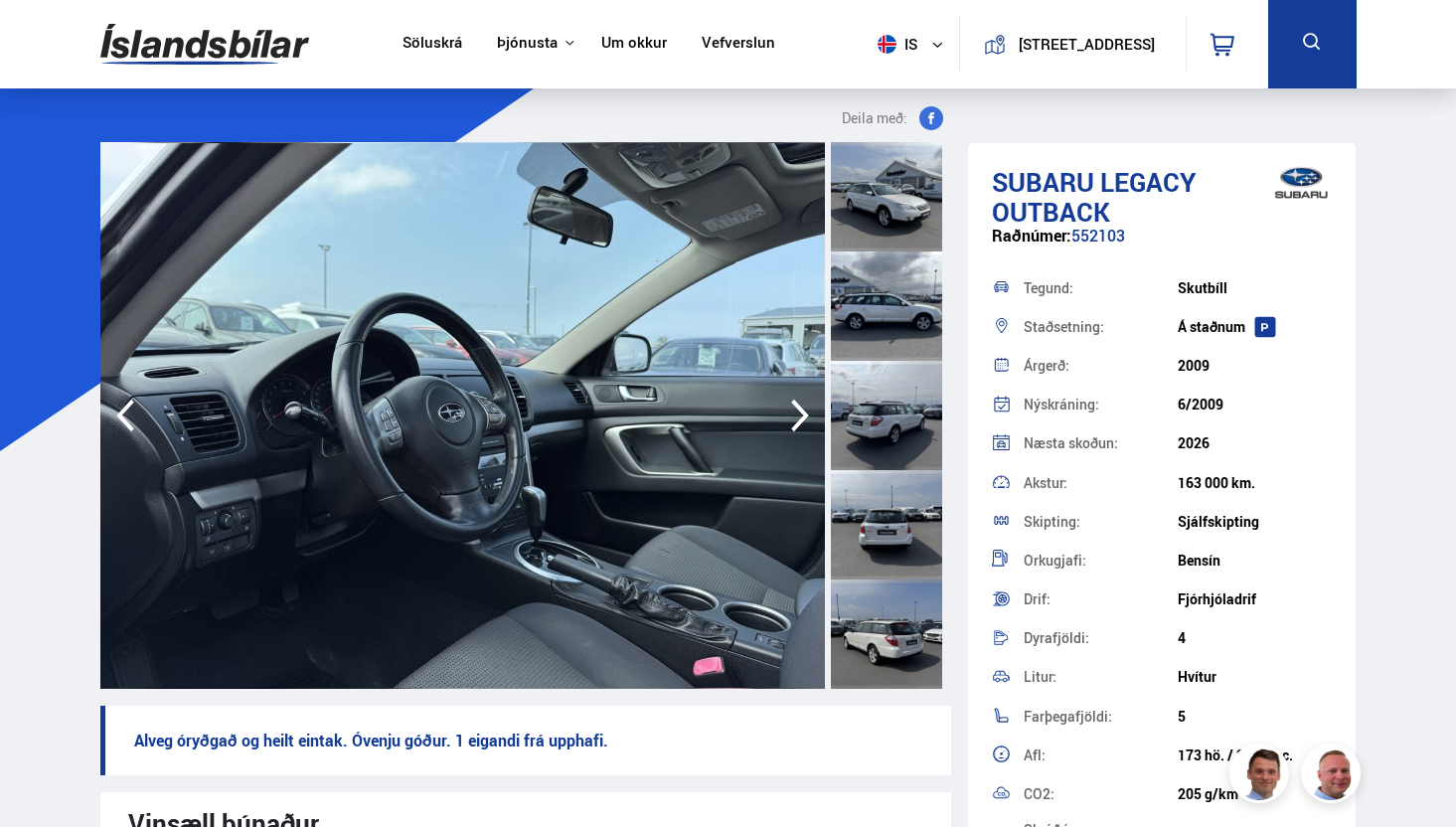 click 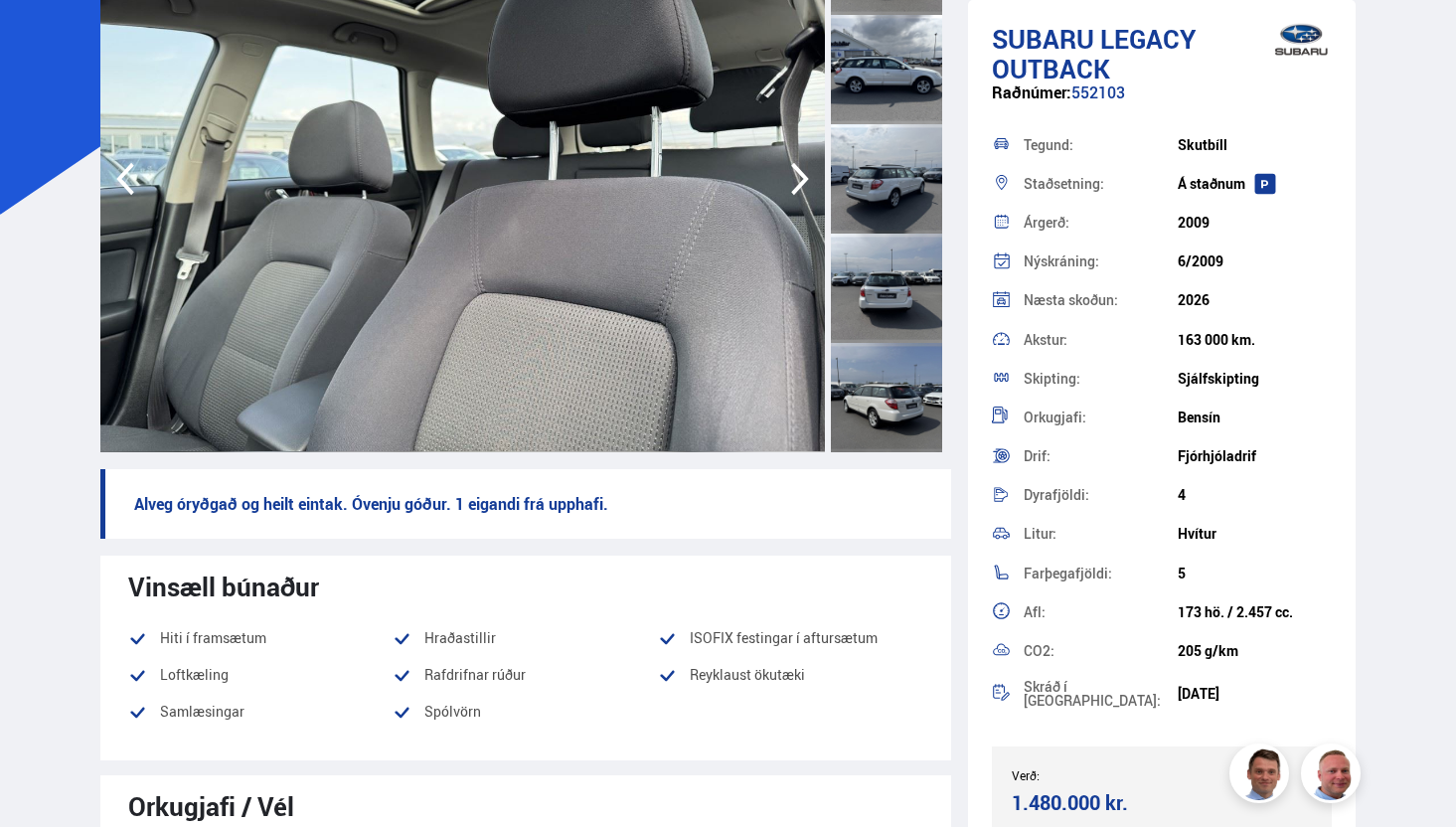 scroll, scrollTop: 262, scrollLeft: 0, axis: vertical 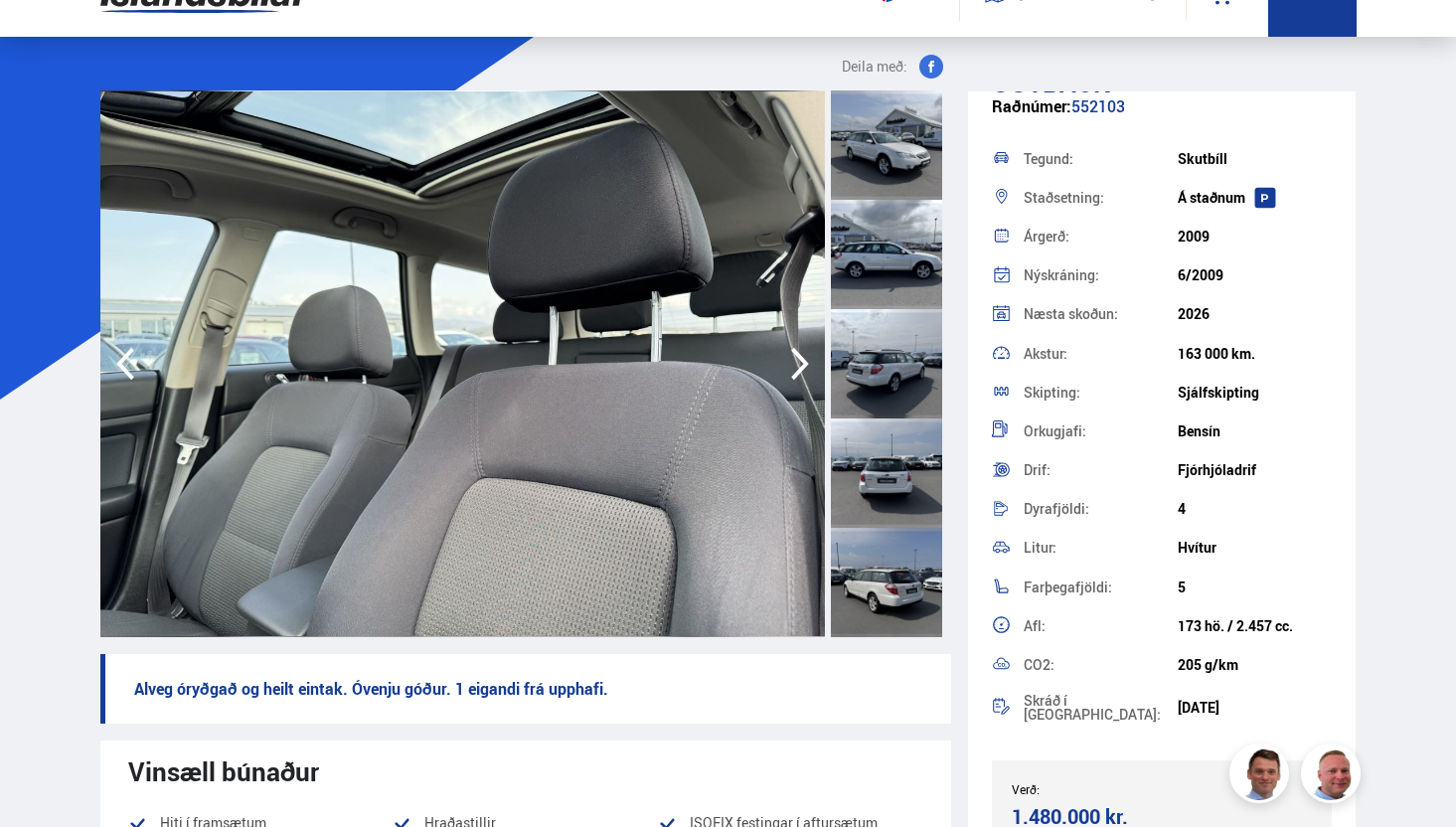 click at bounding box center [463, 364] 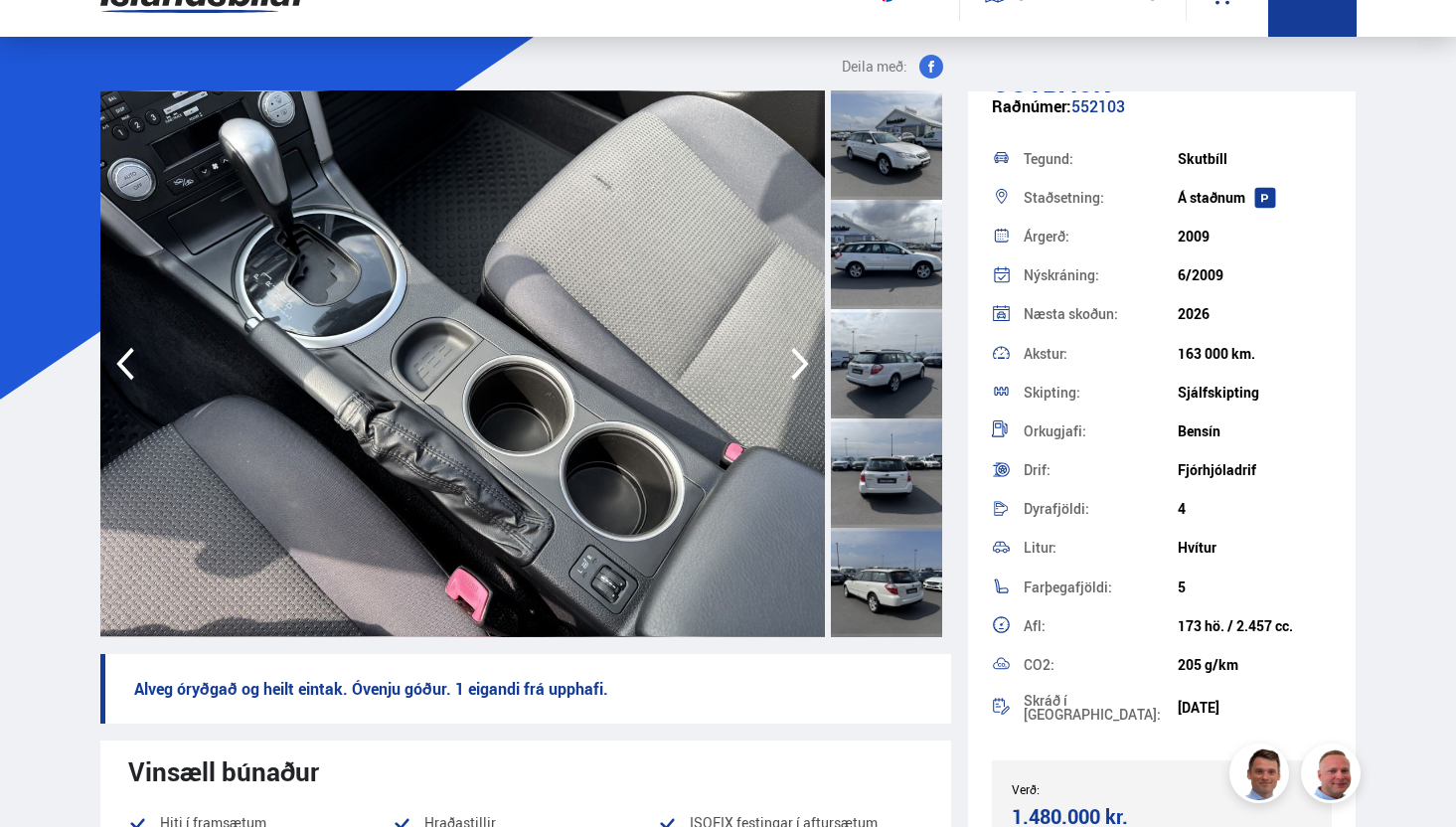 click at bounding box center (463, 364) 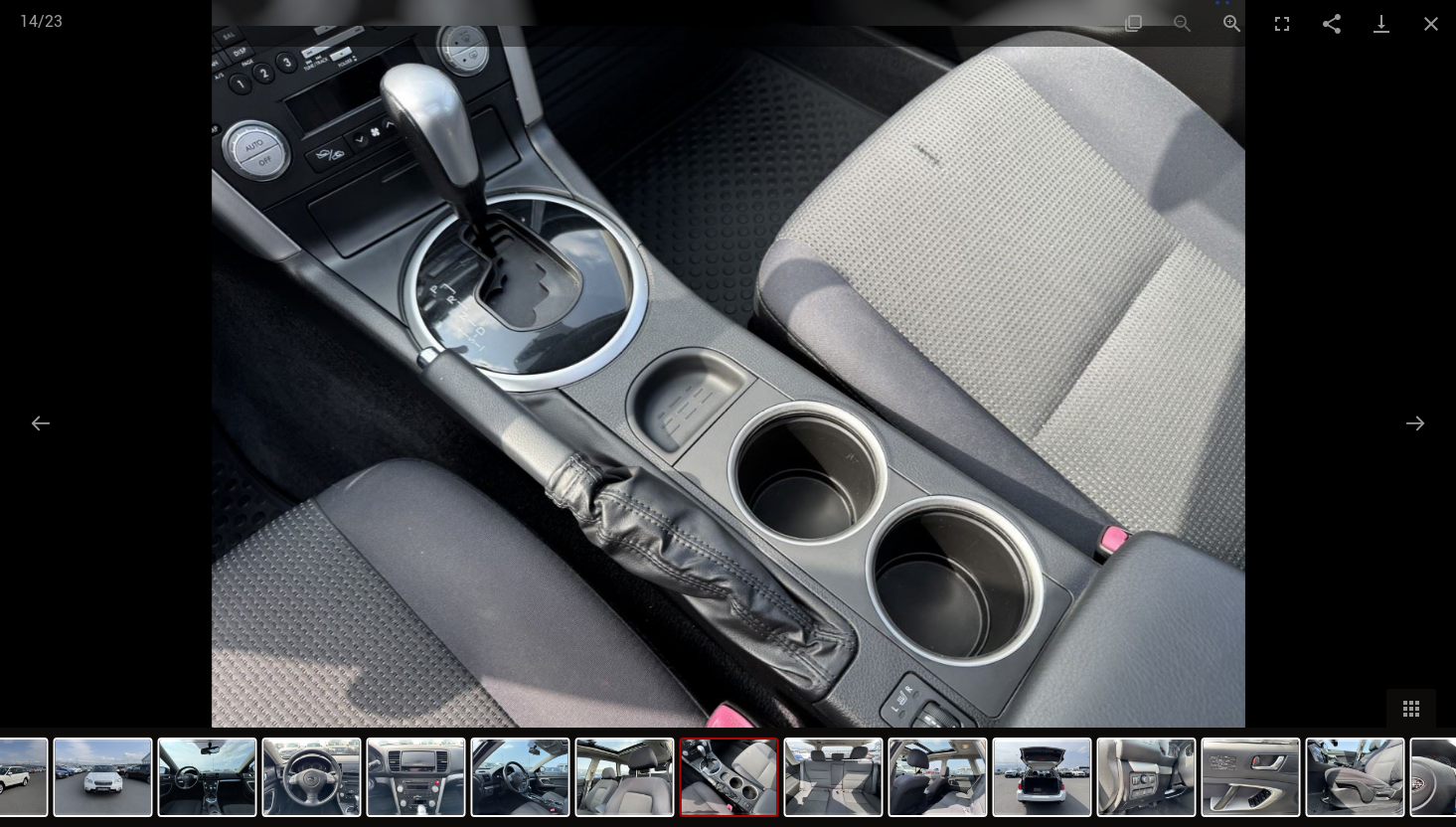 scroll, scrollTop: 385, scrollLeft: 0, axis: vertical 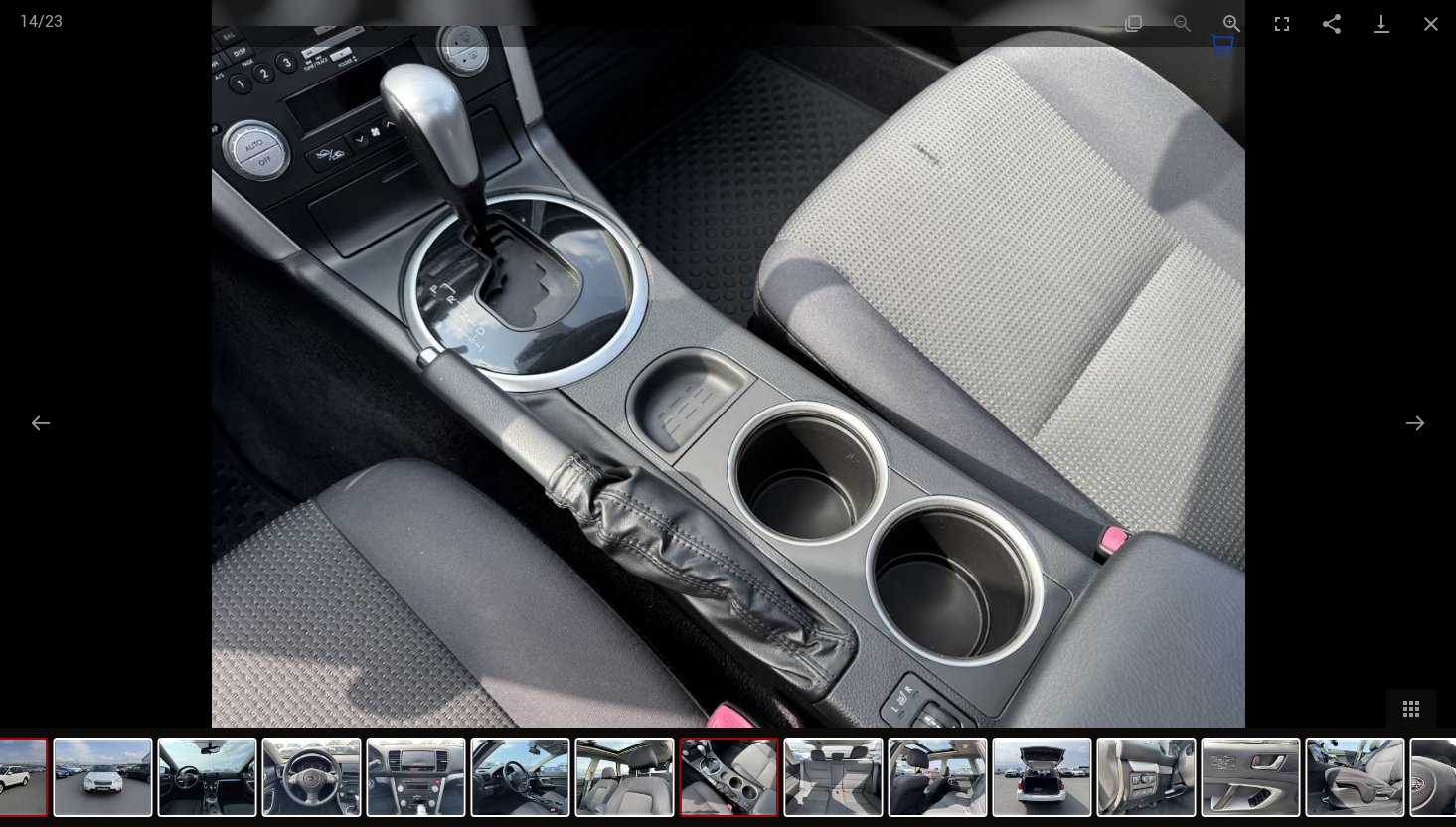 click at bounding box center [-1, 777] 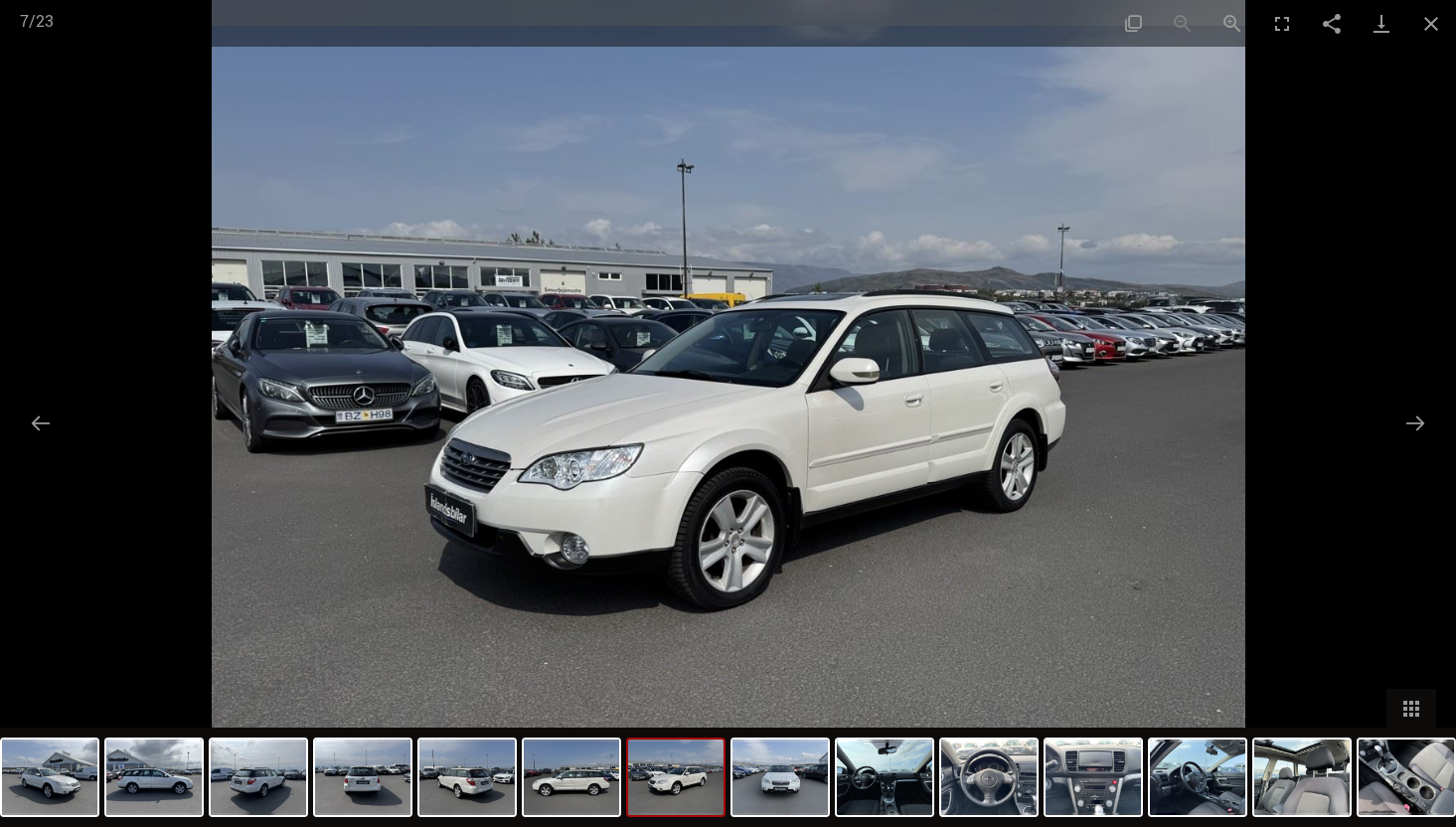 scroll, scrollTop: 487, scrollLeft: 0, axis: vertical 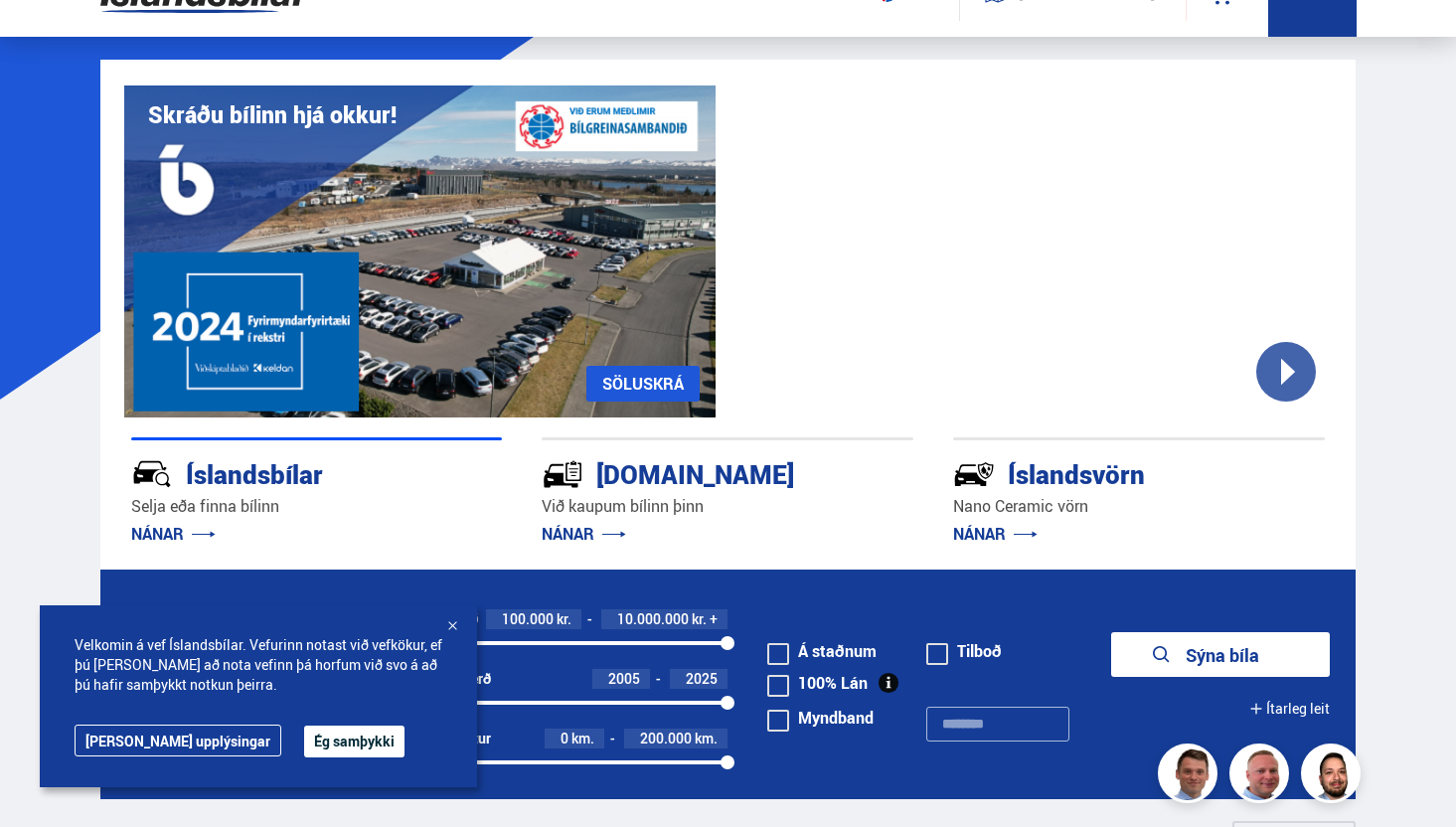 click at bounding box center (1036, 251) 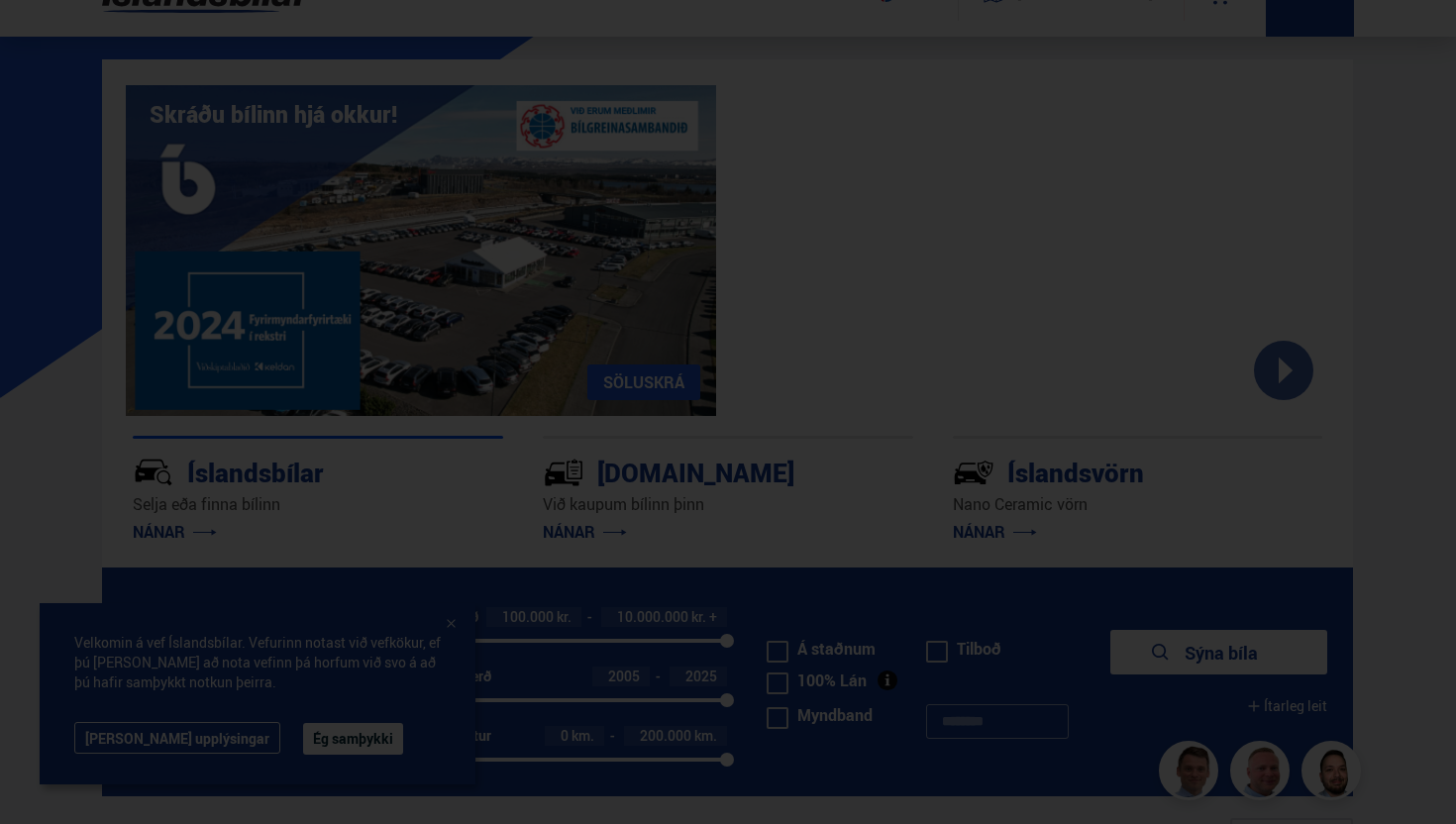 click at bounding box center (728, 412) 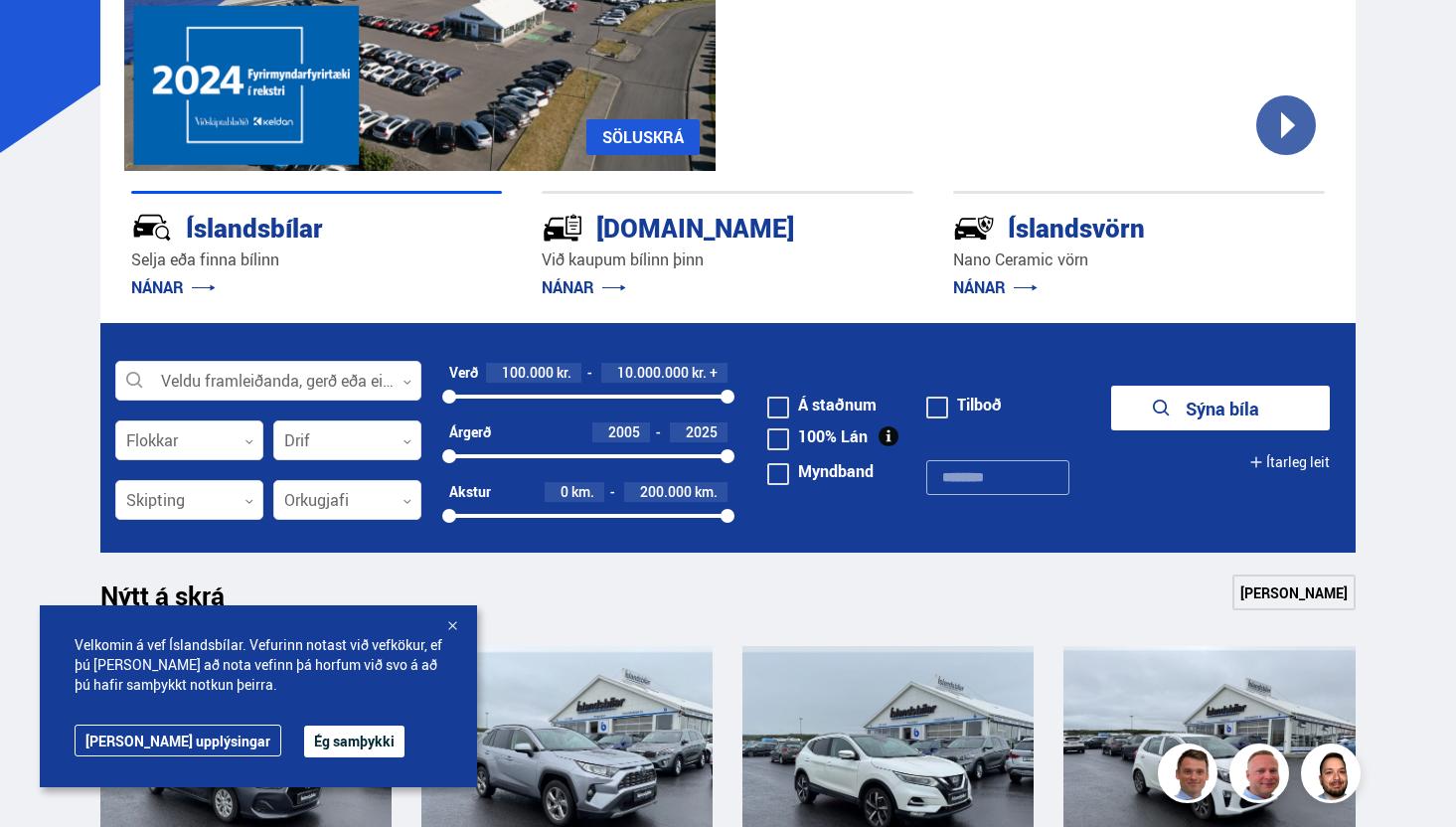 scroll, scrollTop: 305, scrollLeft: 0, axis: vertical 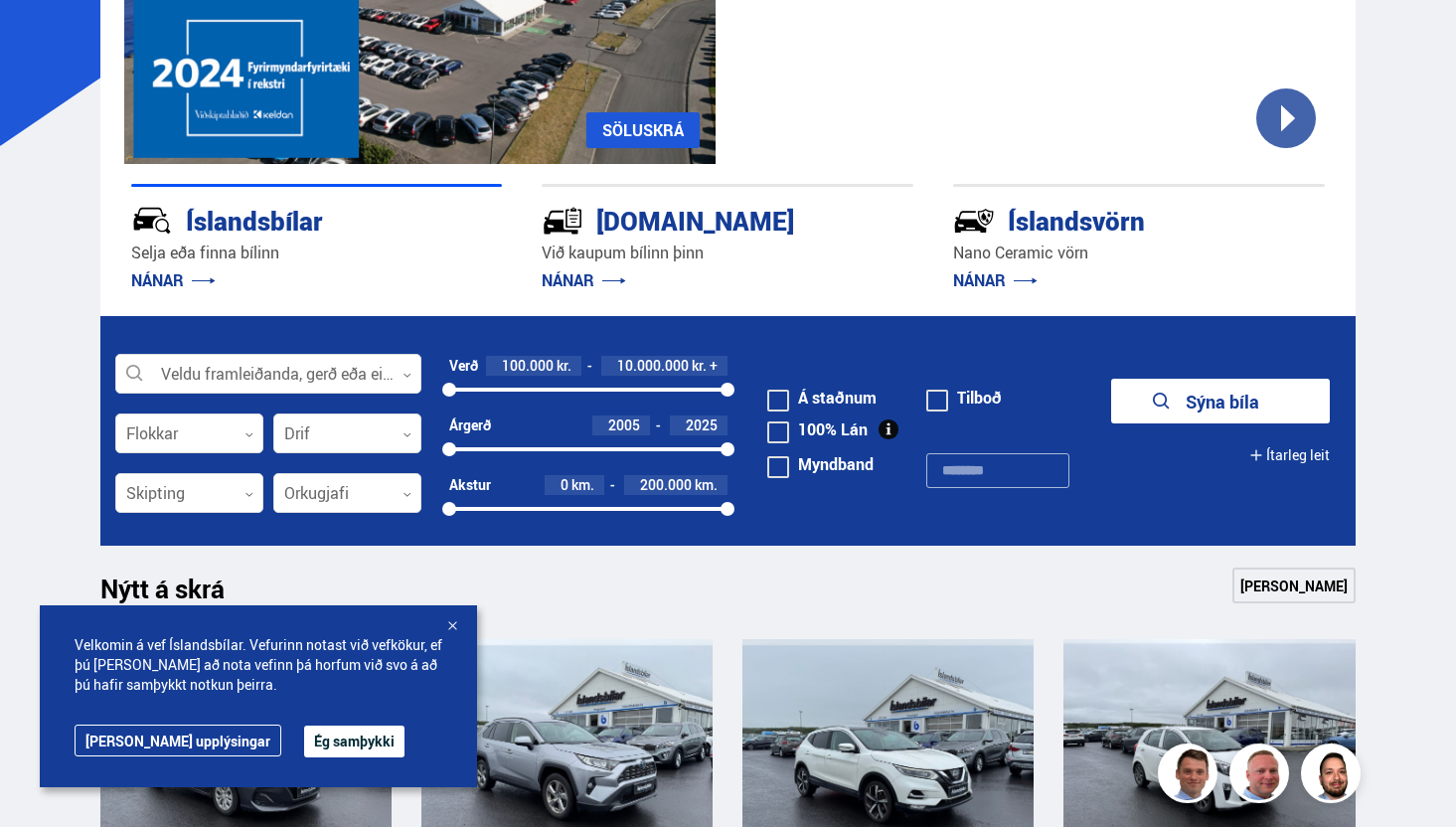 click at bounding box center [452, 627] 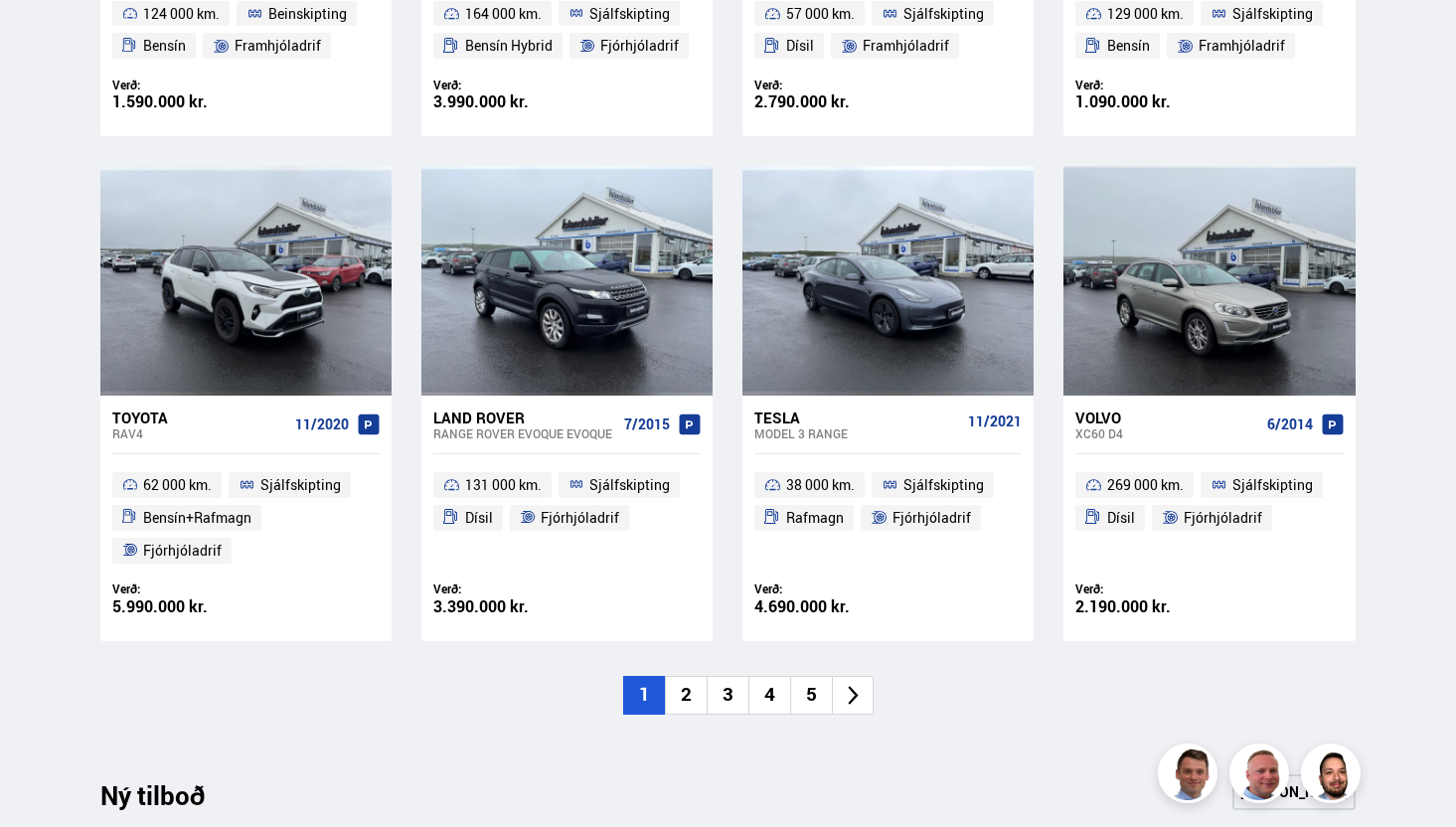 scroll, scrollTop: 1245, scrollLeft: 0, axis: vertical 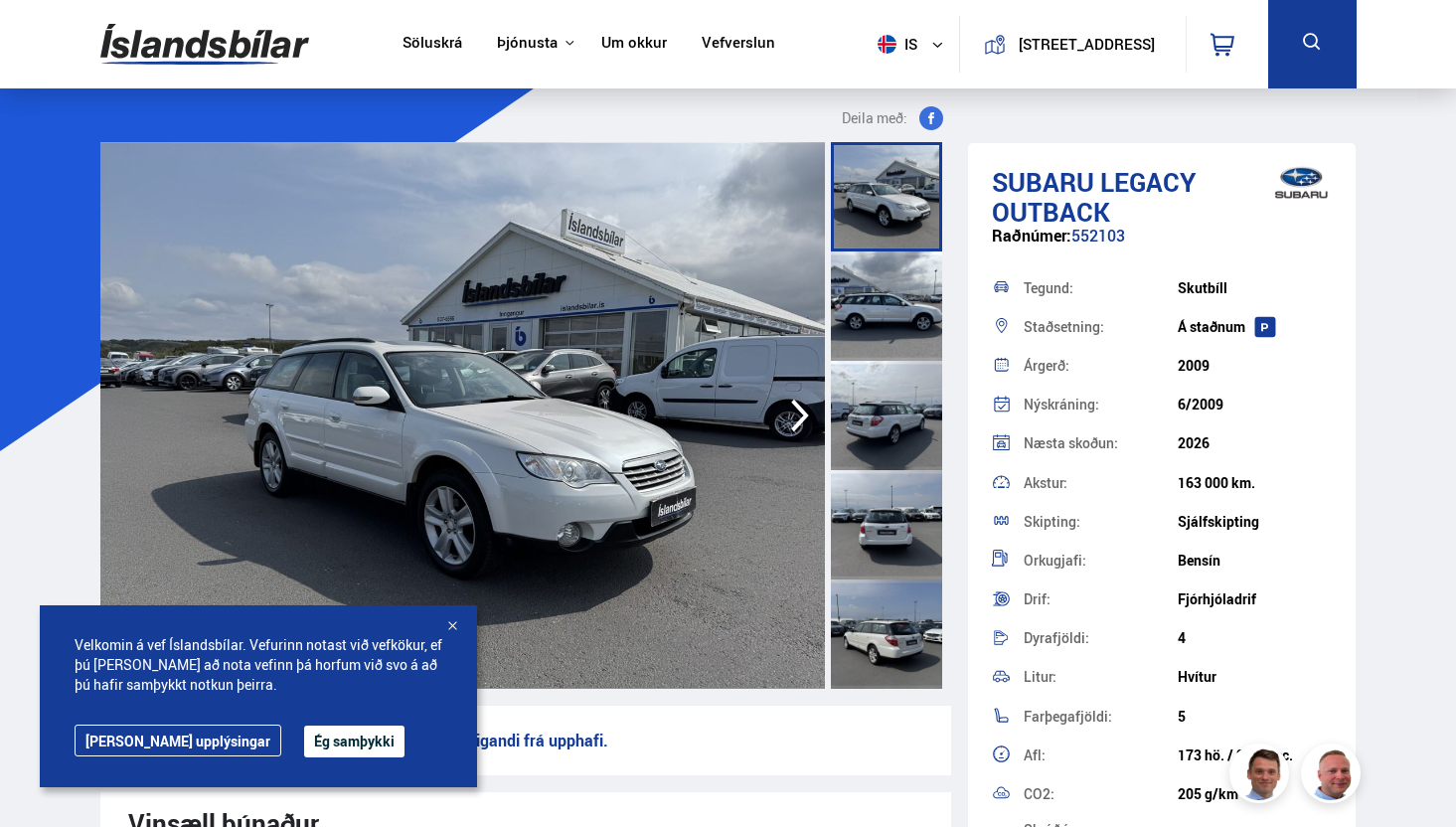 click on "Ég samþykki" at bounding box center (354, 742) 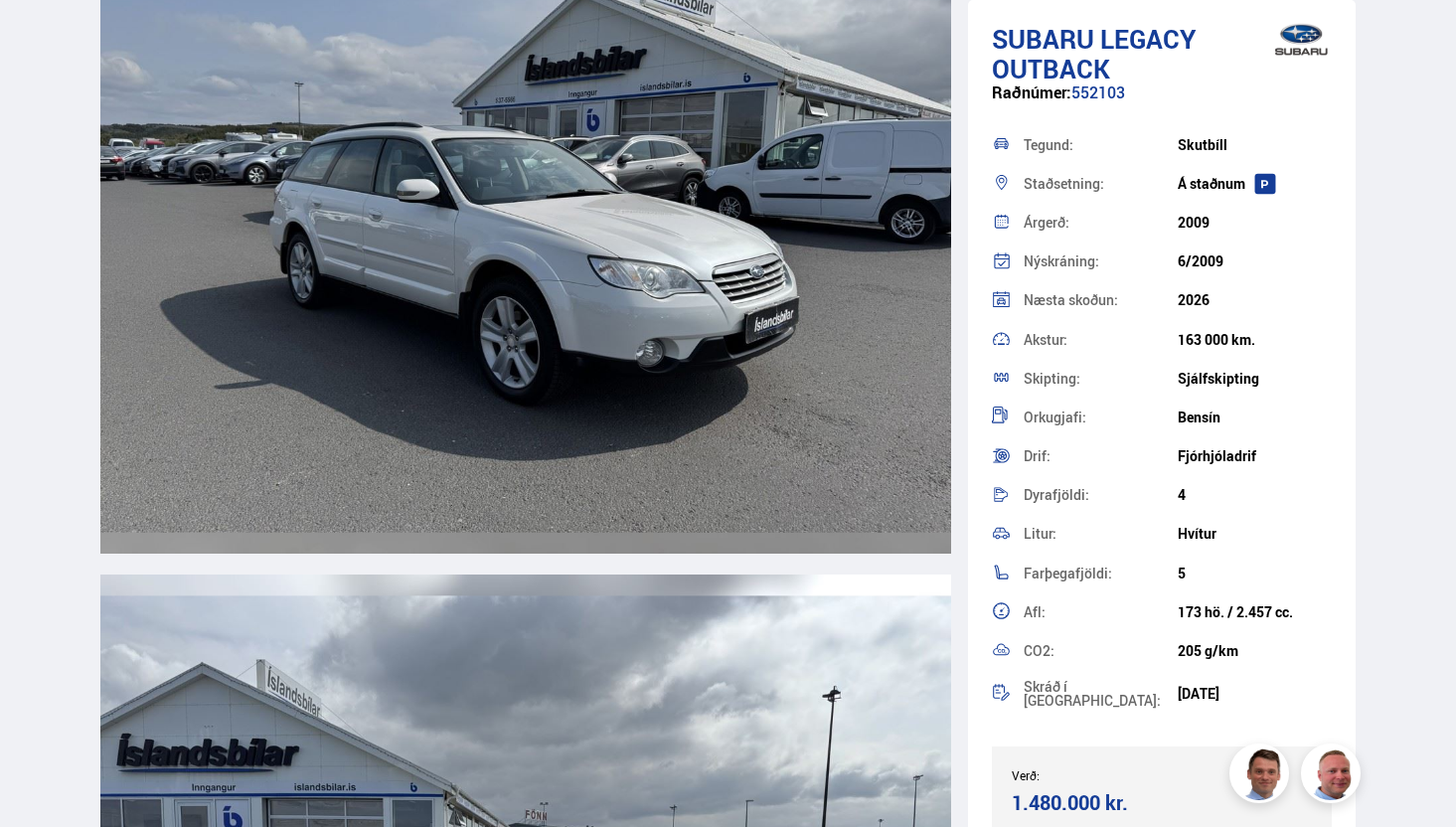 scroll, scrollTop: 2215, scrollLeft: 0, axis: vertical 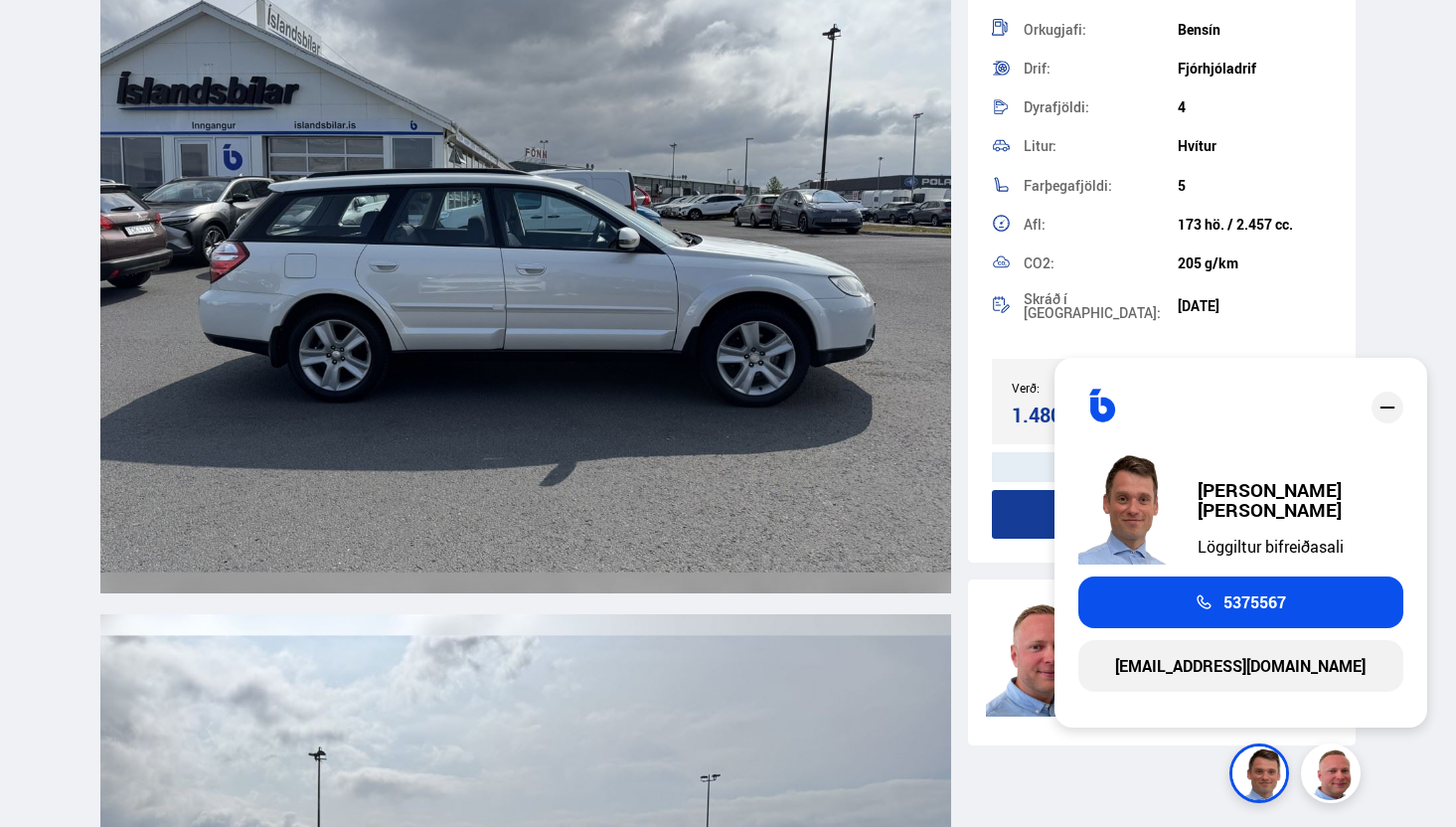 click at bounding box center (526, 252) 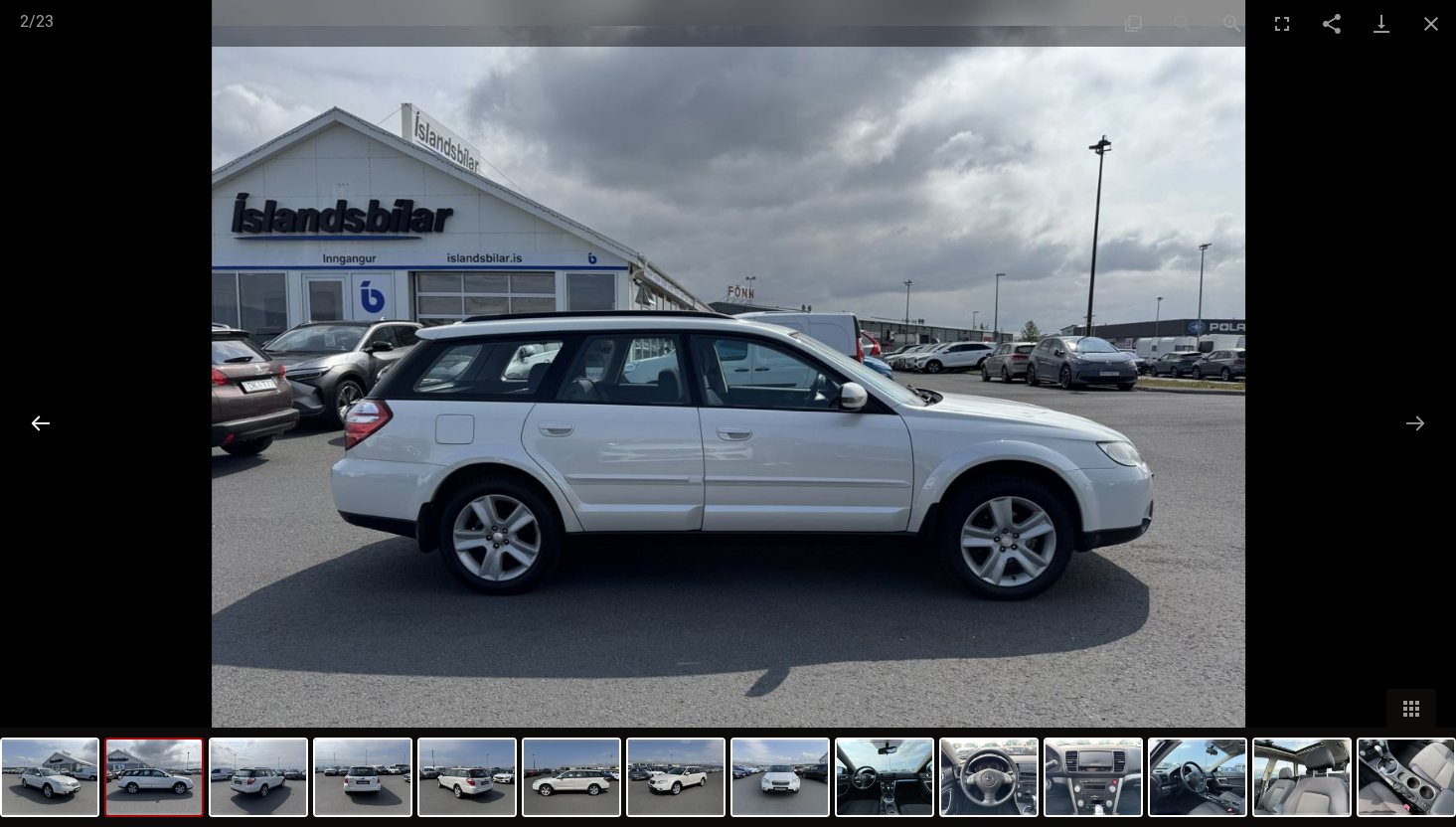 click at bounding box center [41, 422] 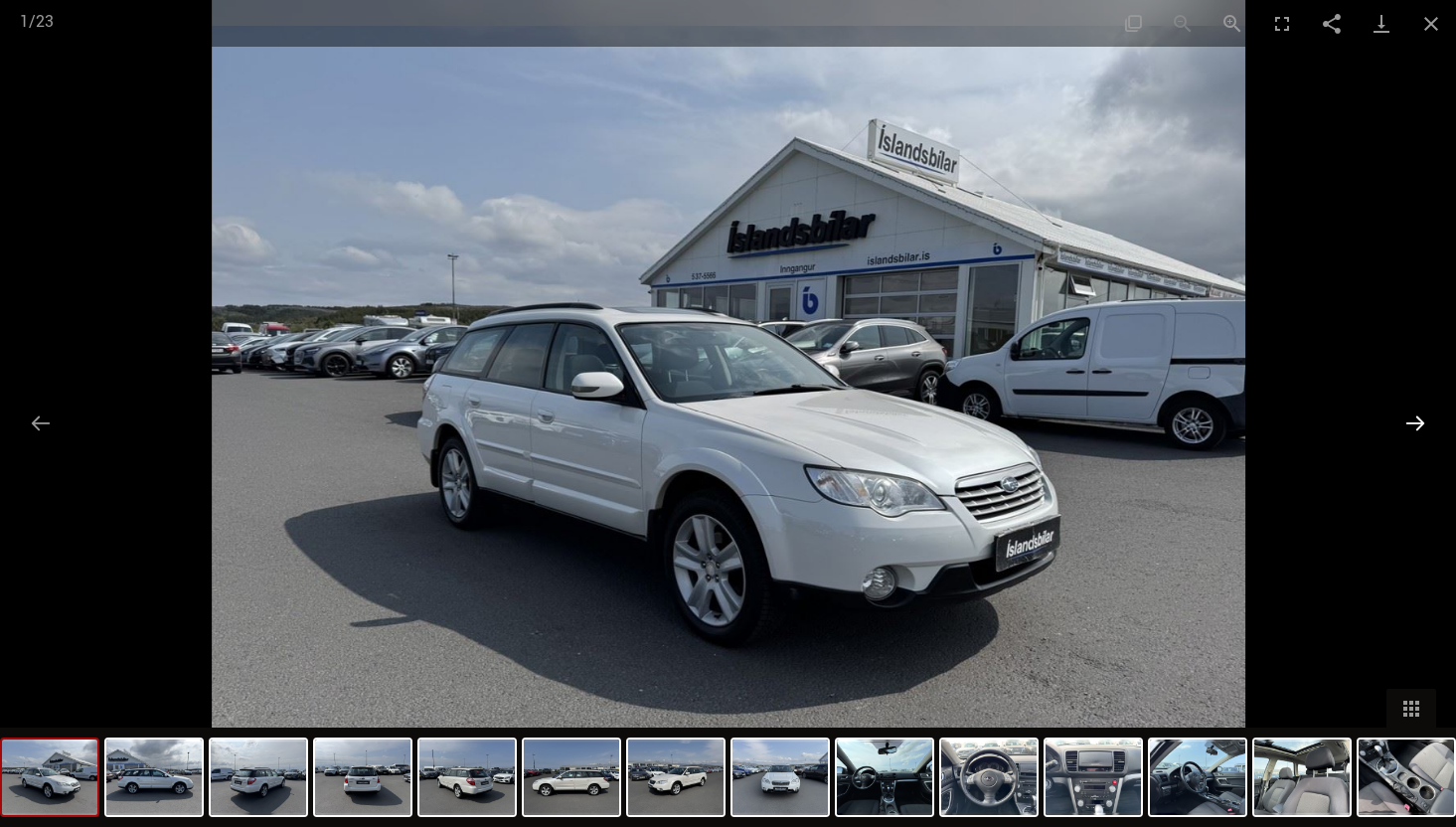 click at bounding box center [1415, 422] 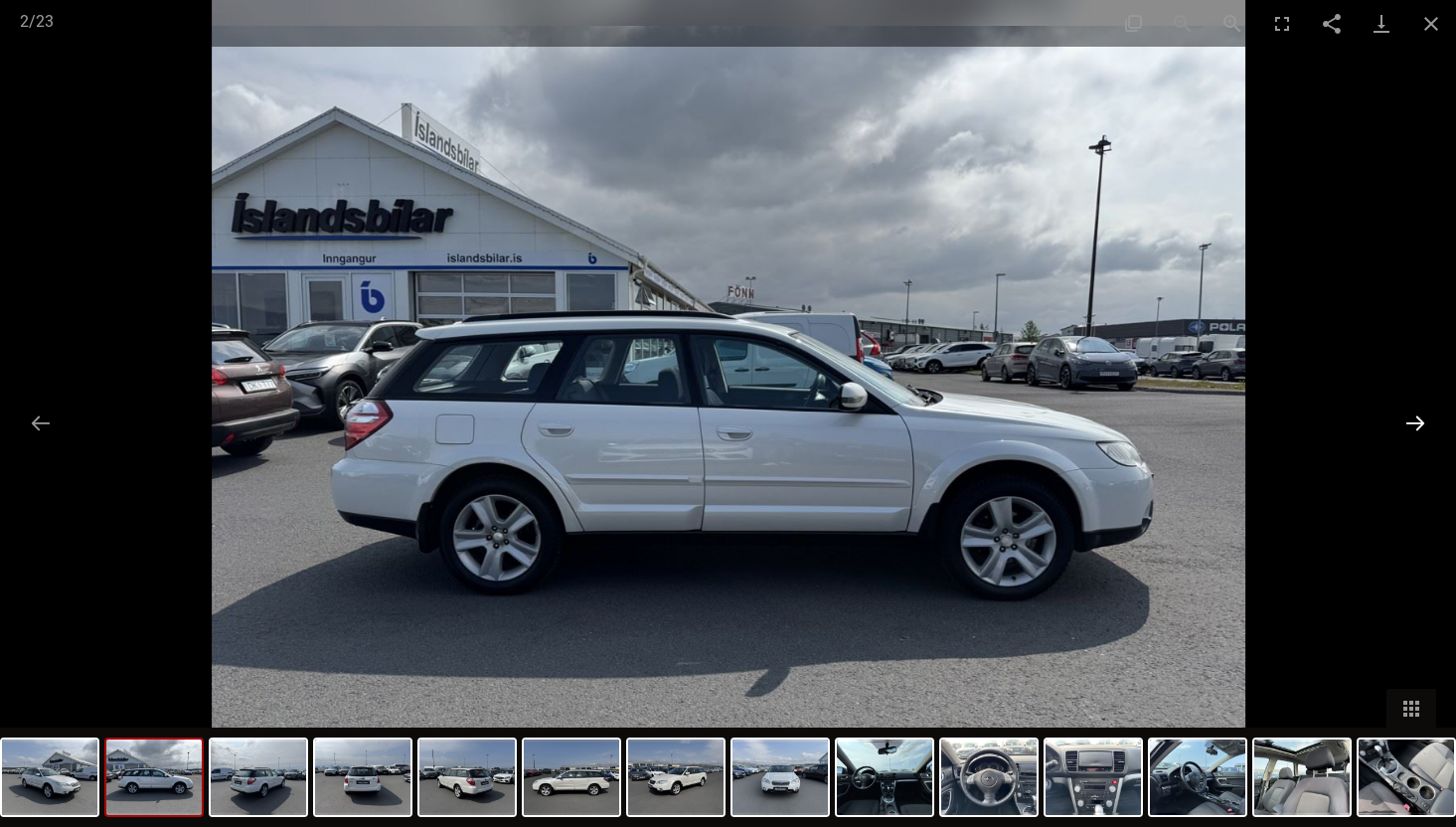 click at bounding box center [1415, 422] 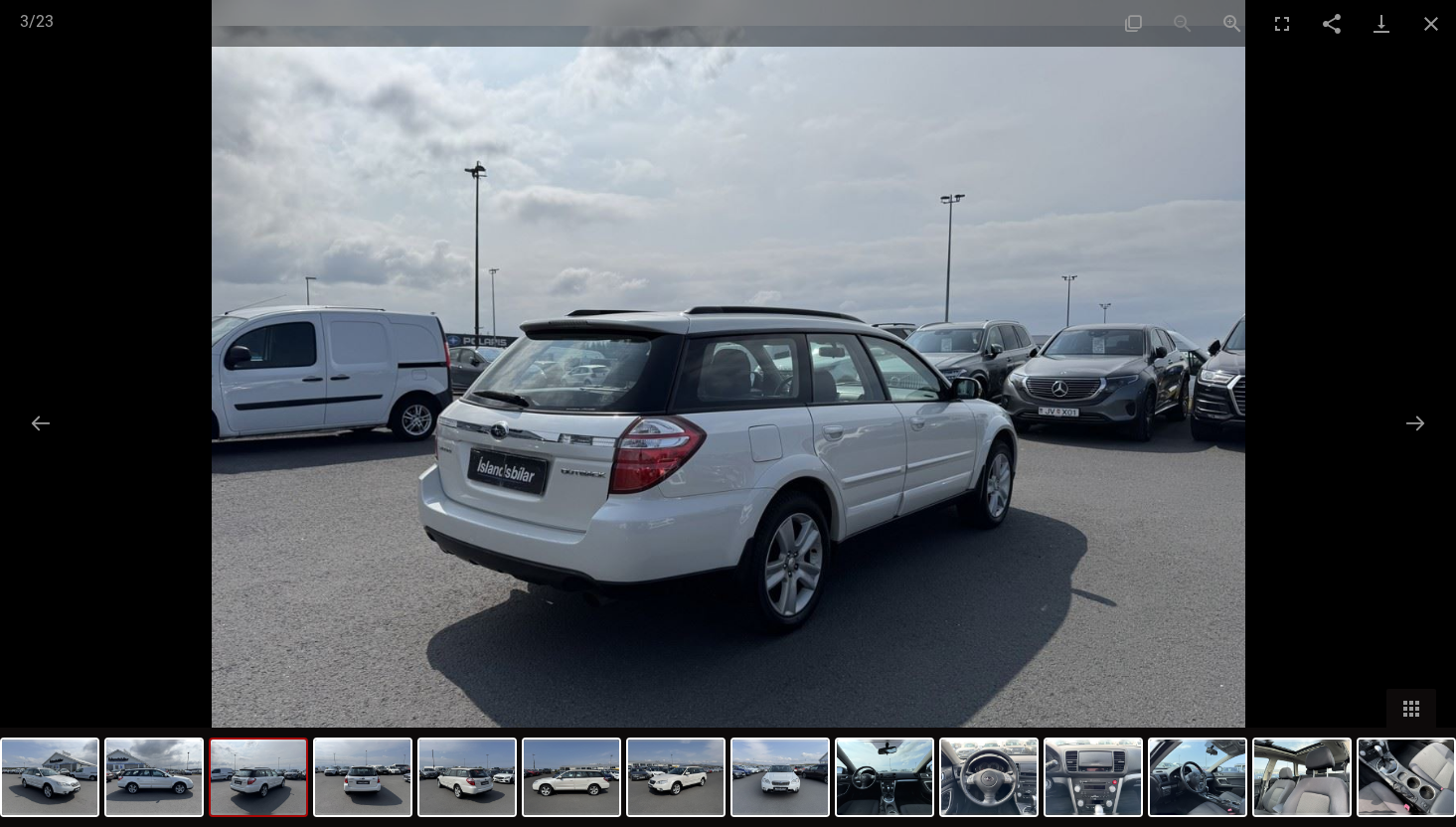 scroll, scrollTop: 4551, scrollLeft: 0, axis: vertical 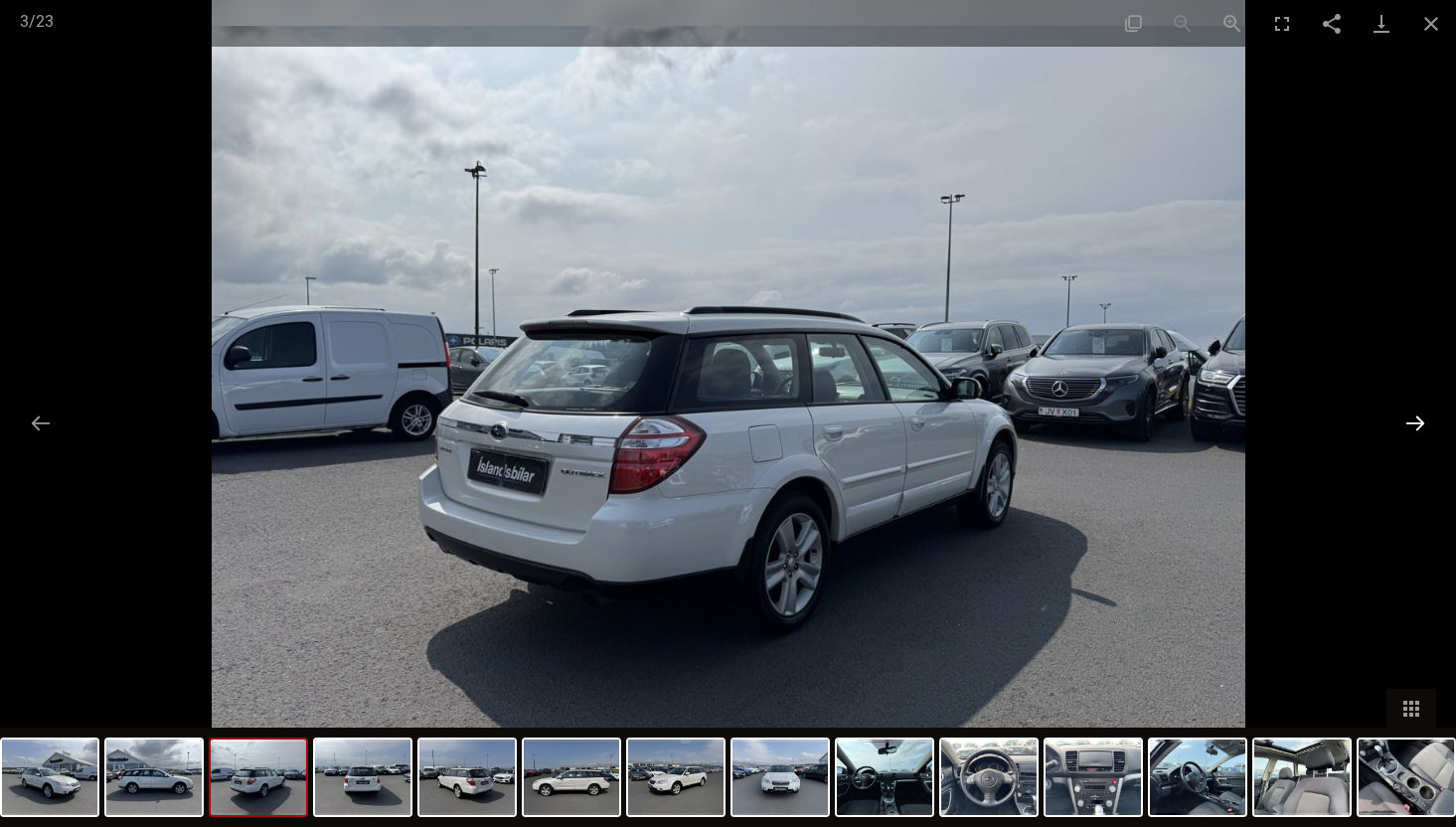 click at bounding box center [1415, 422] 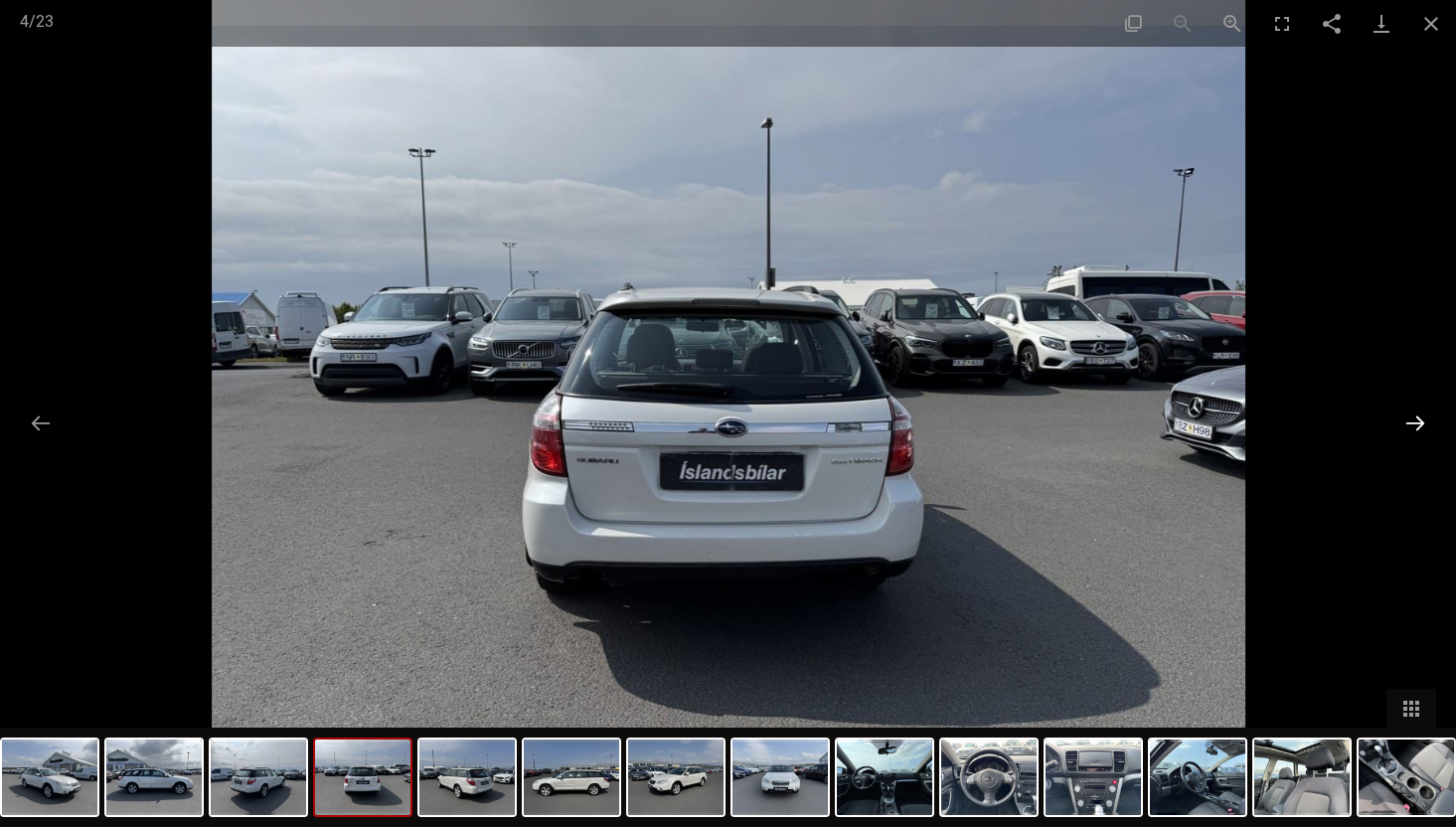 click at bounding box center [1415, 422] 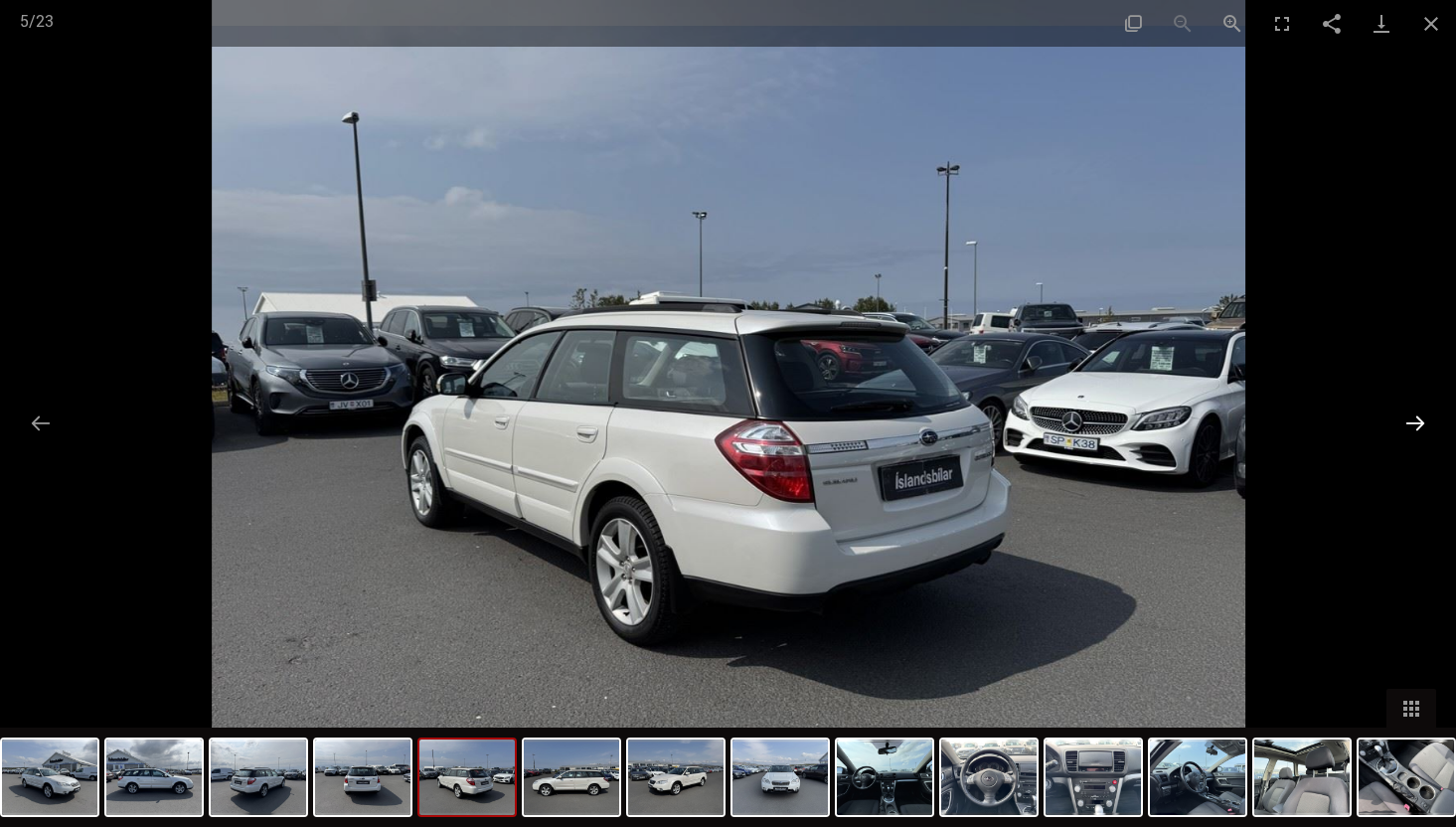 click at bounding box center (1415, 422) 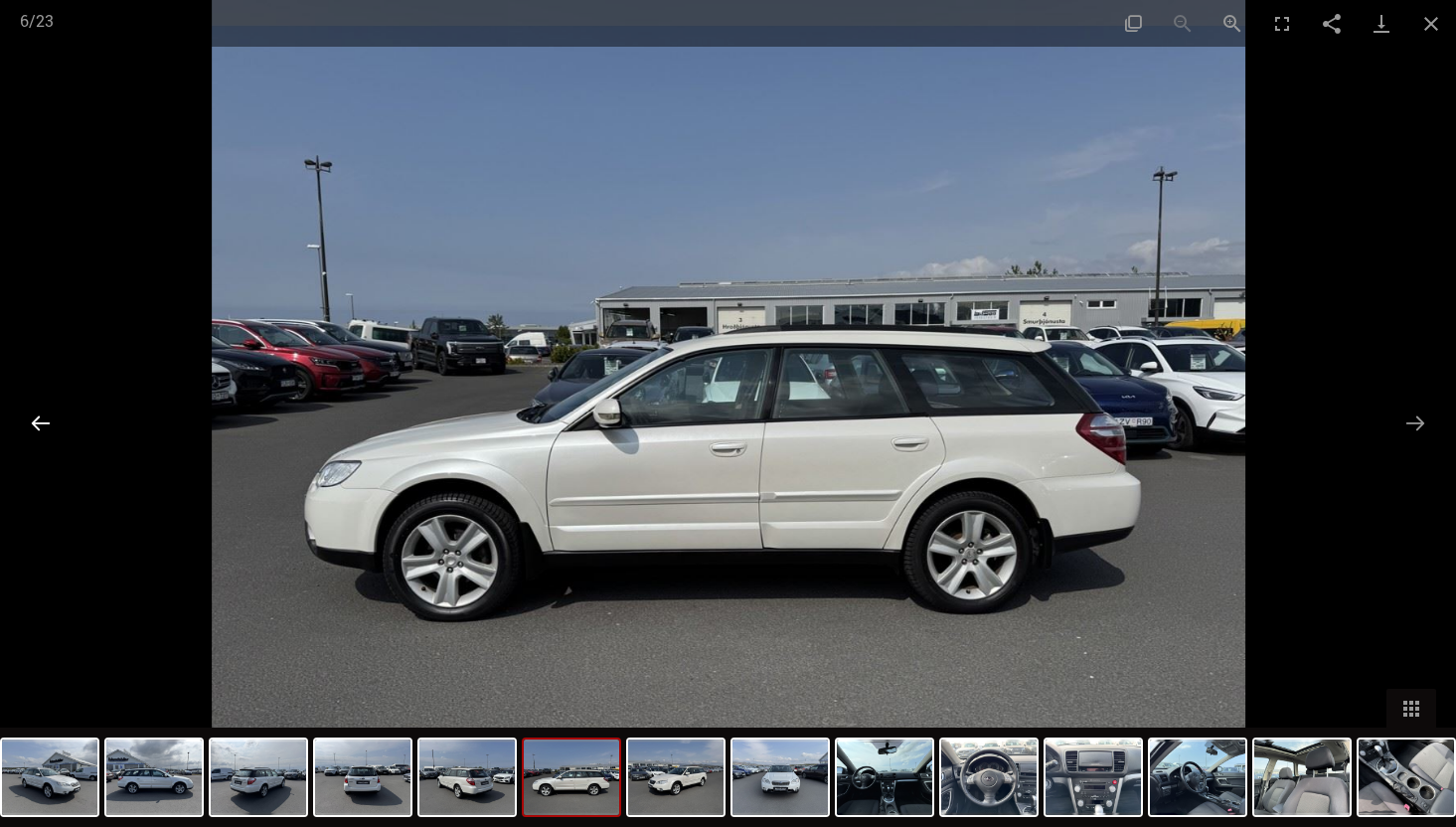 click at bounding box center (41, 422) 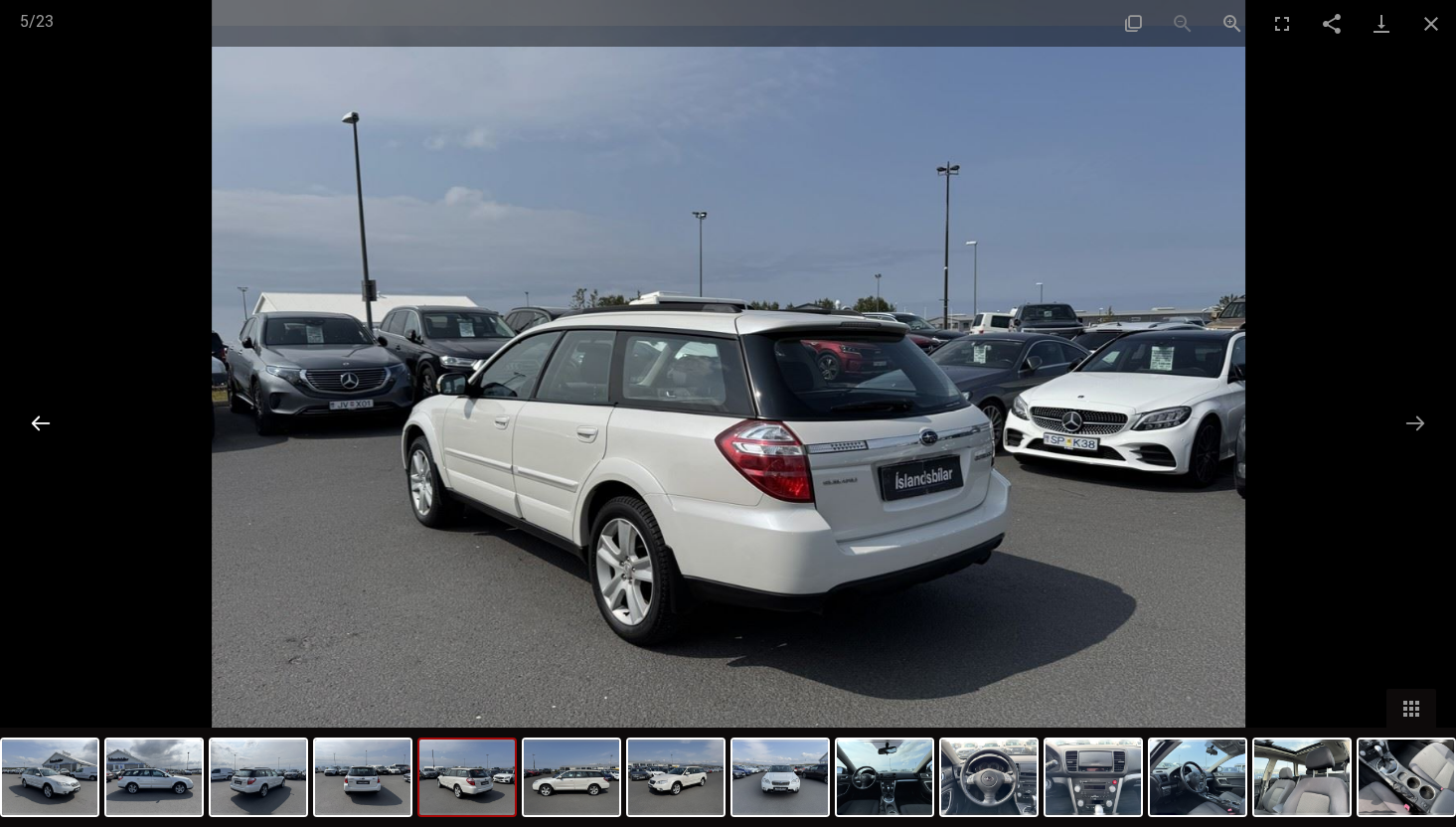 click at bounding box center (41, 422) 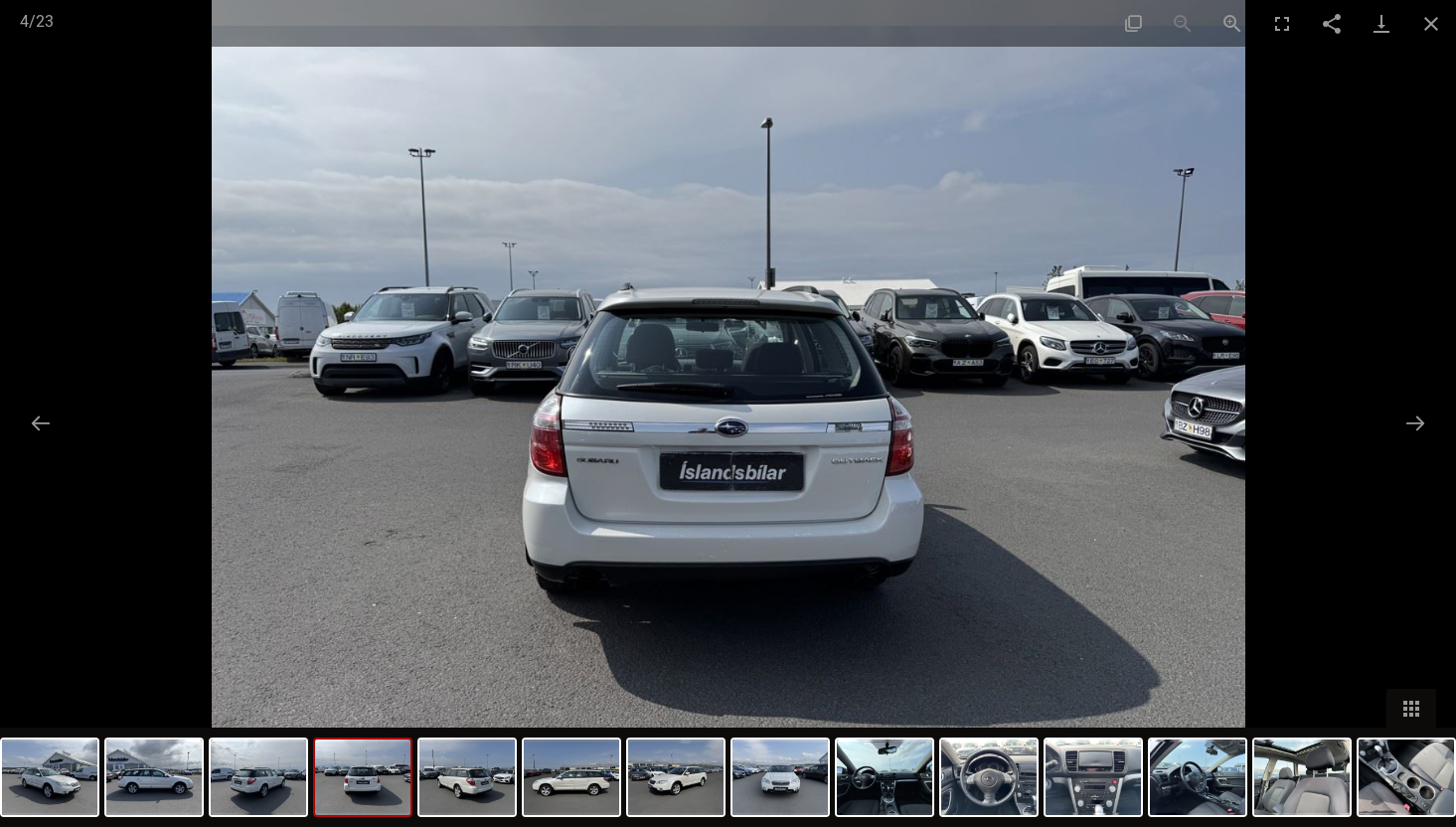 scroll, scrollTop: 4224, scrollLeft: 0, axis: vertical 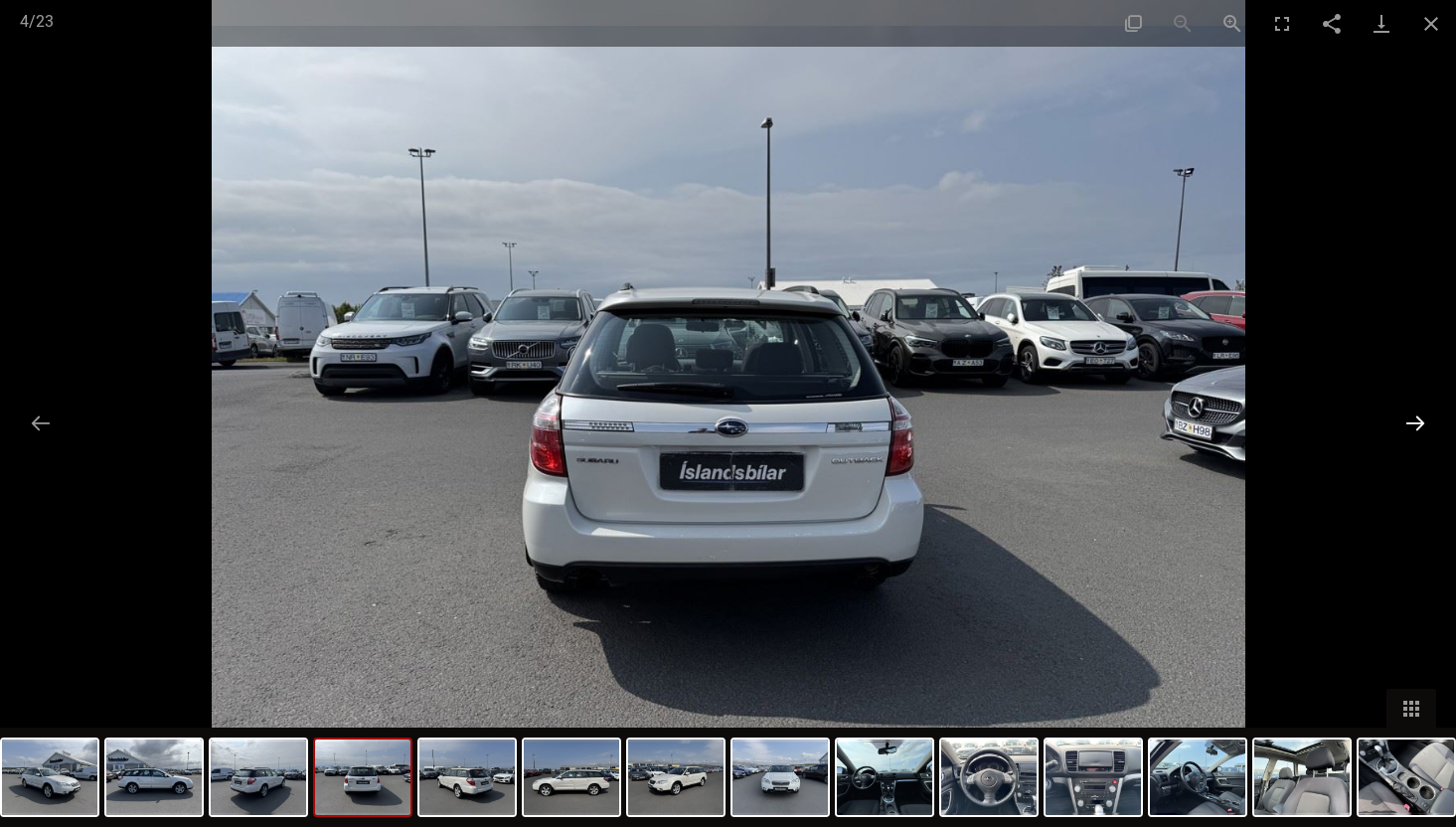 click at bounding box center [1415, 422] 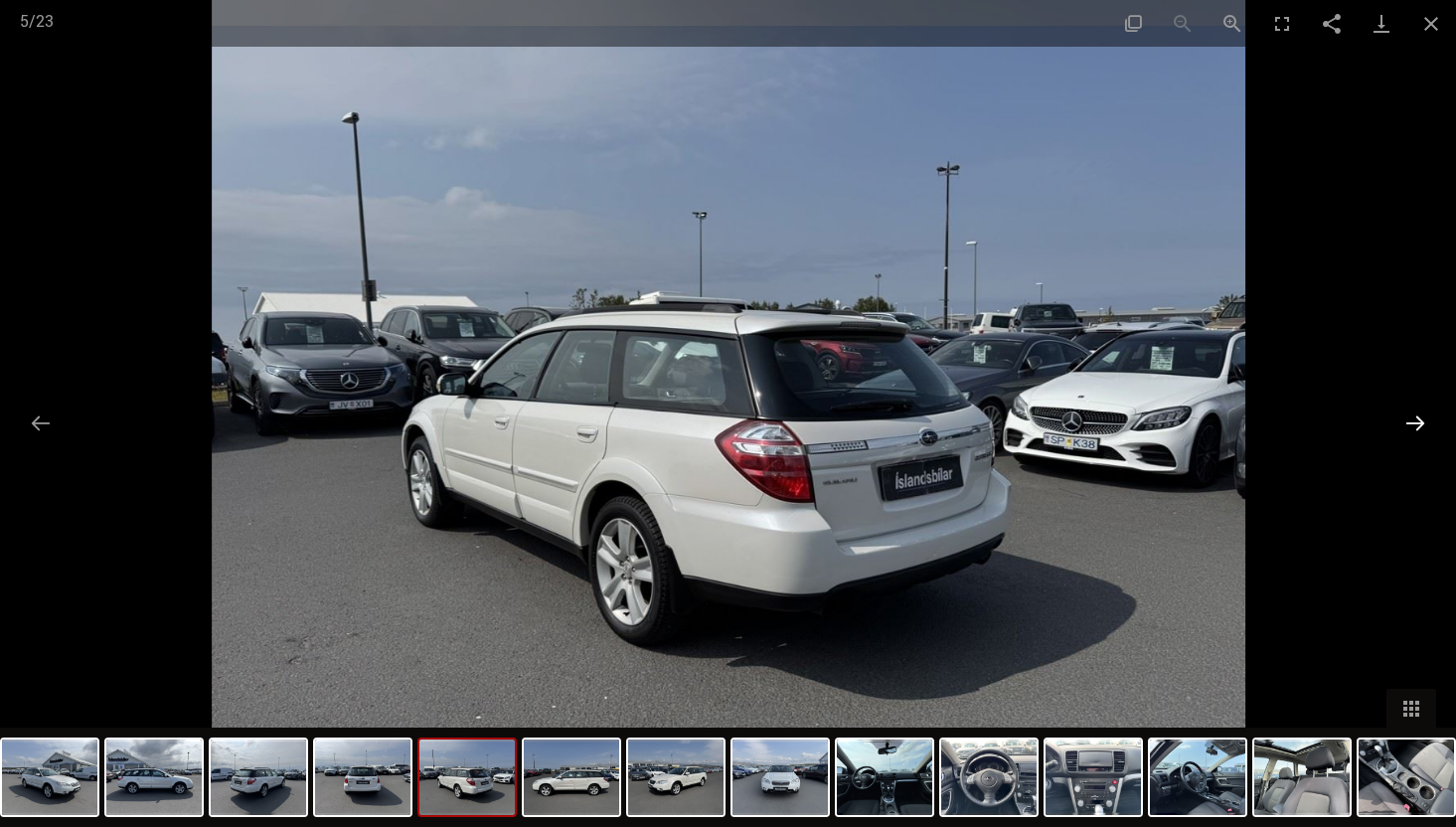 click at bounding box center (1415, 422) 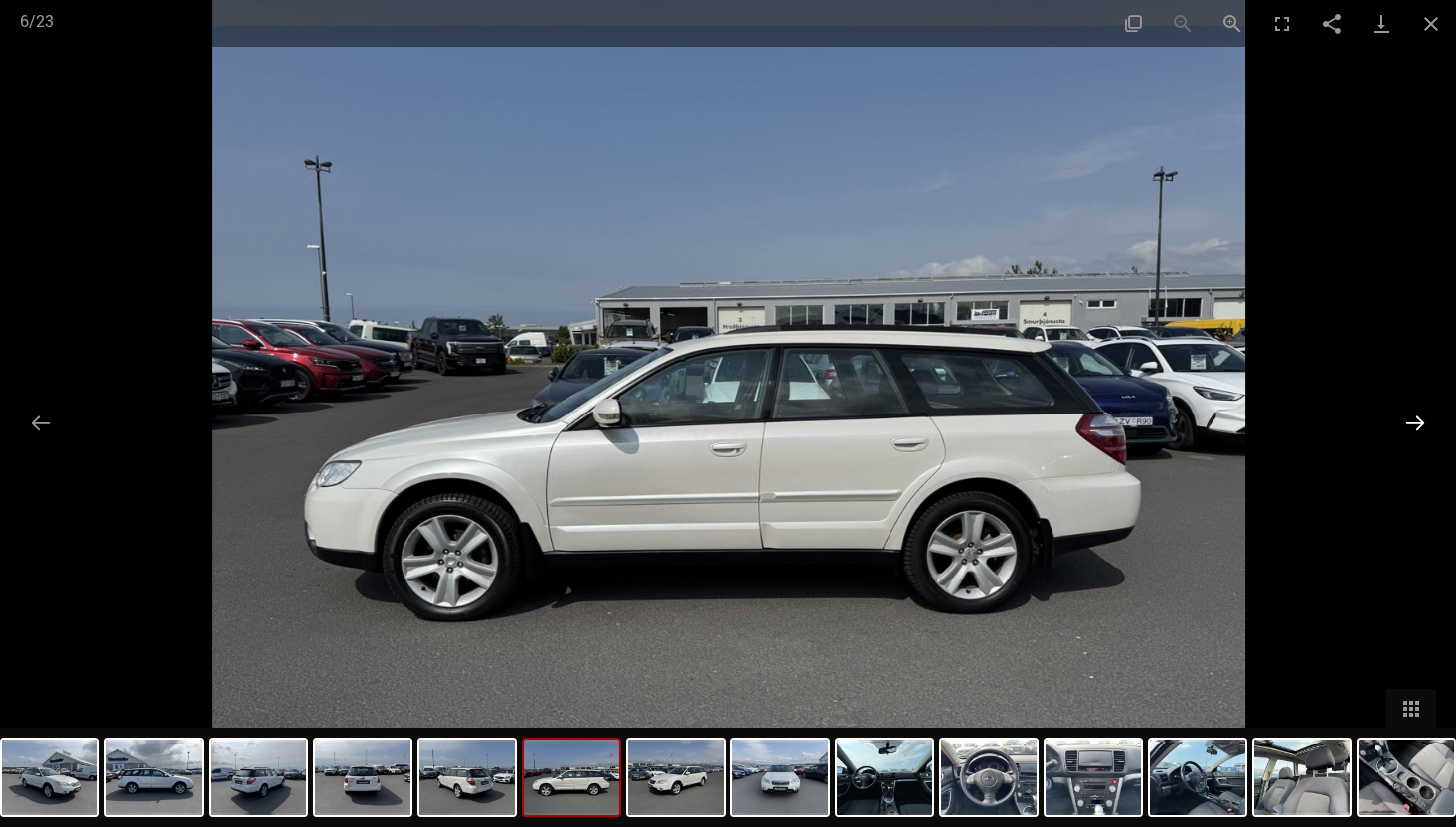 click at bounding box center [1415, 422] 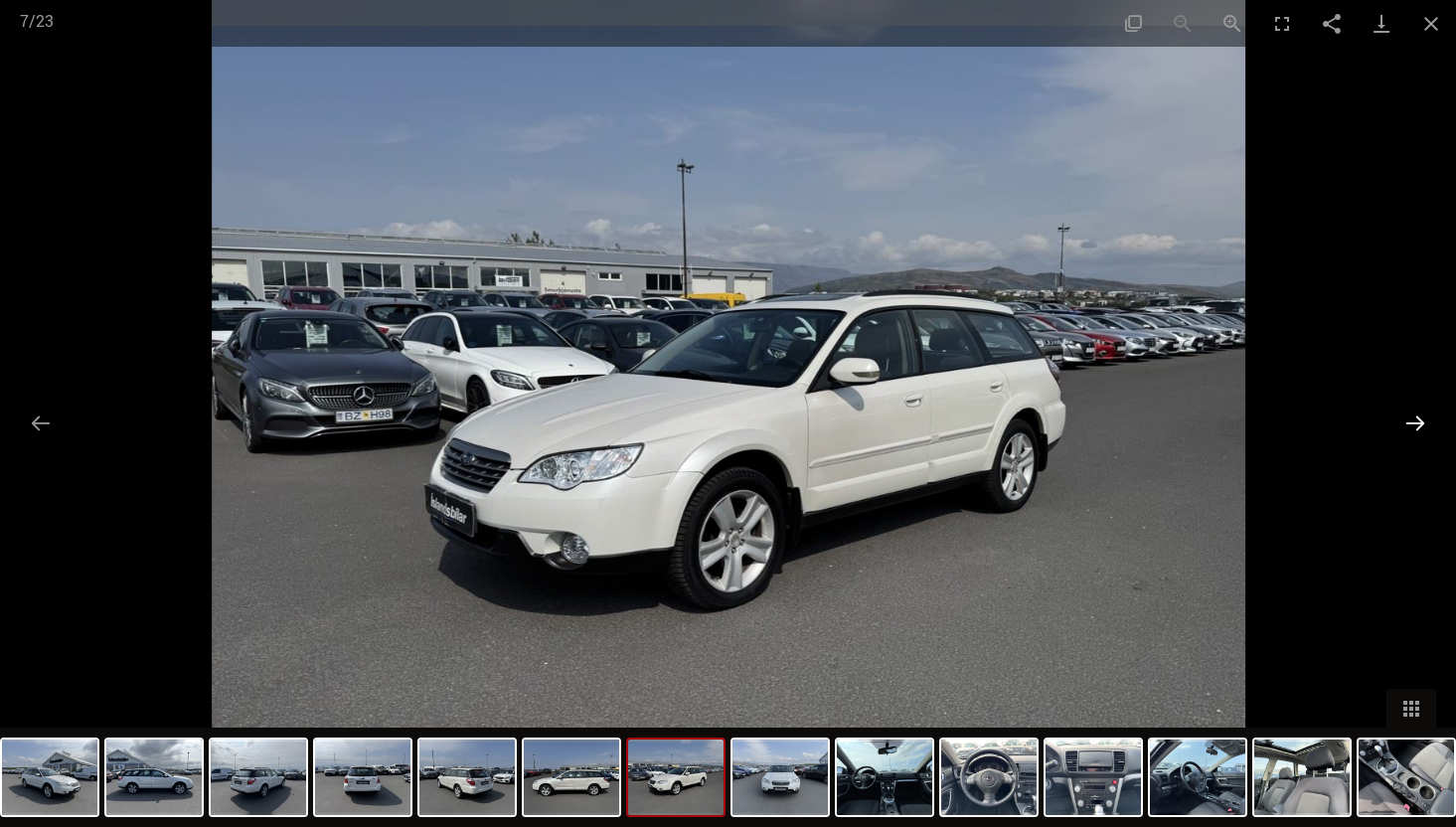 click at bounding box center (1415, 422) 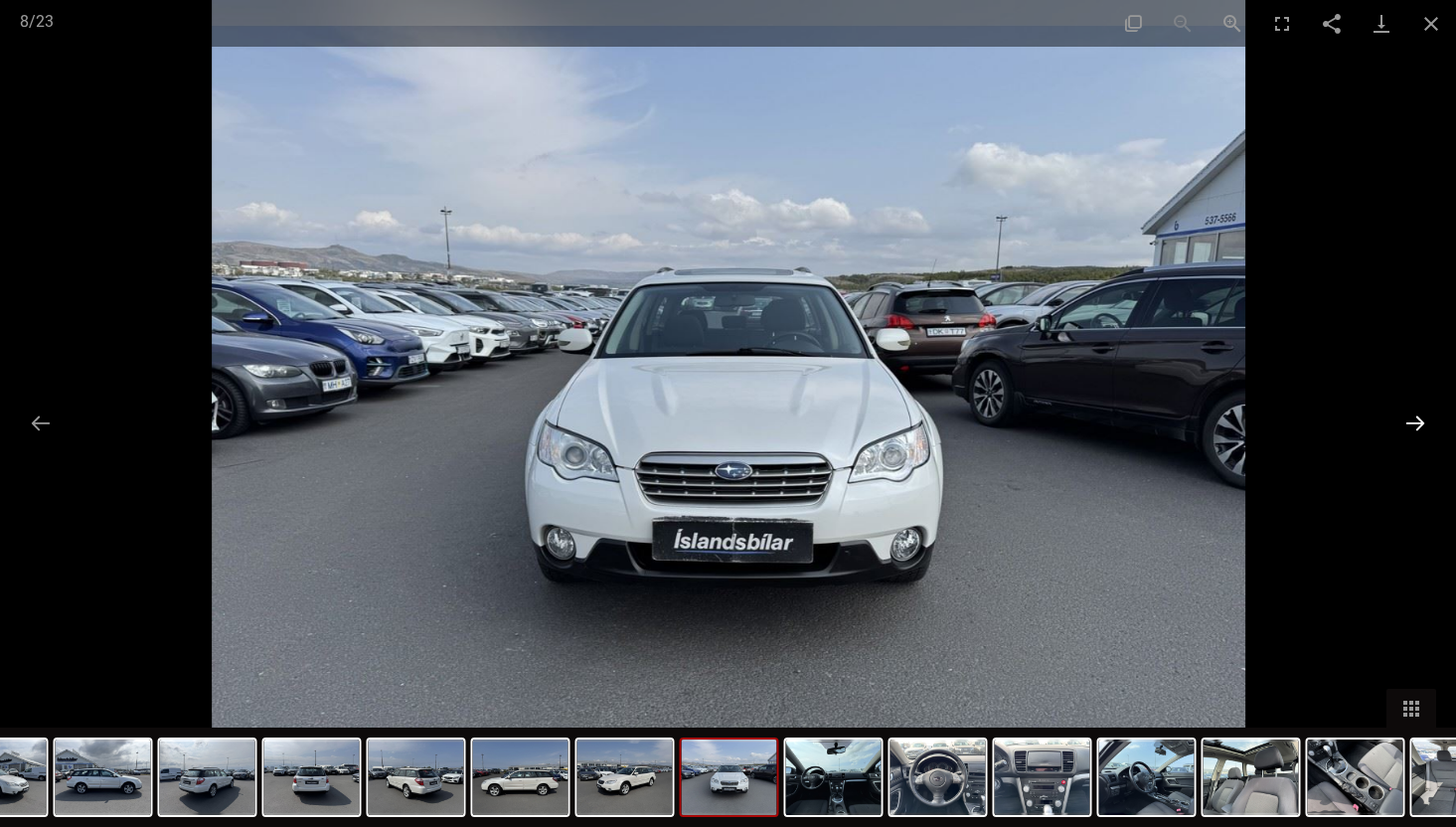 click at bounding box center (1415, 422) 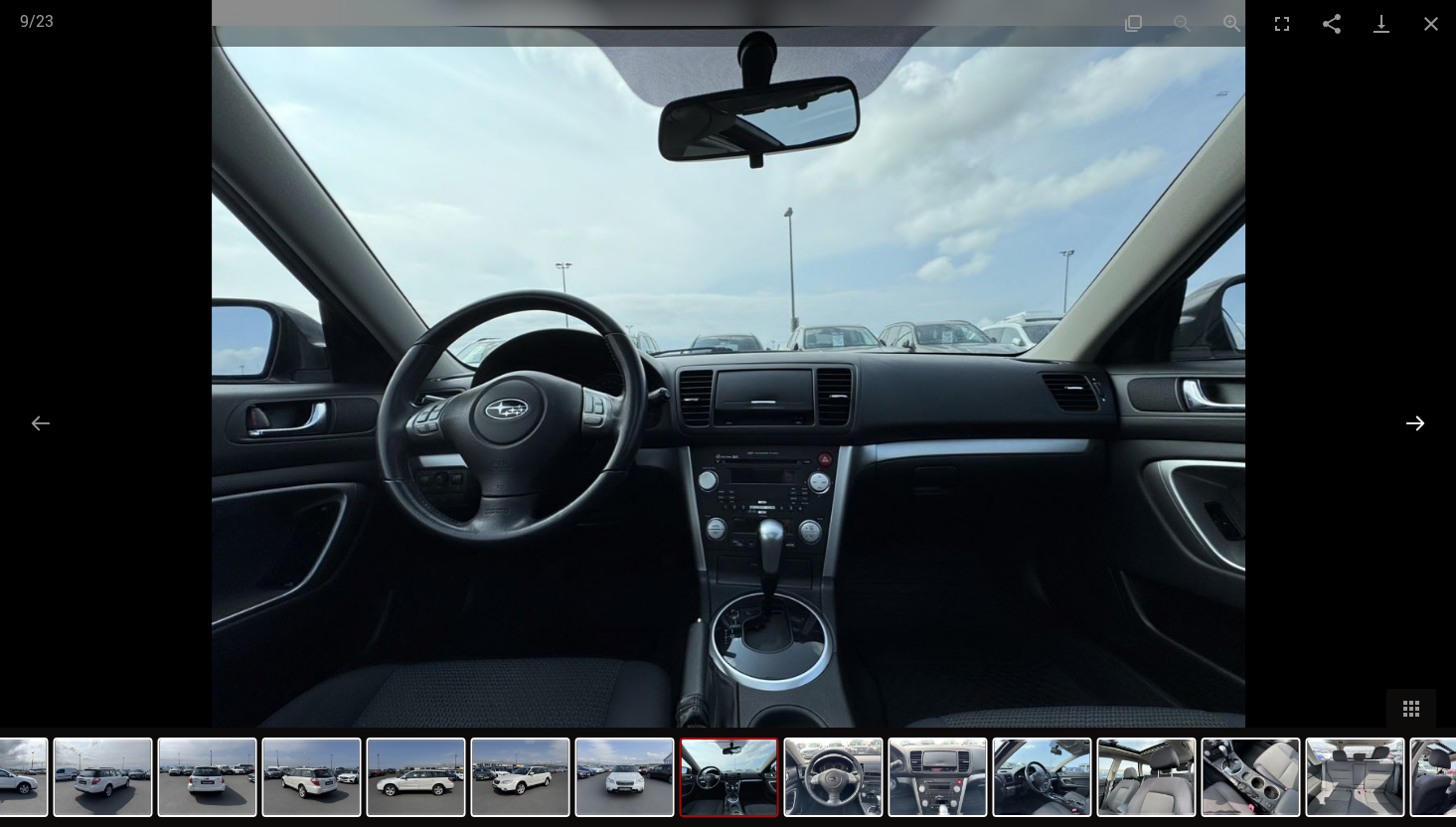 click at bounding box center (1415, 422) 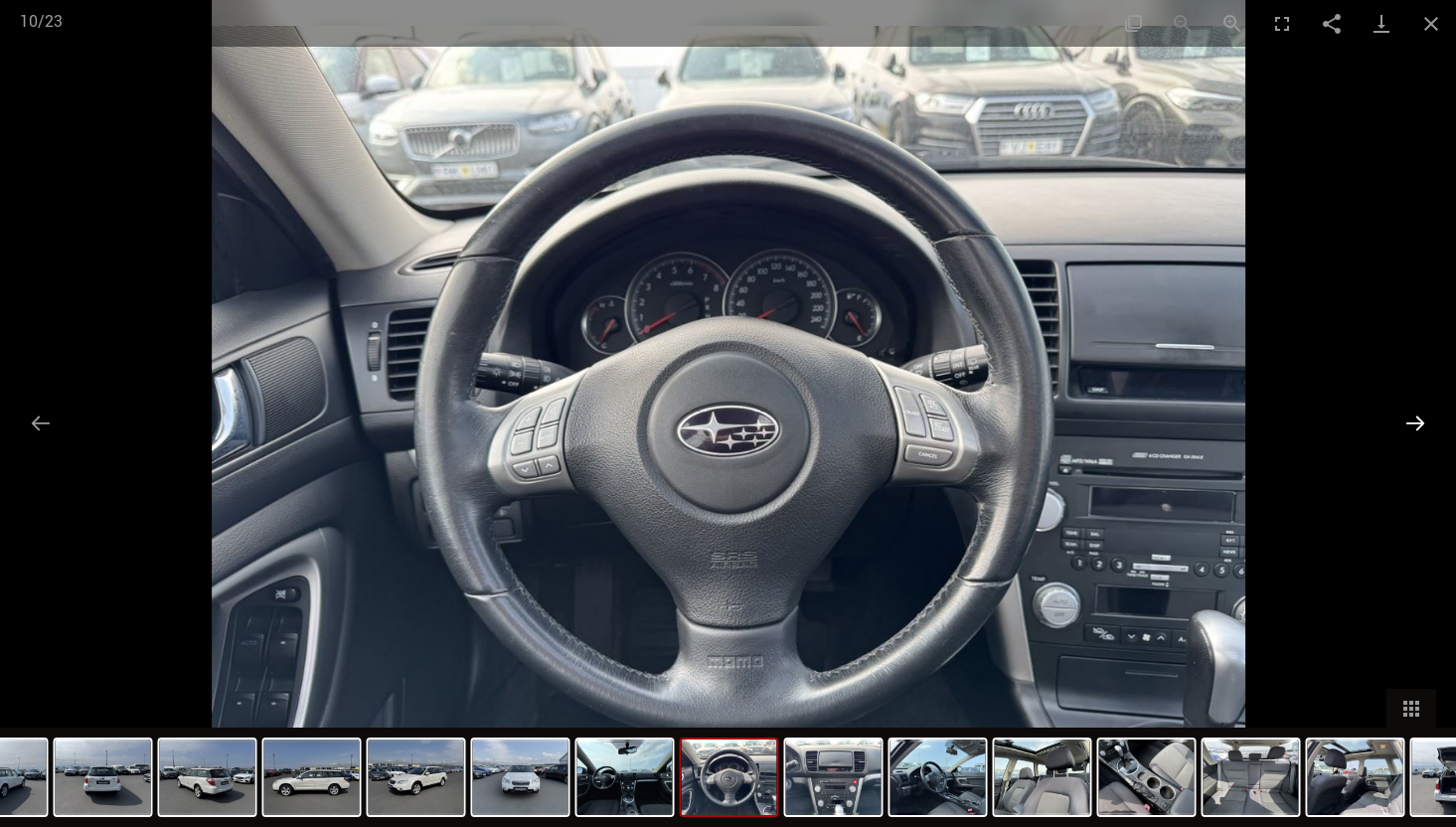 click at bounding box center [1415, 422] 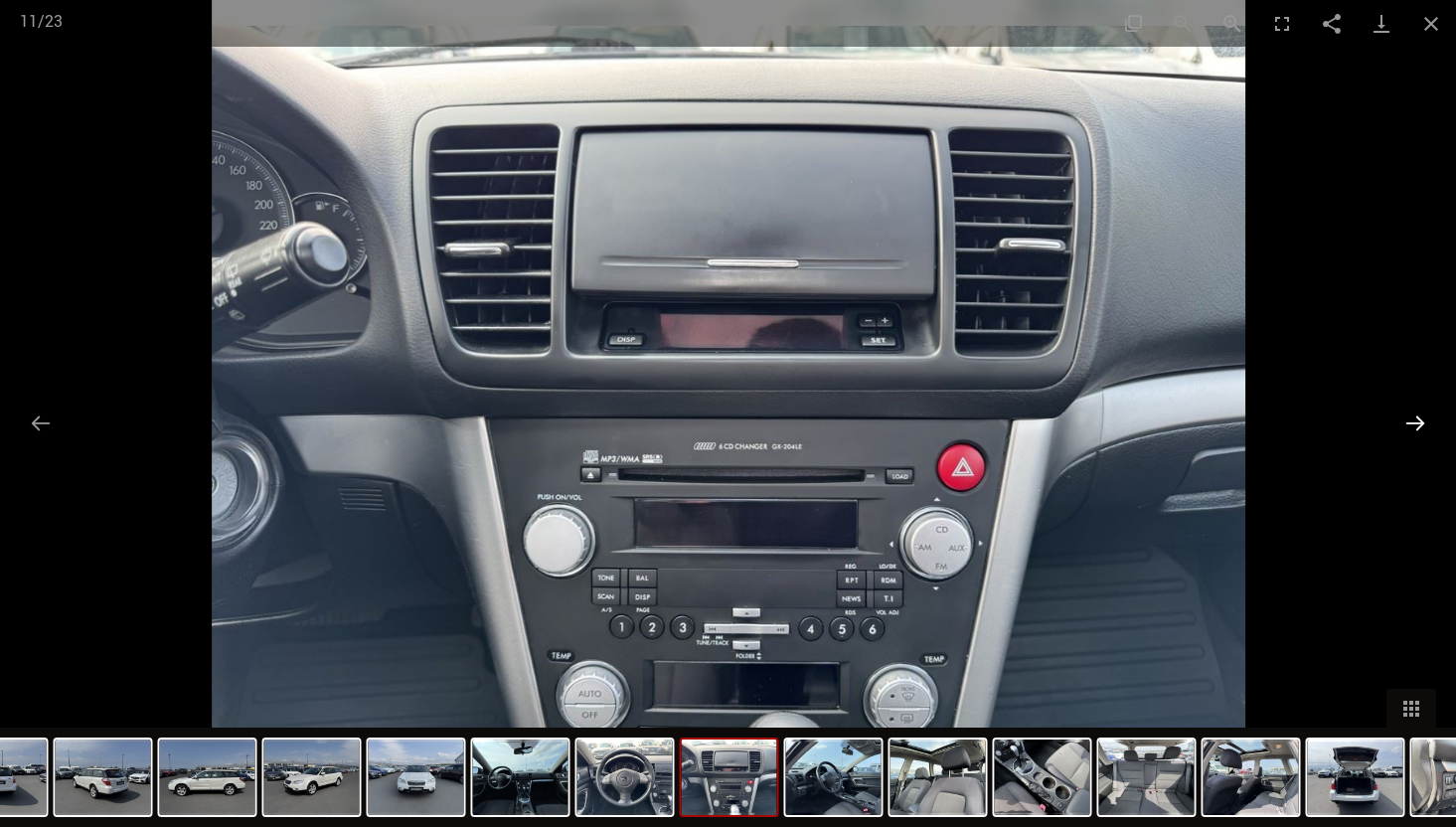 click at bounding box center [1415, 422] 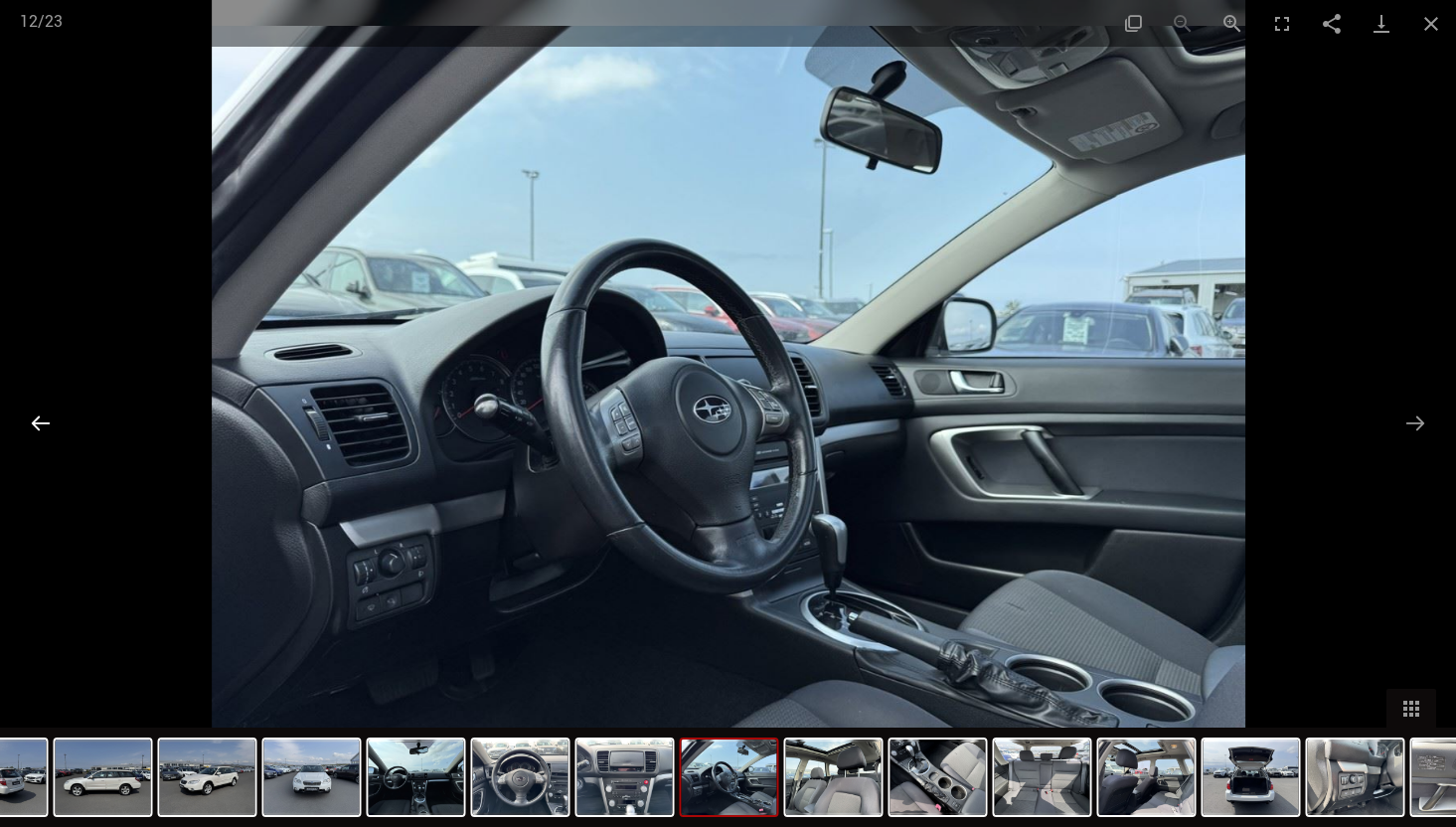 click at bounding box center (41, 422) 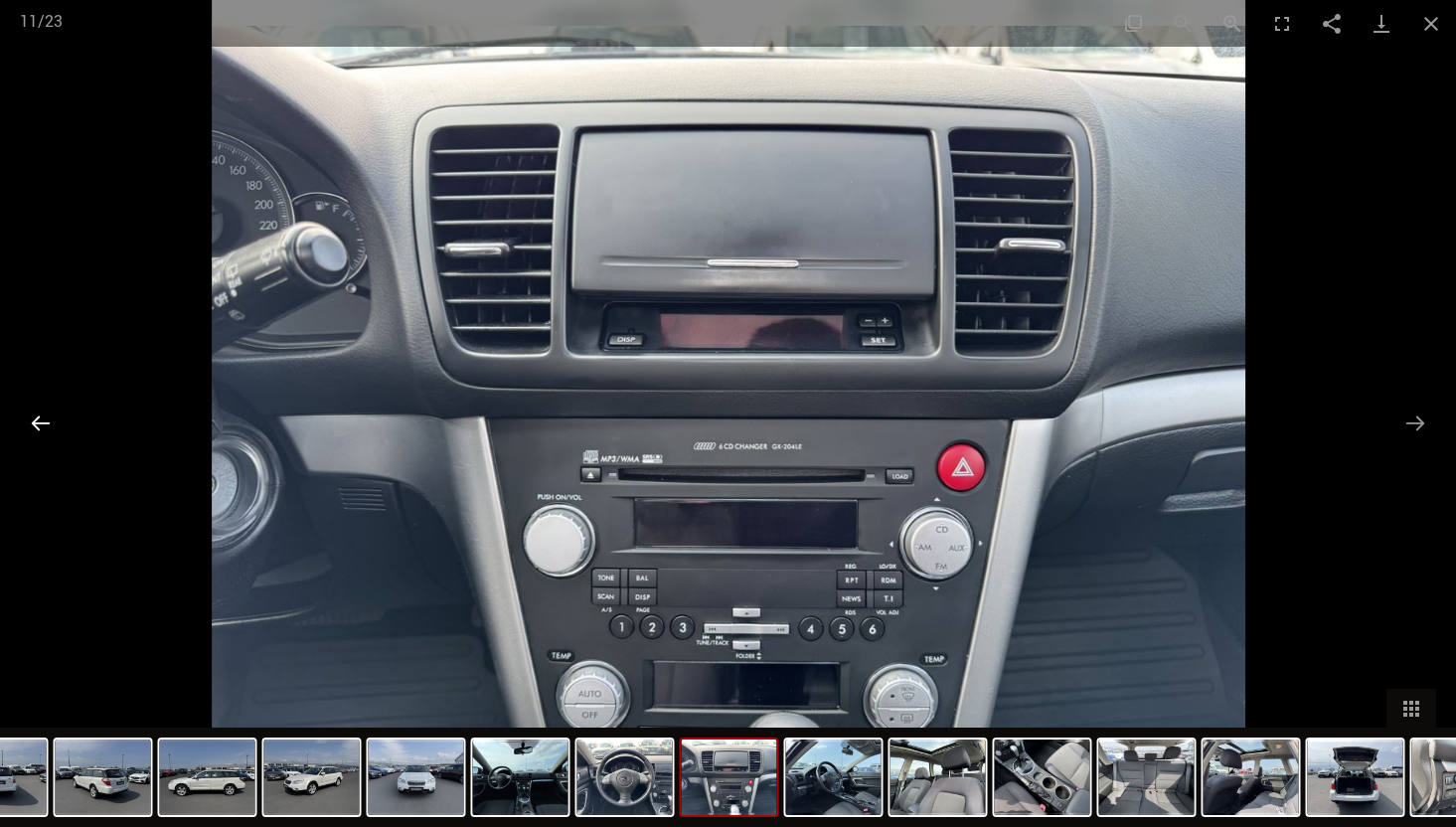 click at bounding box center (41, 422) 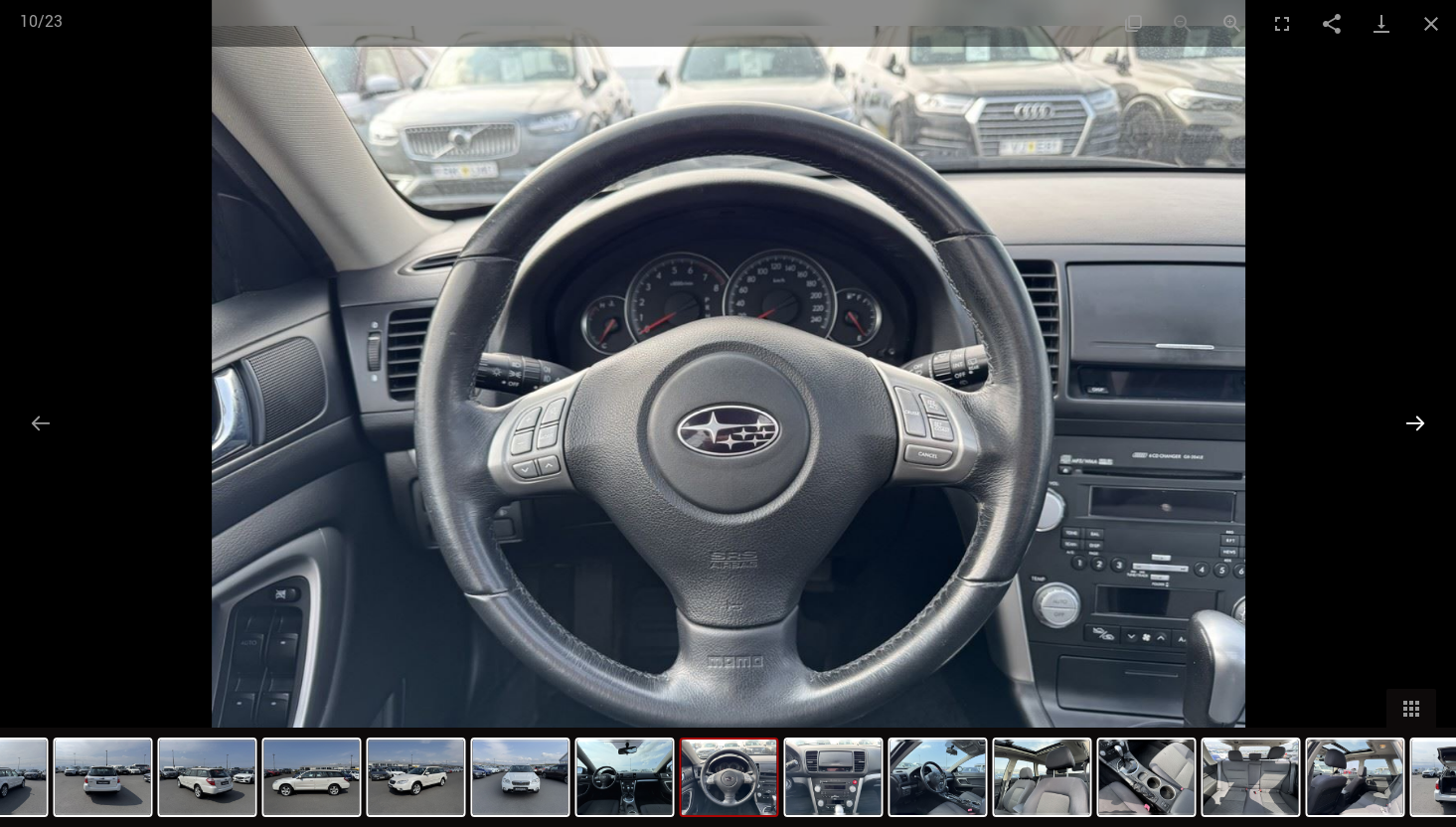 click at bounding box center [1415, 422] 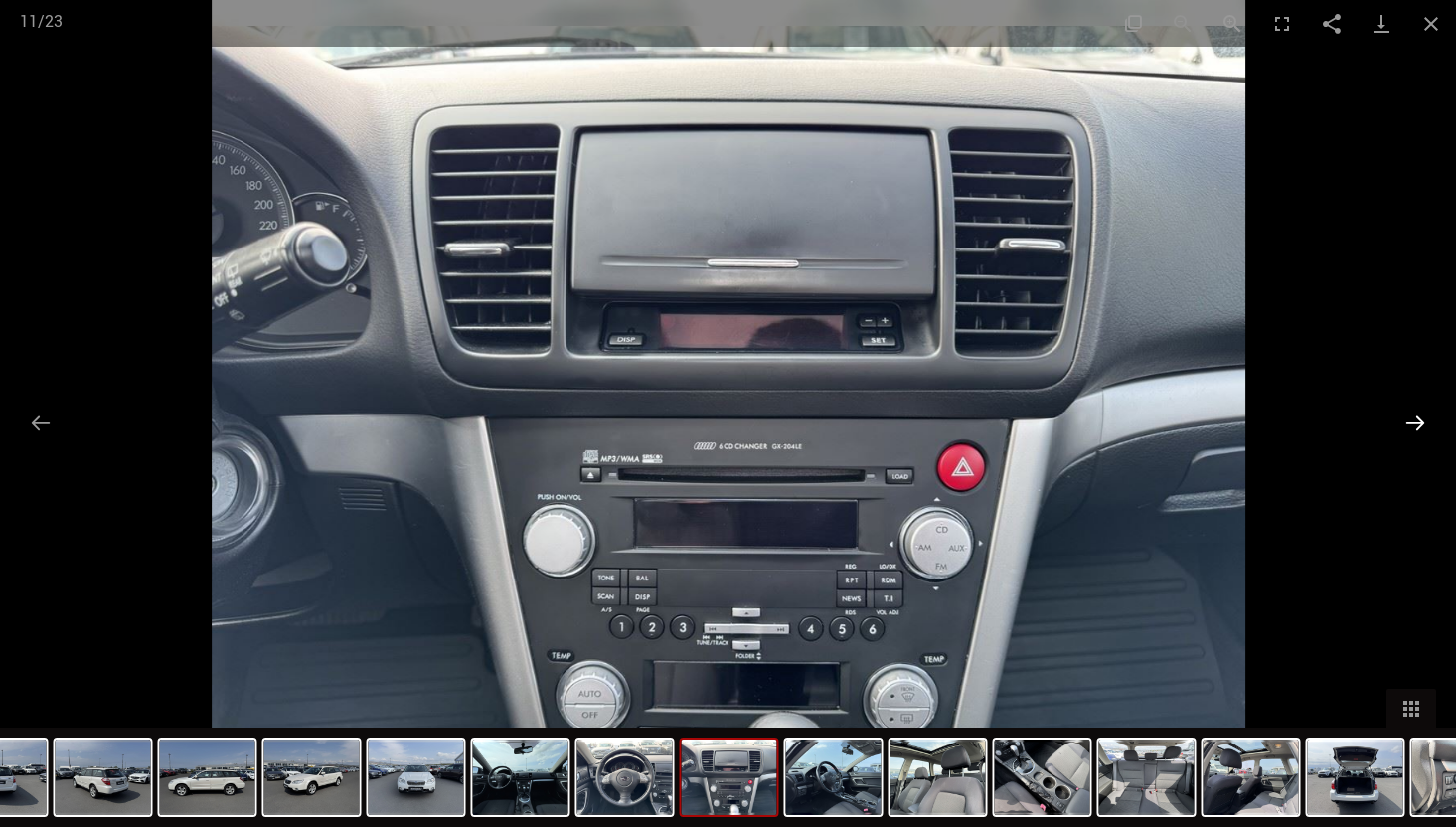 click at bounding box center (1415, 422) 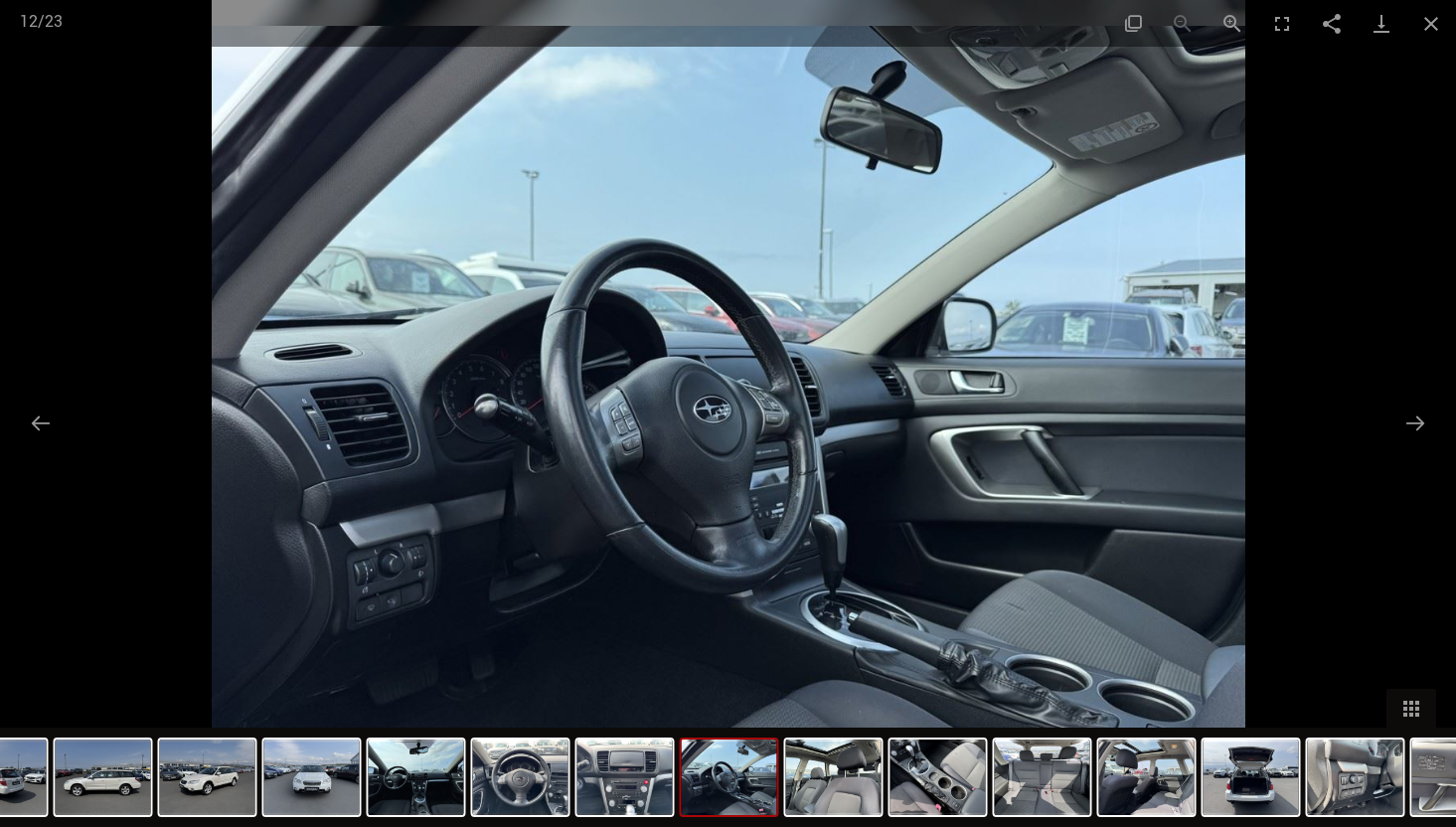 scroll, scrollTop: 4680, scrollLeft: 0, axis: vertical 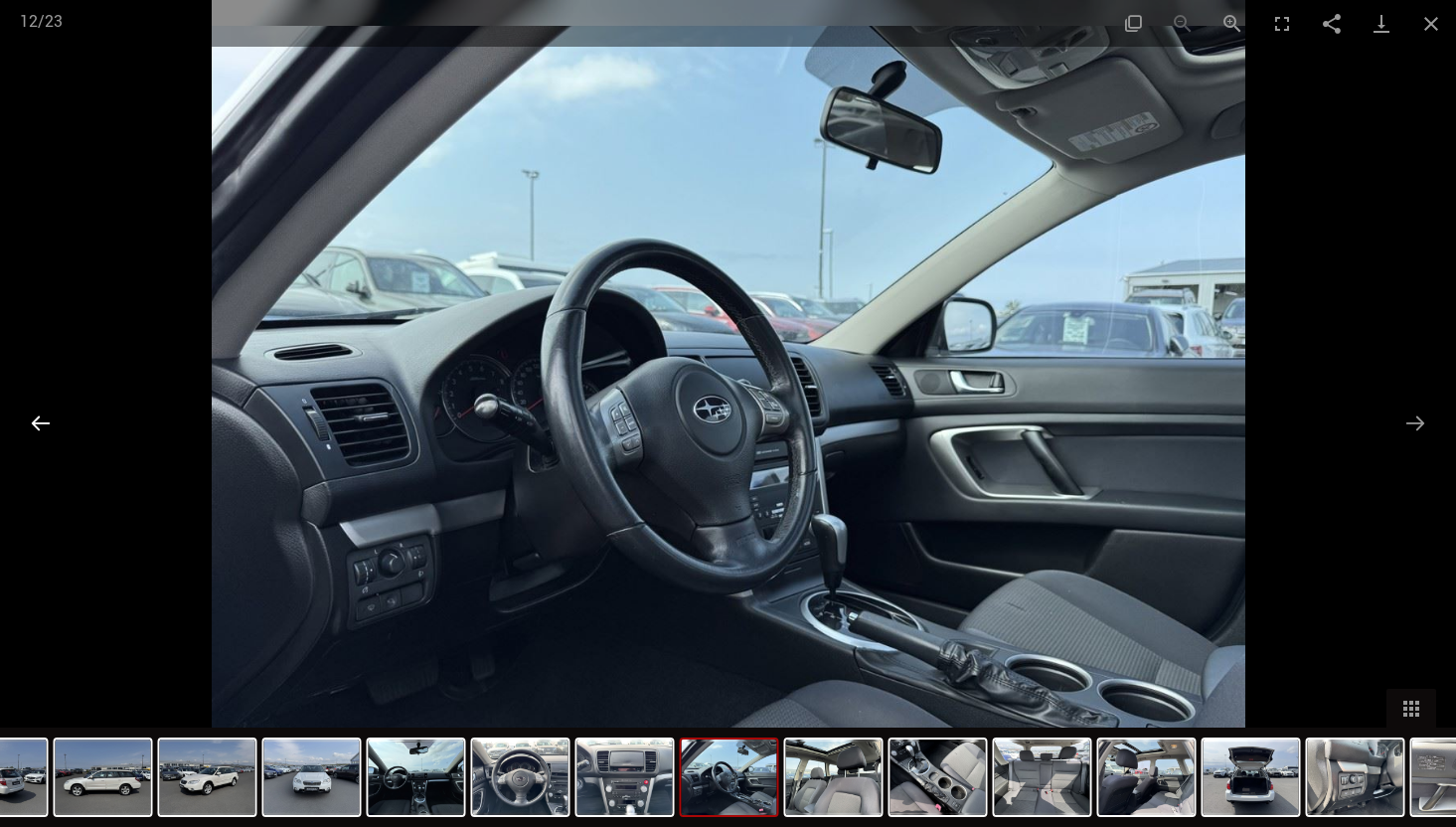 click at bounding box center (41, 422) 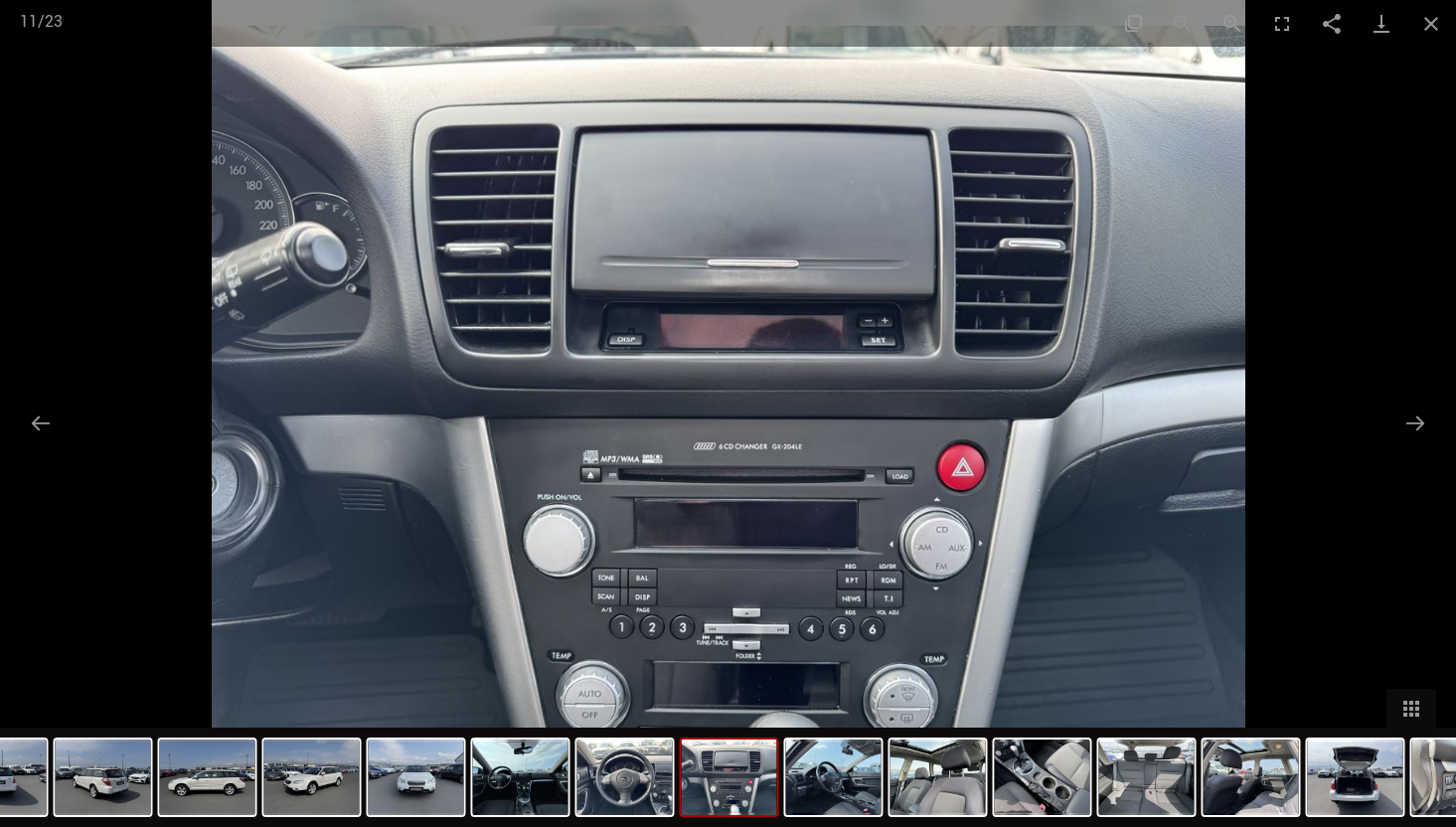 scroll, scrollTop: 5864, scrollLeft: 0, axis: vertical 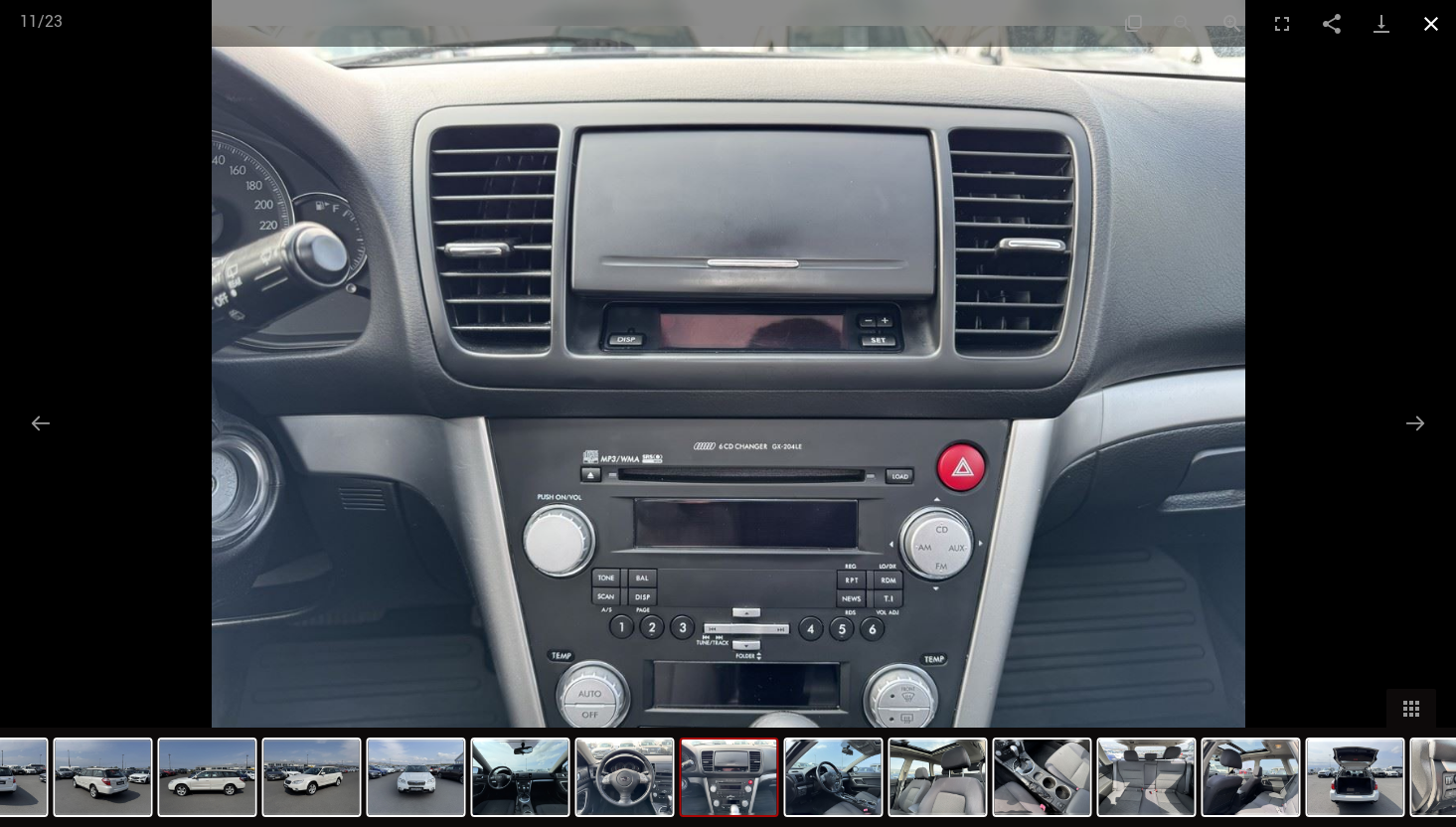 click at bounding box center [1431, 23] 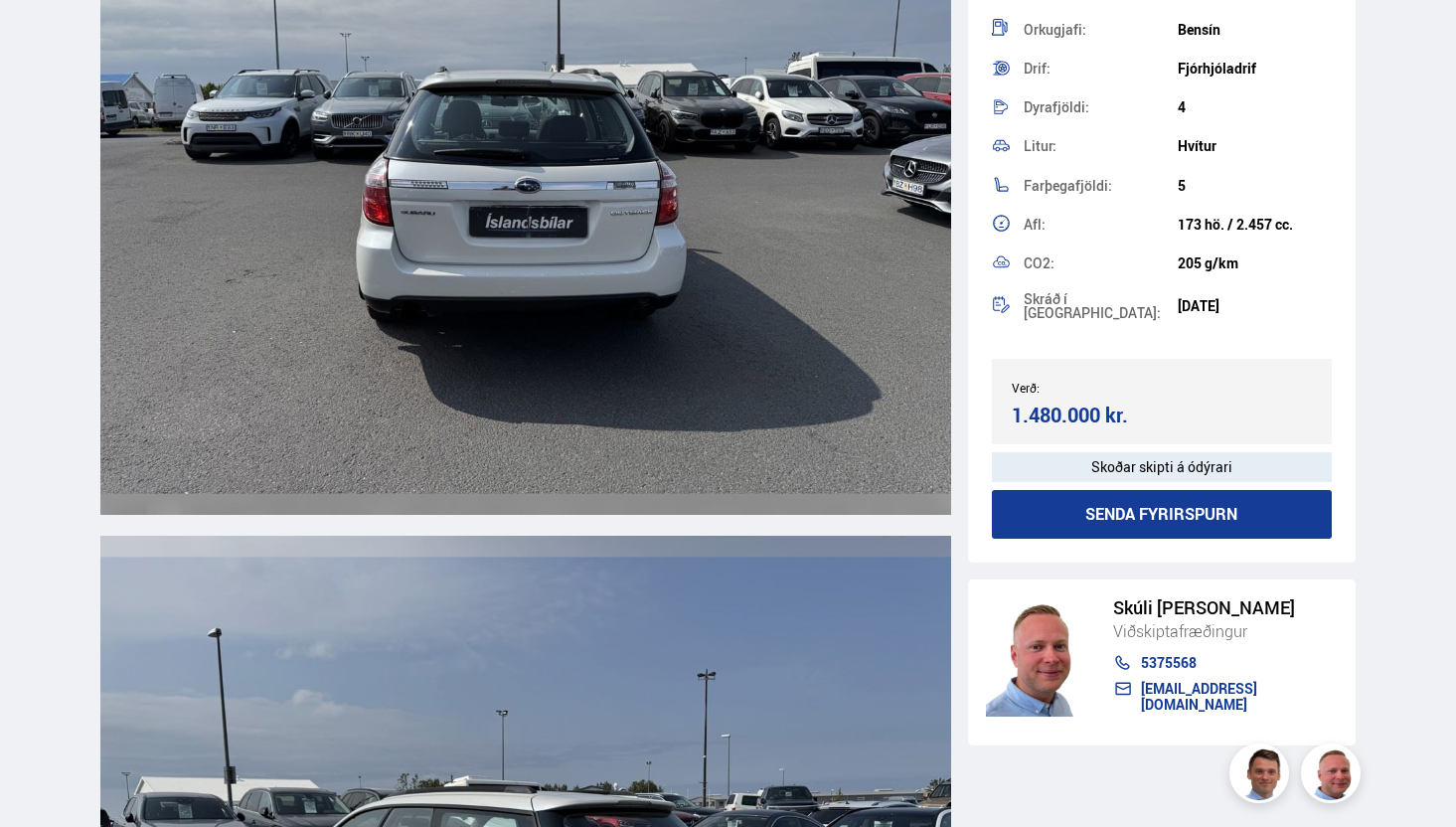scroll, scrollTop: 4355, scrollLeft: 0, axis: vertical 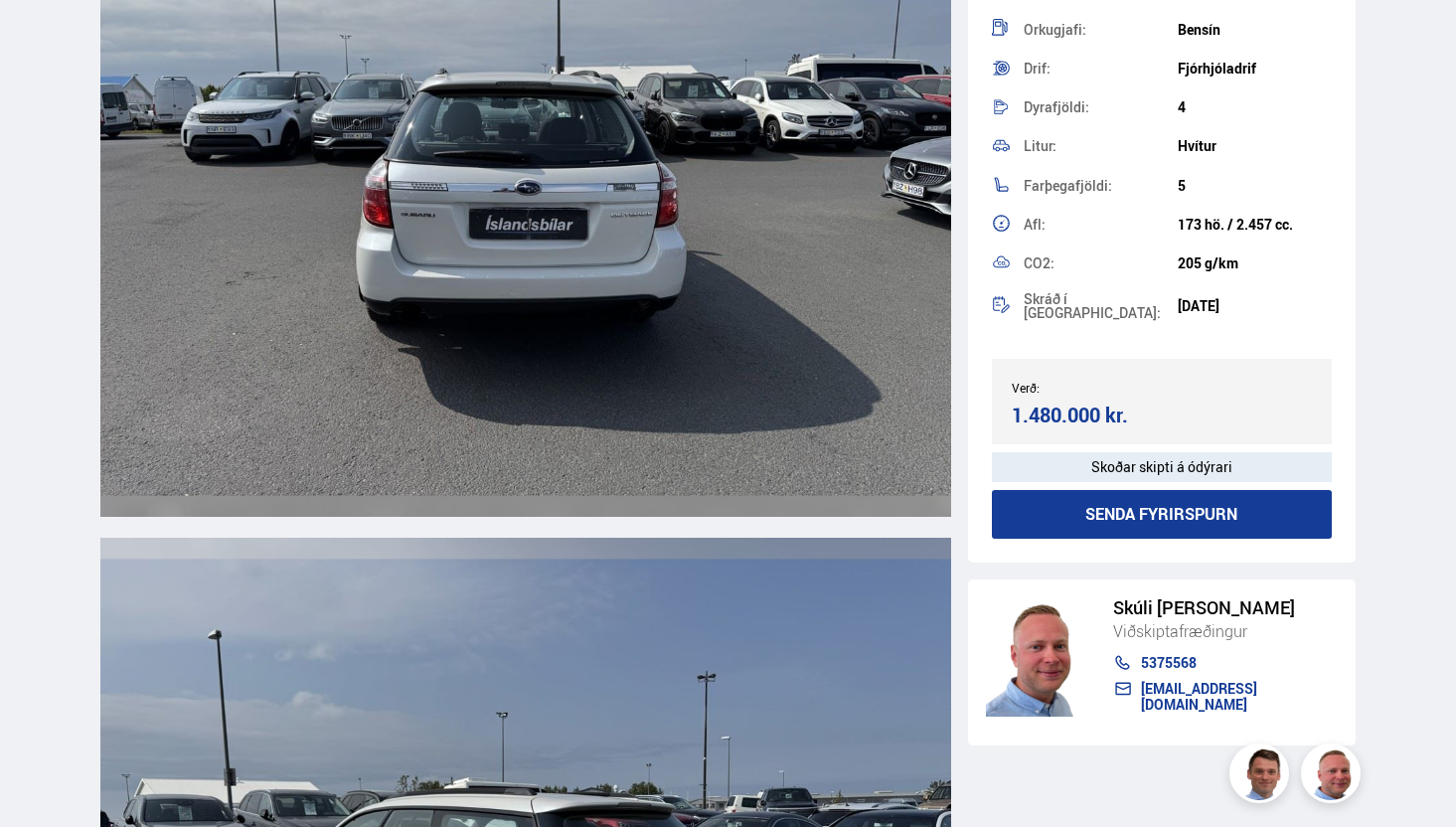 click at bounding box center [526, 175] 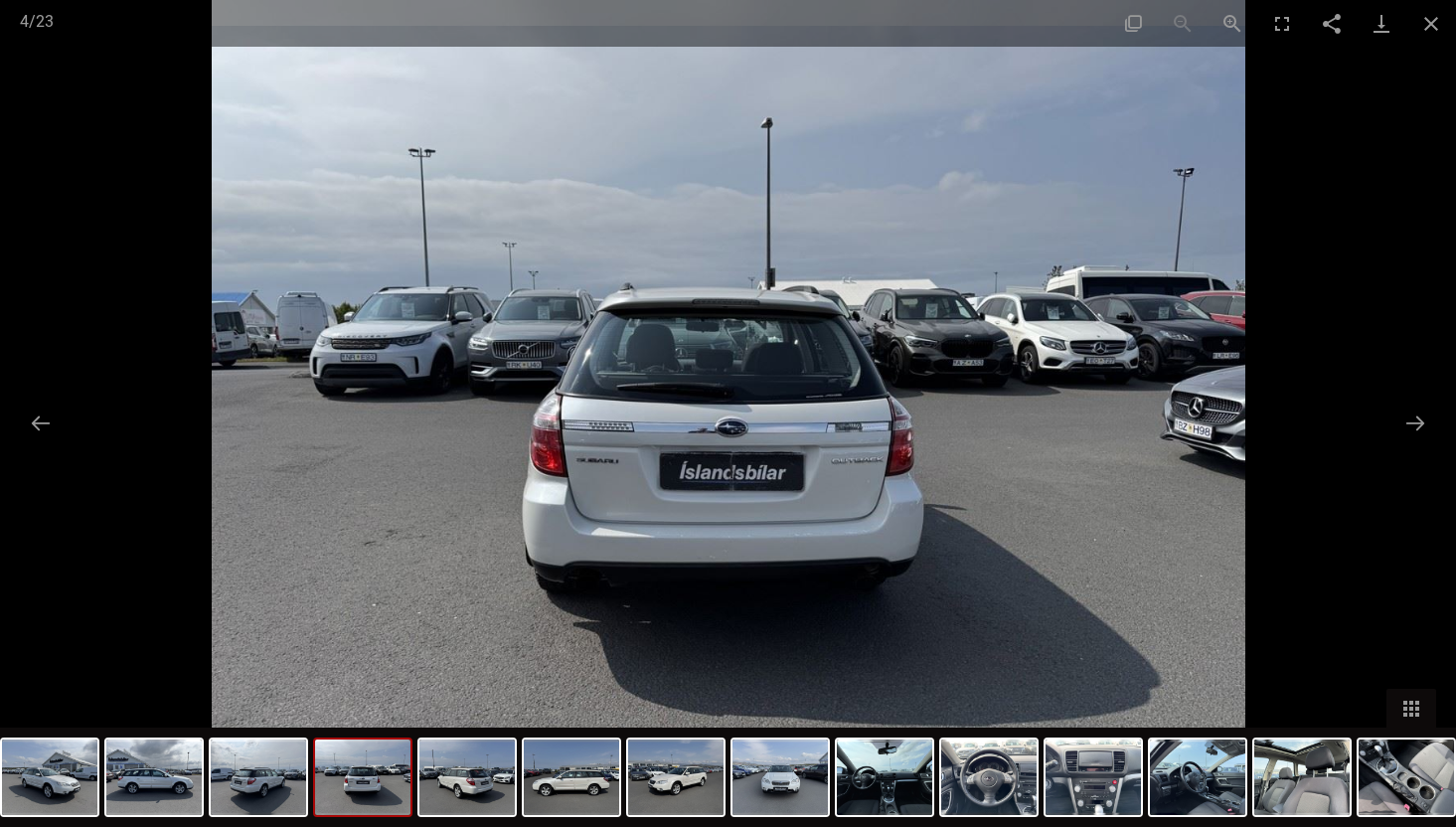 scroll, scrollTop: 4719, scrollLeft: 0, axis: vertical 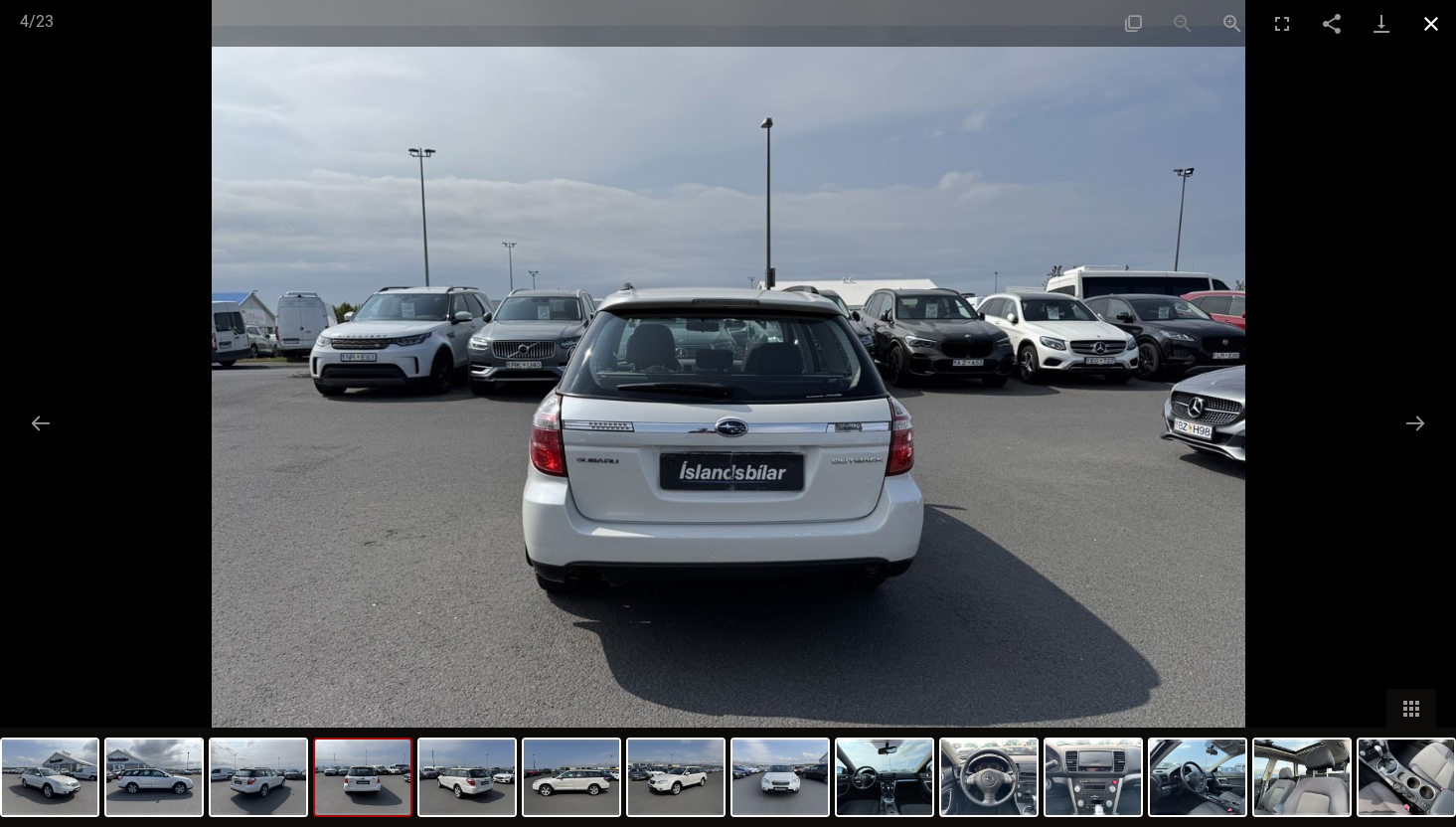 click at bounding box center (1431, 23) 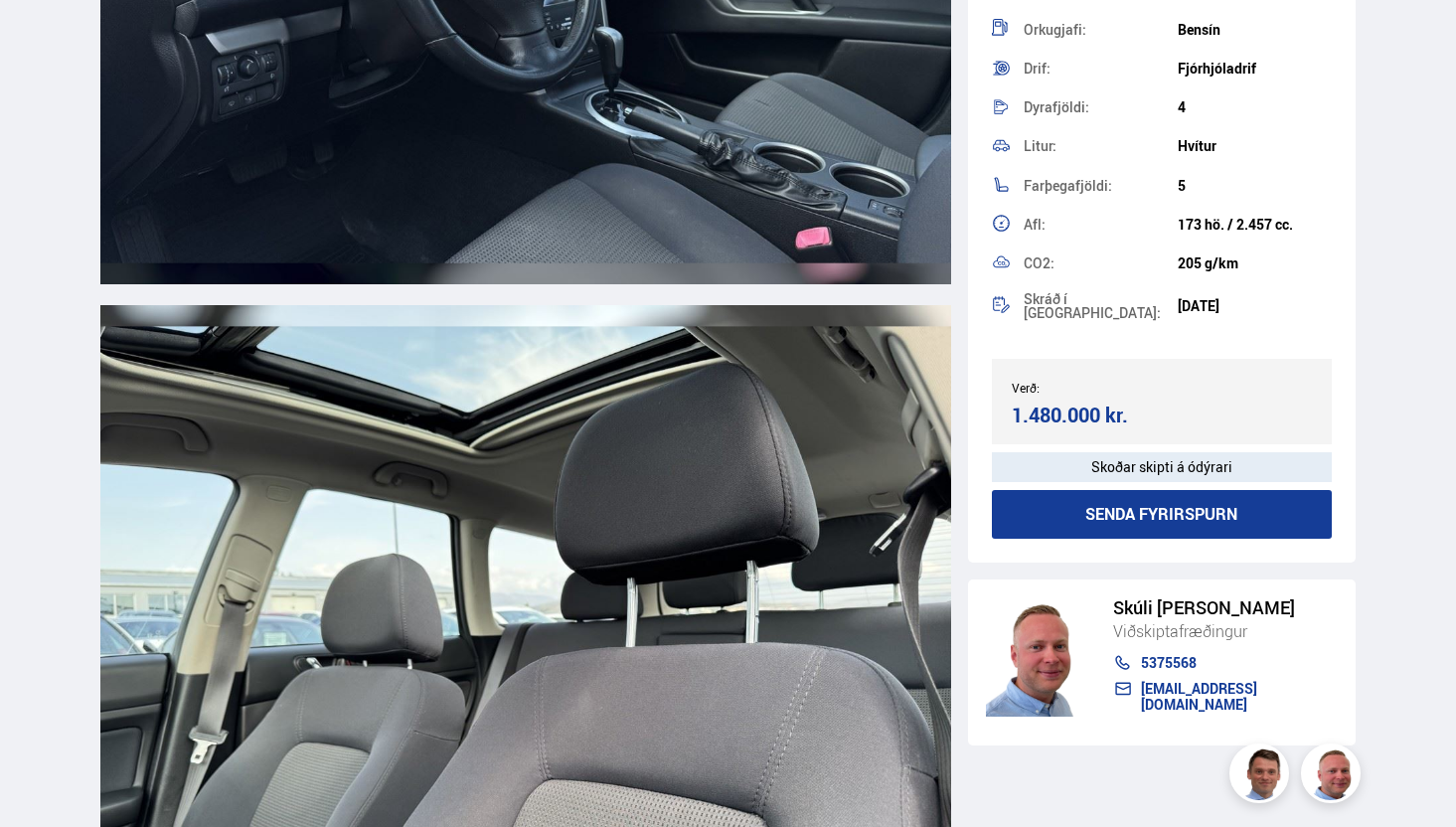scroll, scrollTop: 10213, scrollLeft: 0, axis: vertical 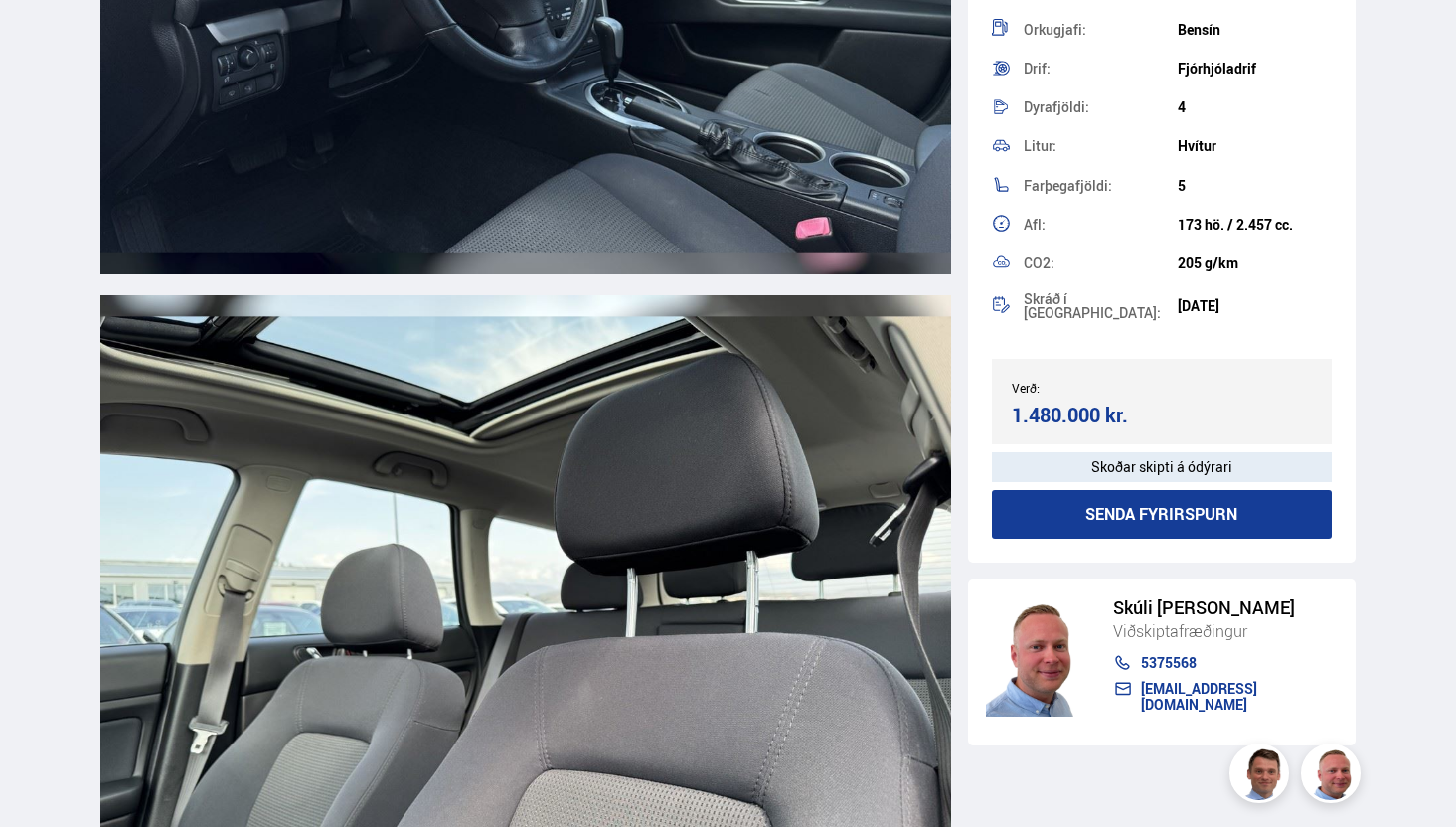 click at bounding box center (526, -67) 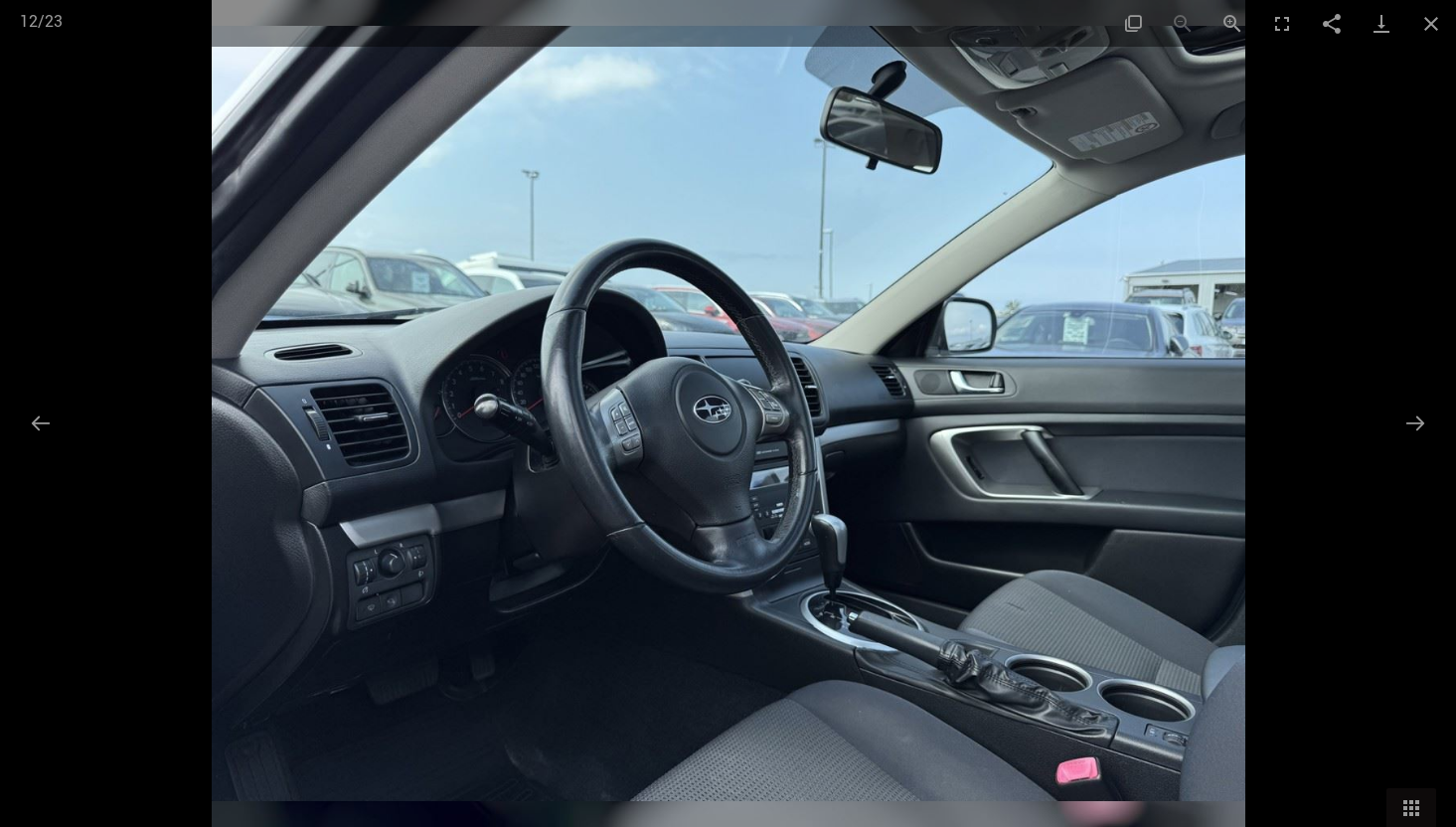 scroll, scrollTop: 9149, scrollLeft: 0, axis: vertical 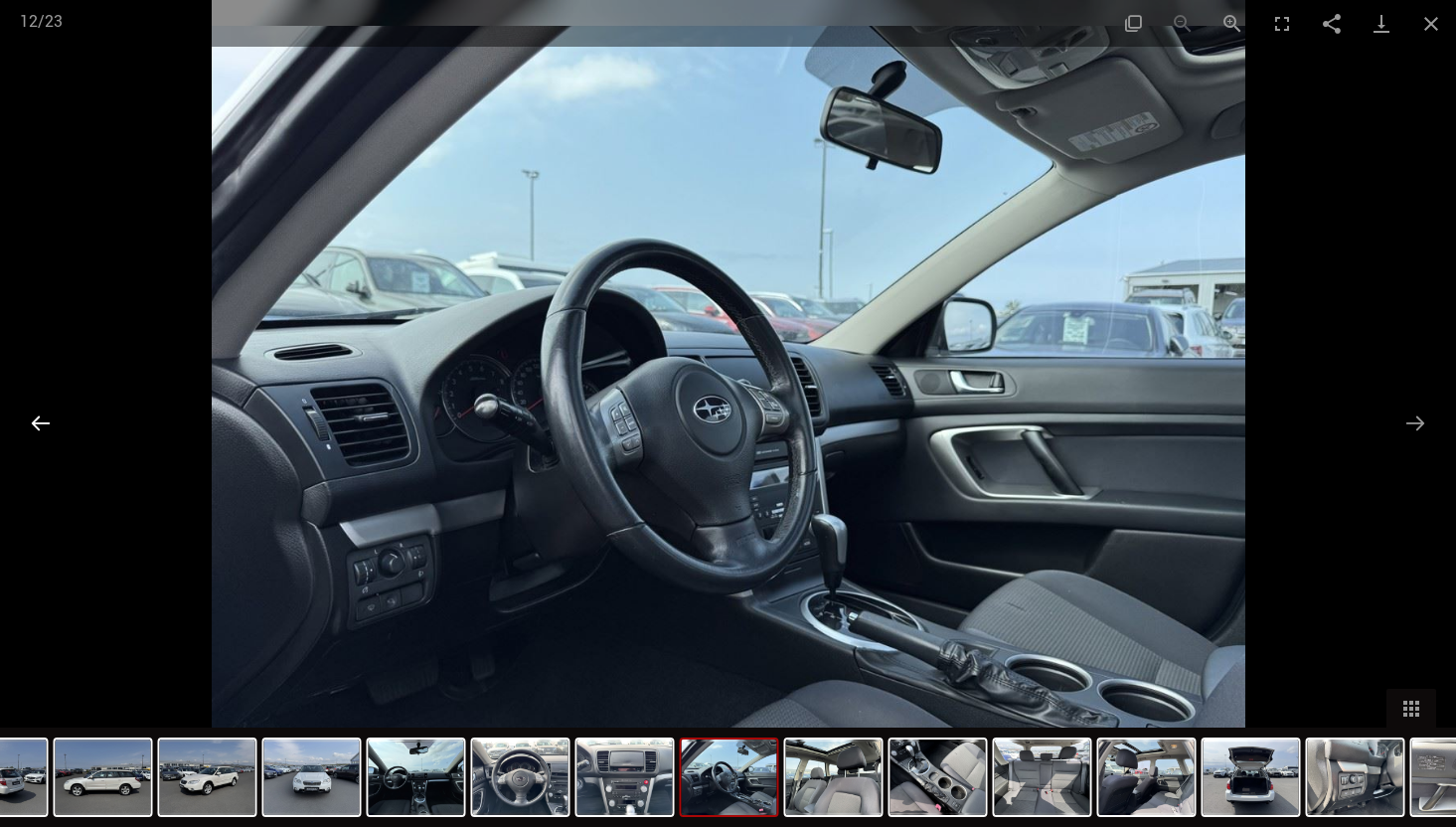 click at bounding box center (41, 422) 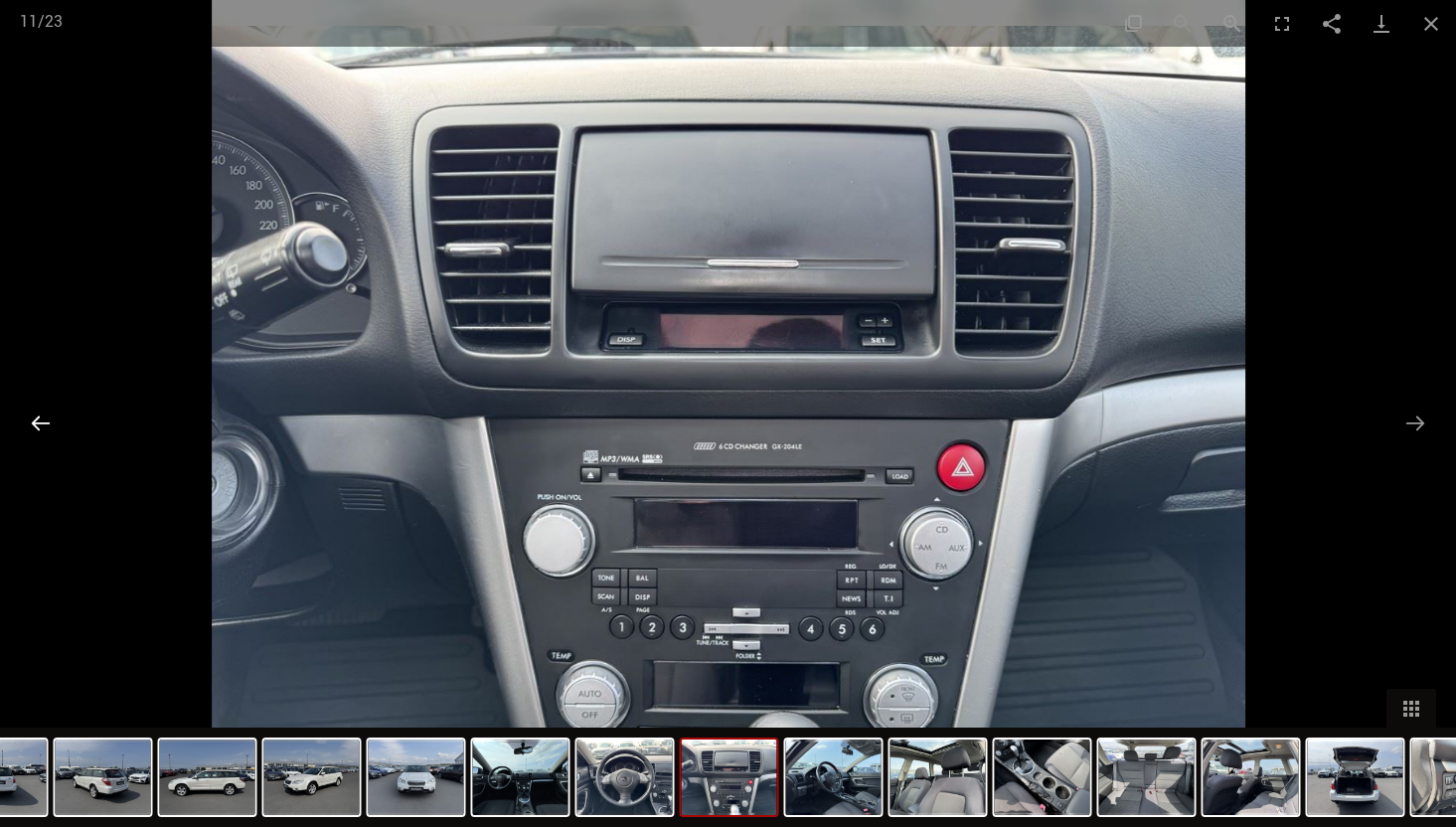 click at bounding box center [41, 422] 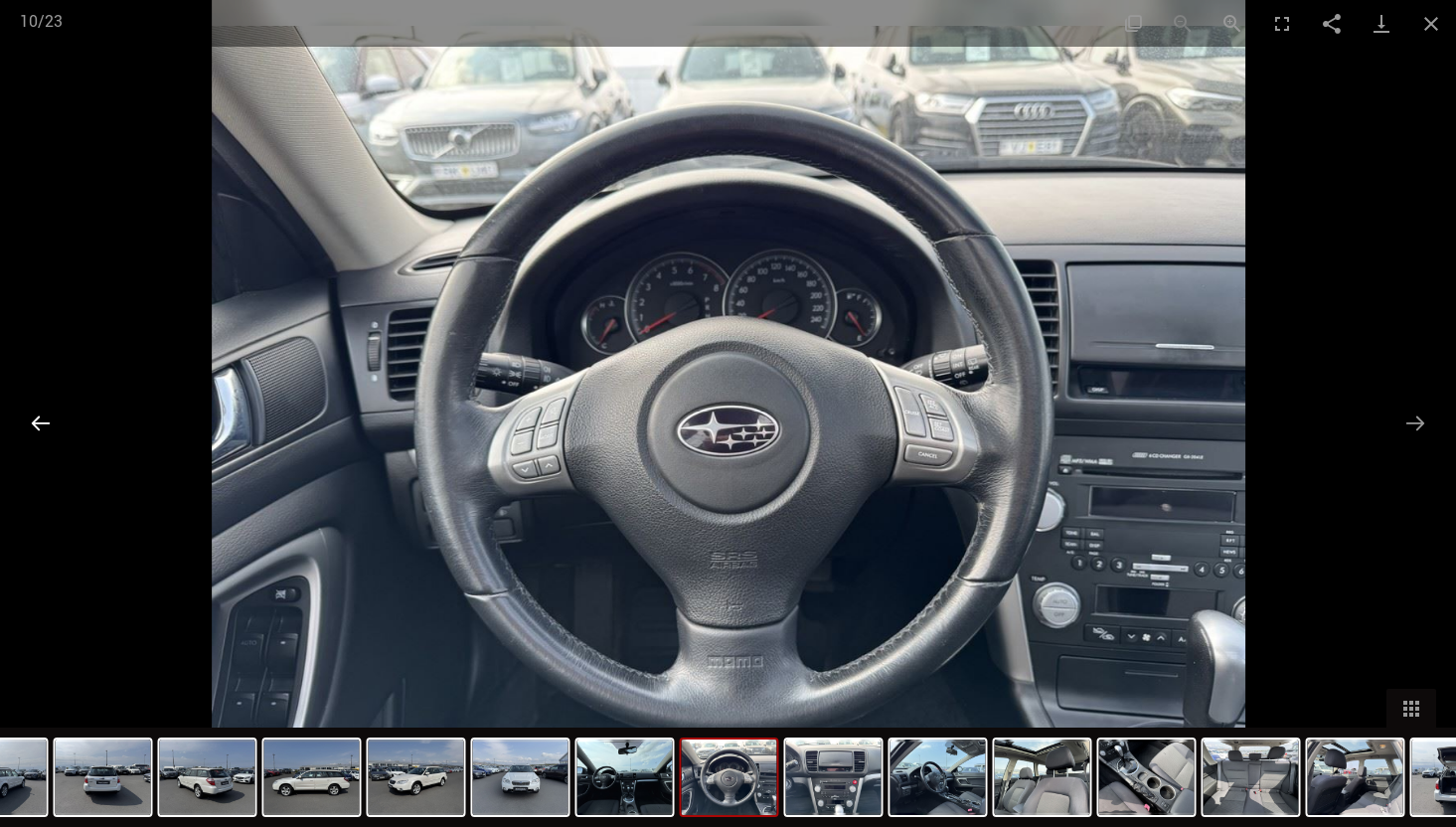 click at bounding box center (41, 422) 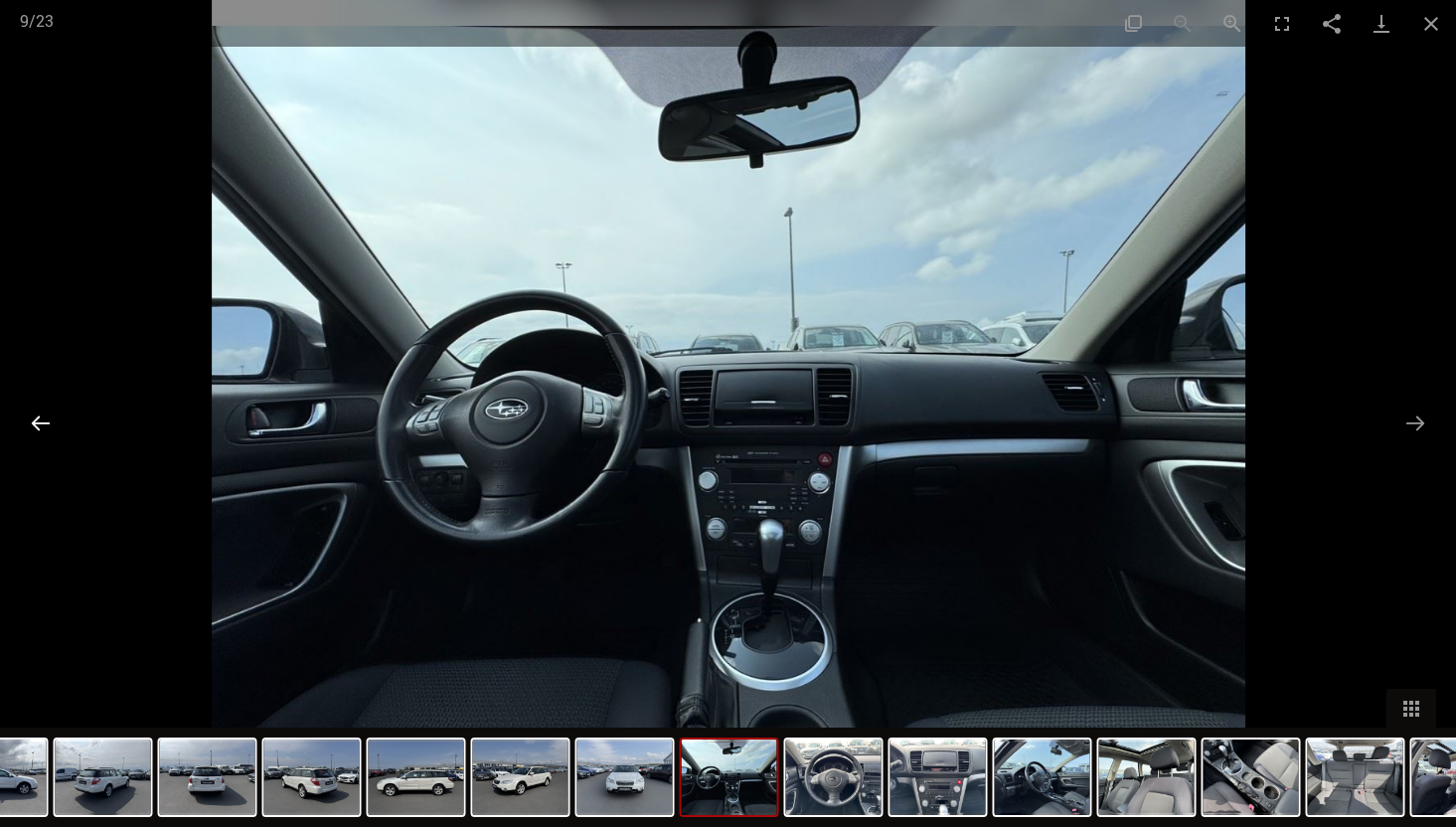click at bounding box center (41, 422) 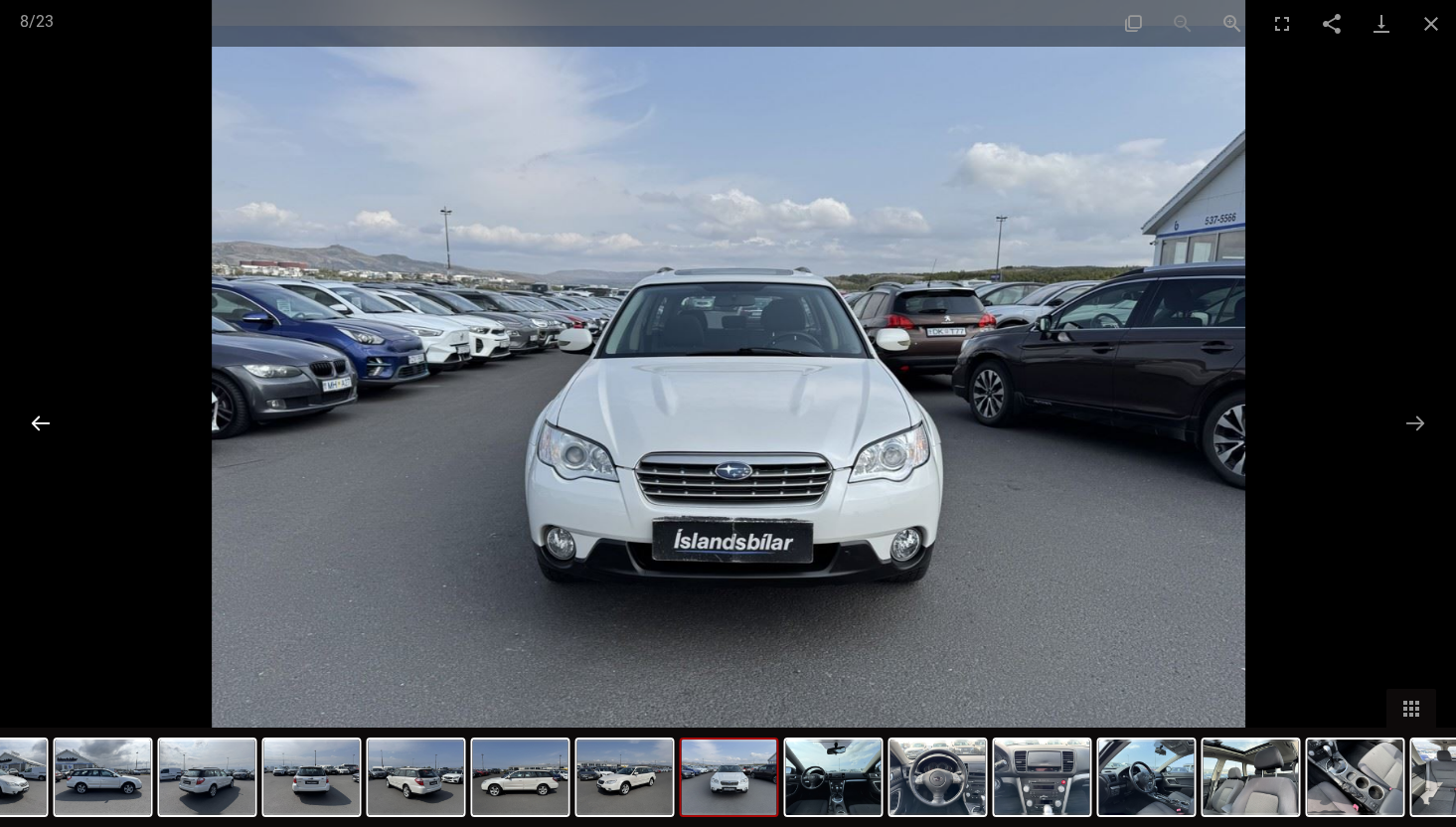 click at bounding box center (41, 422) 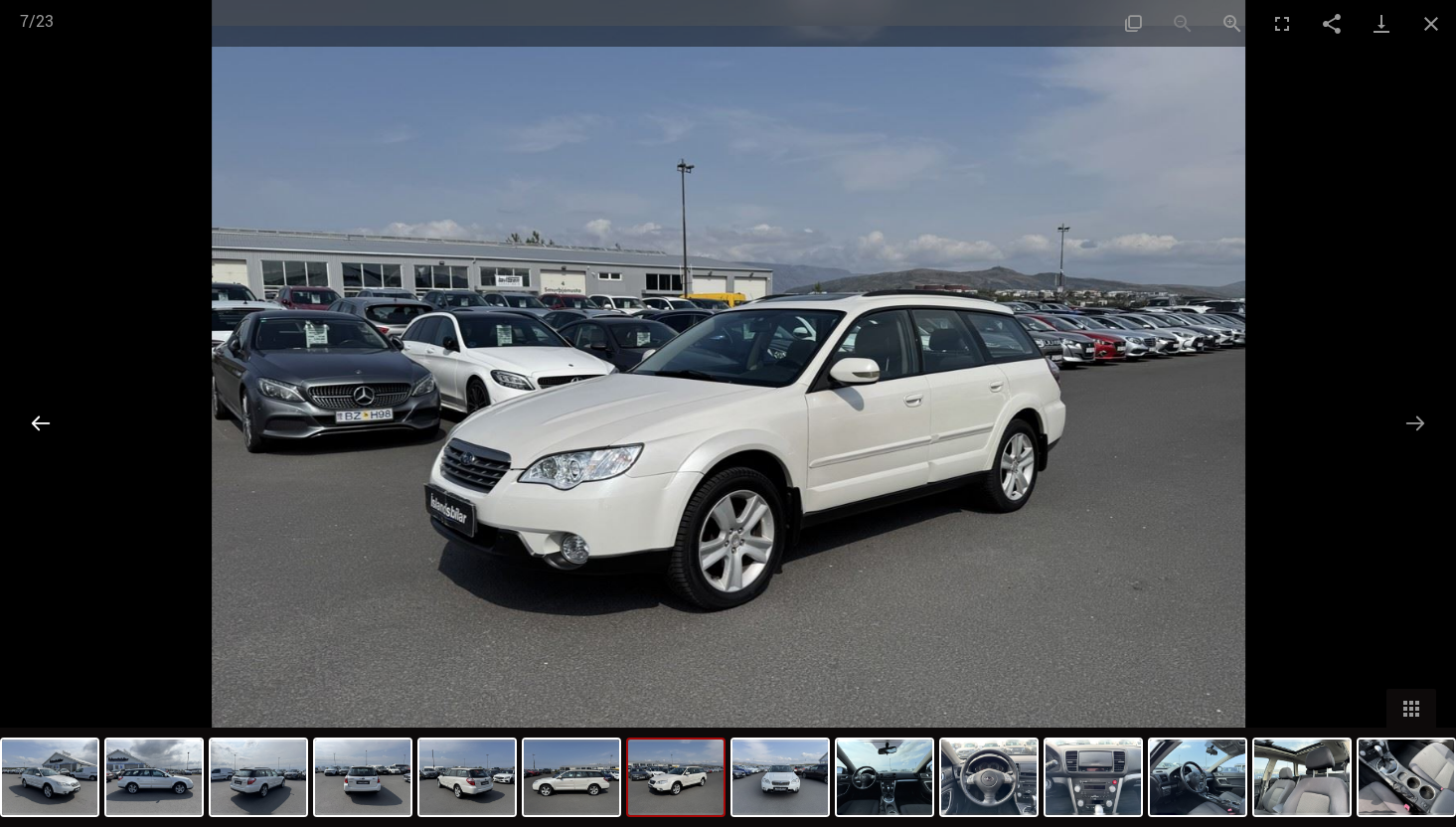 click at bounding box center (41, 422) 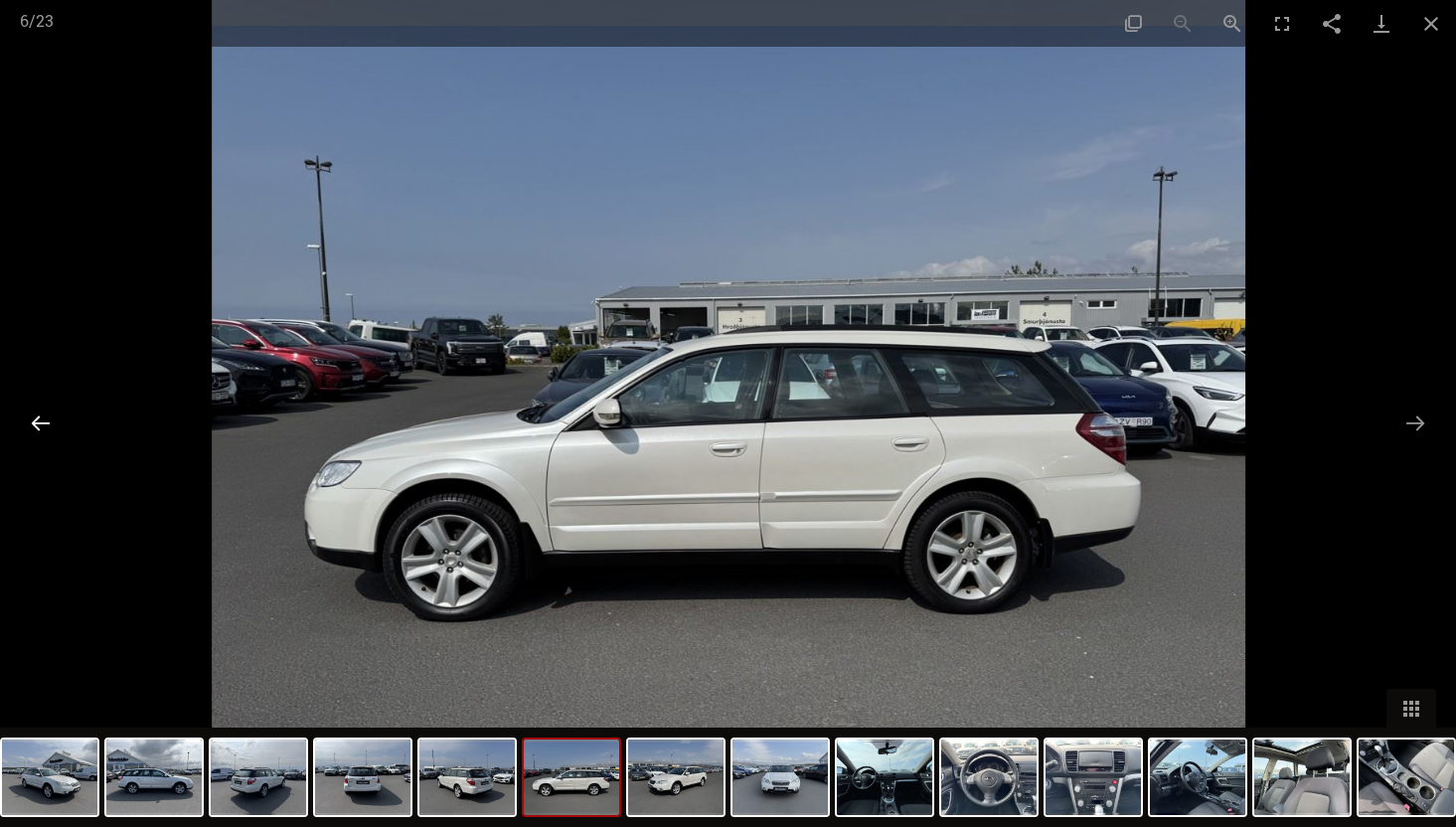 click at bounding box center [41, 422] 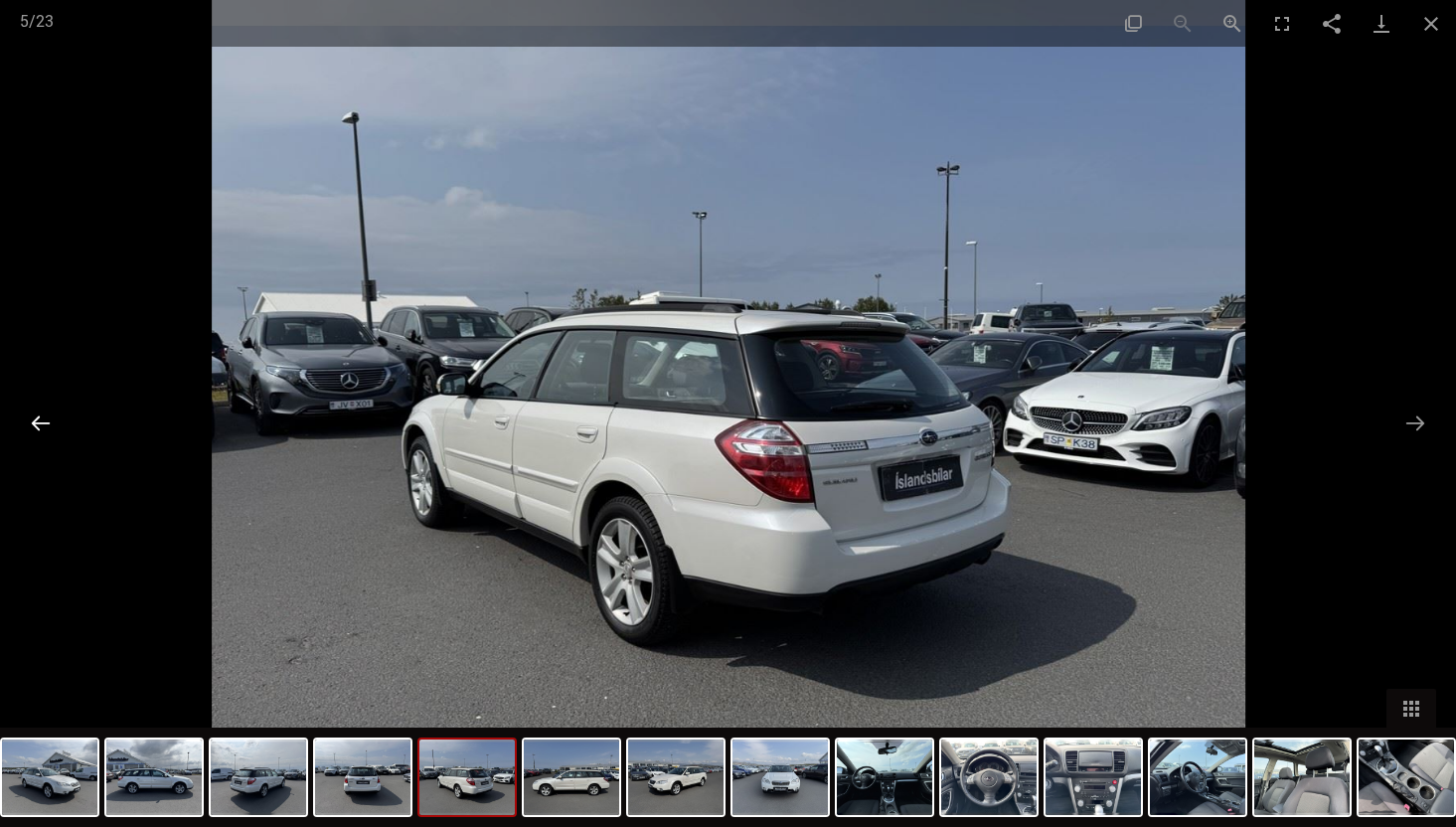 click at bounding box center (41, 422) 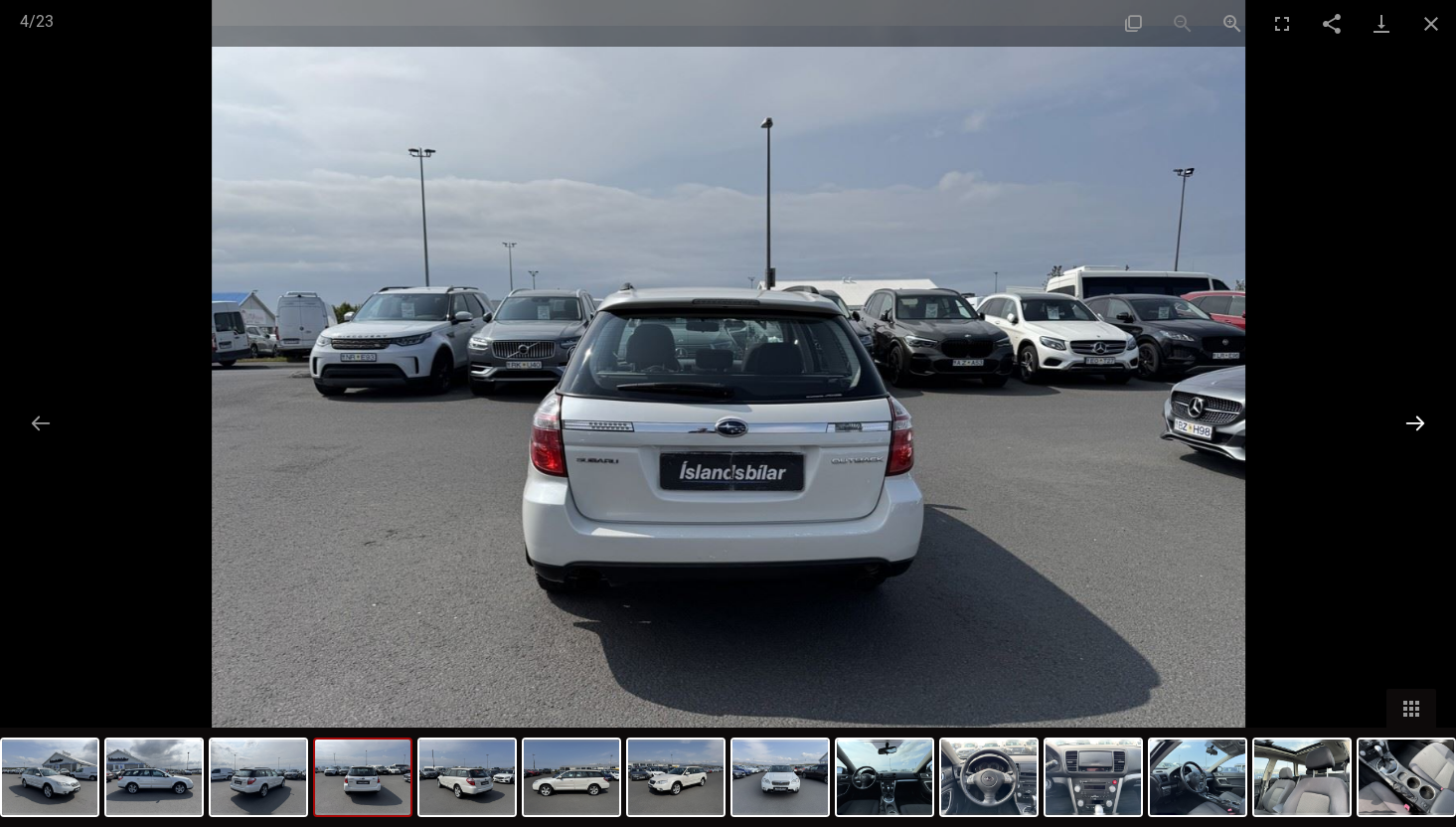 click at bounding box center [1415, 422] 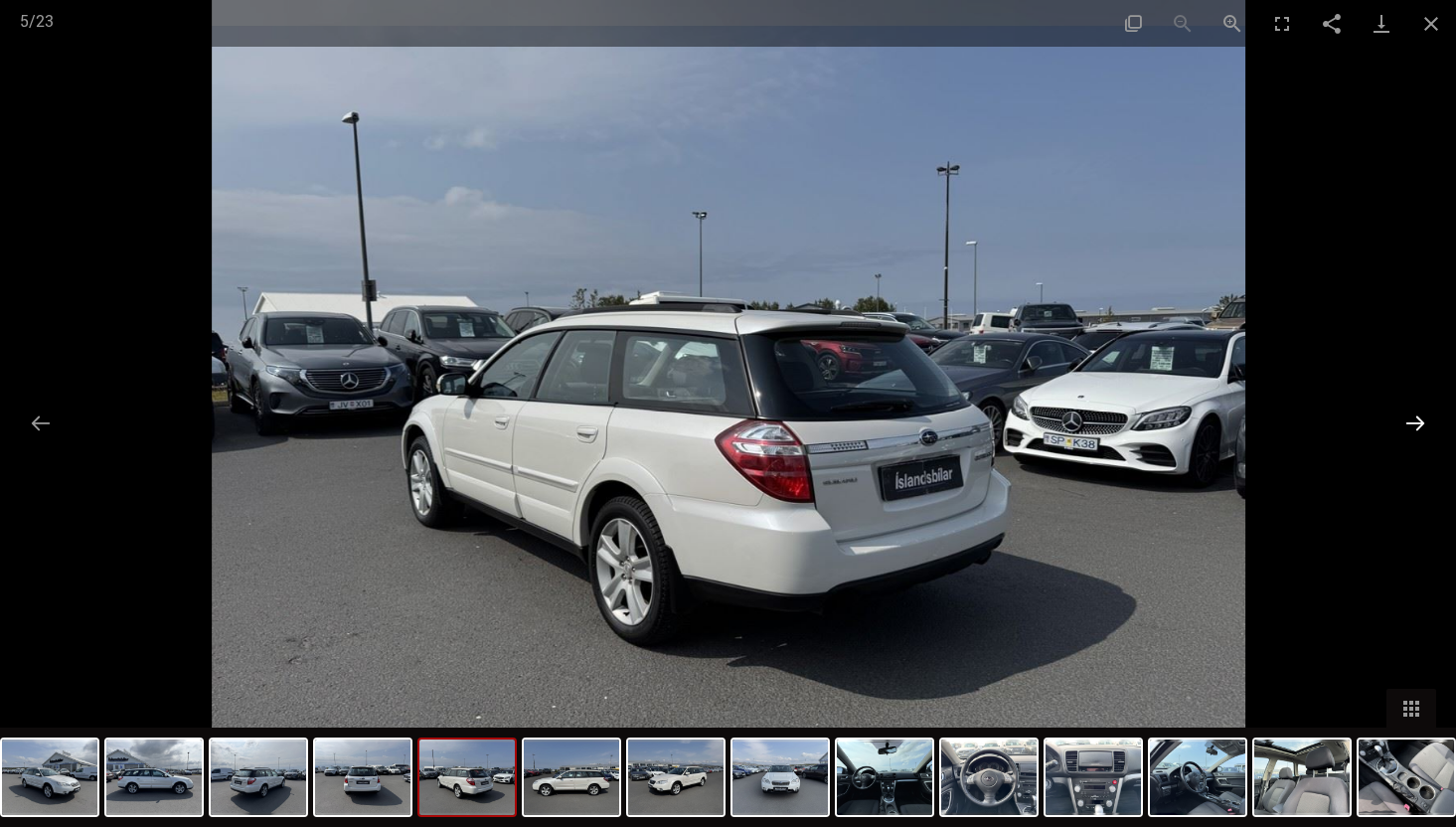 click at bounding box center [1415, 422] 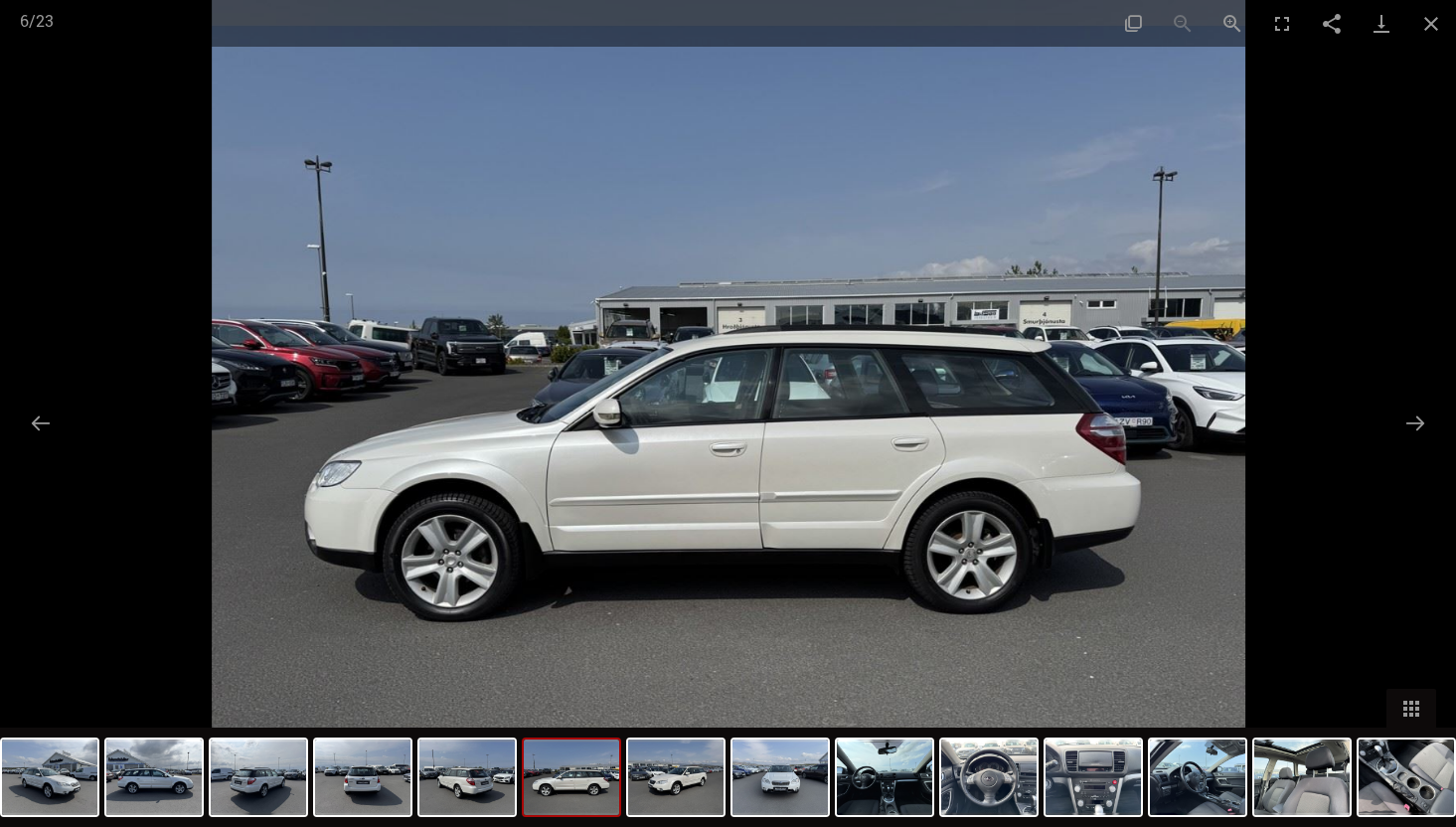 click at bounding box center [728, 414] 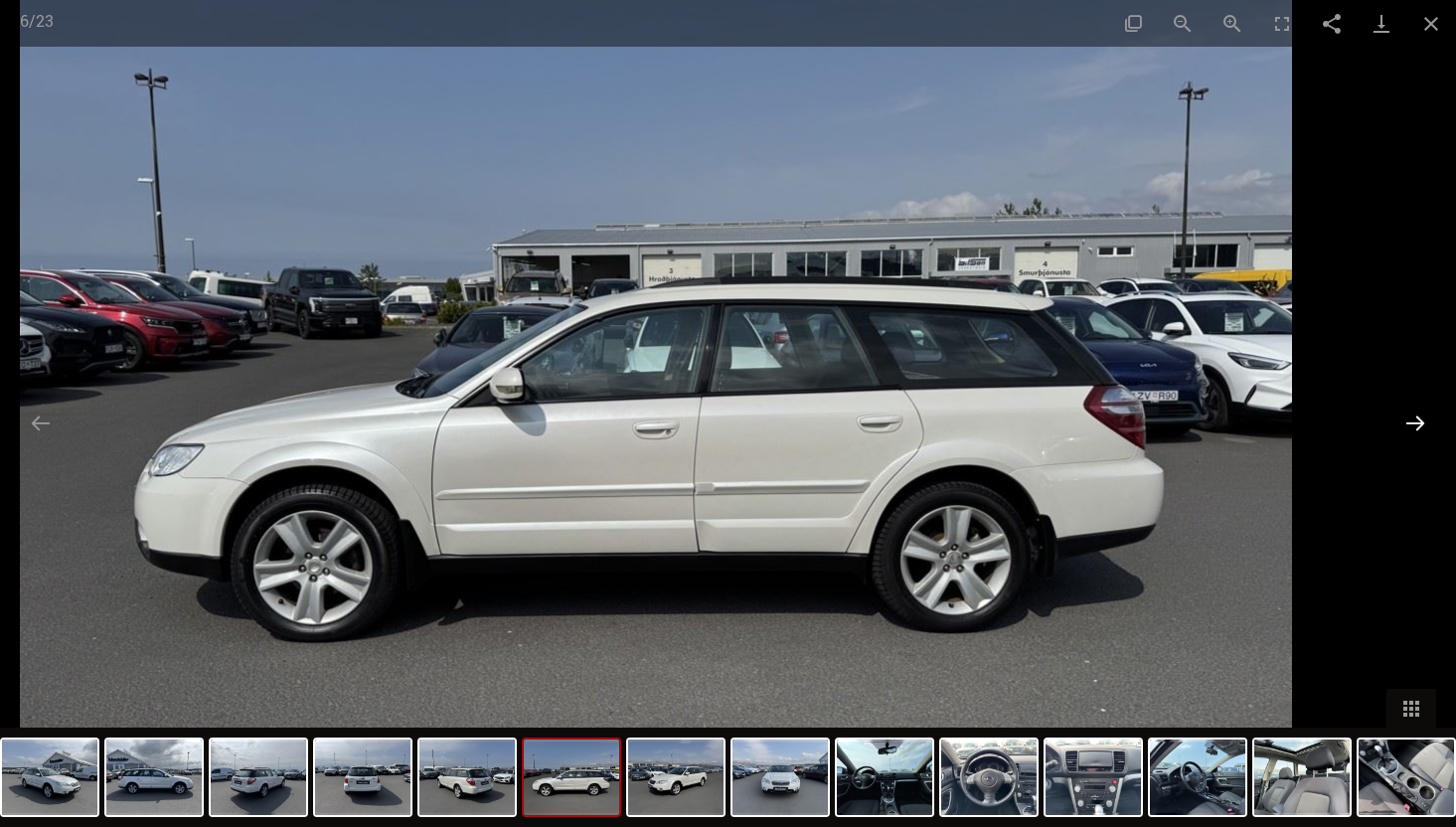 click at bounding box center (1415, 422) 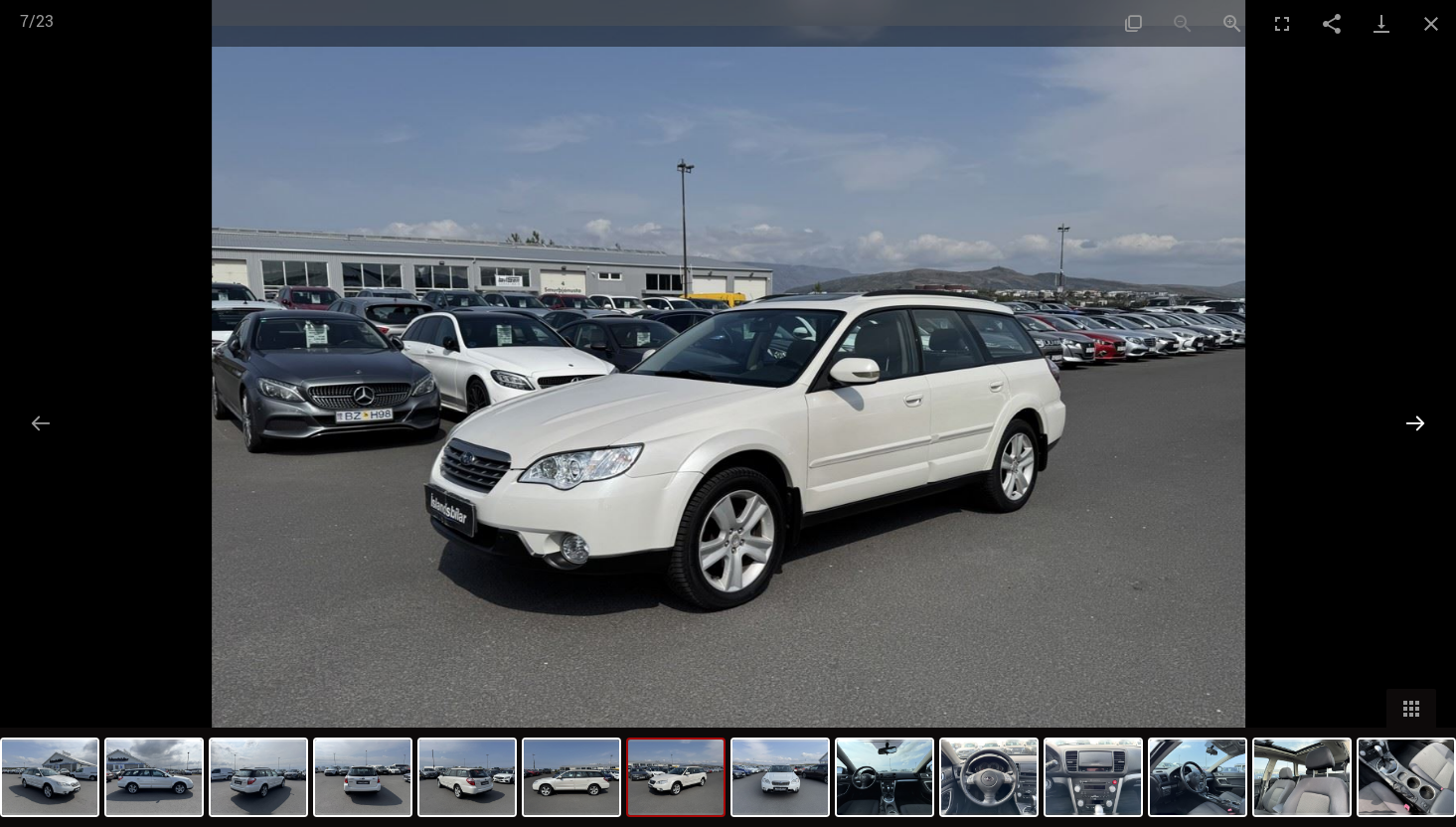 click at bounding box center (1415, 422) 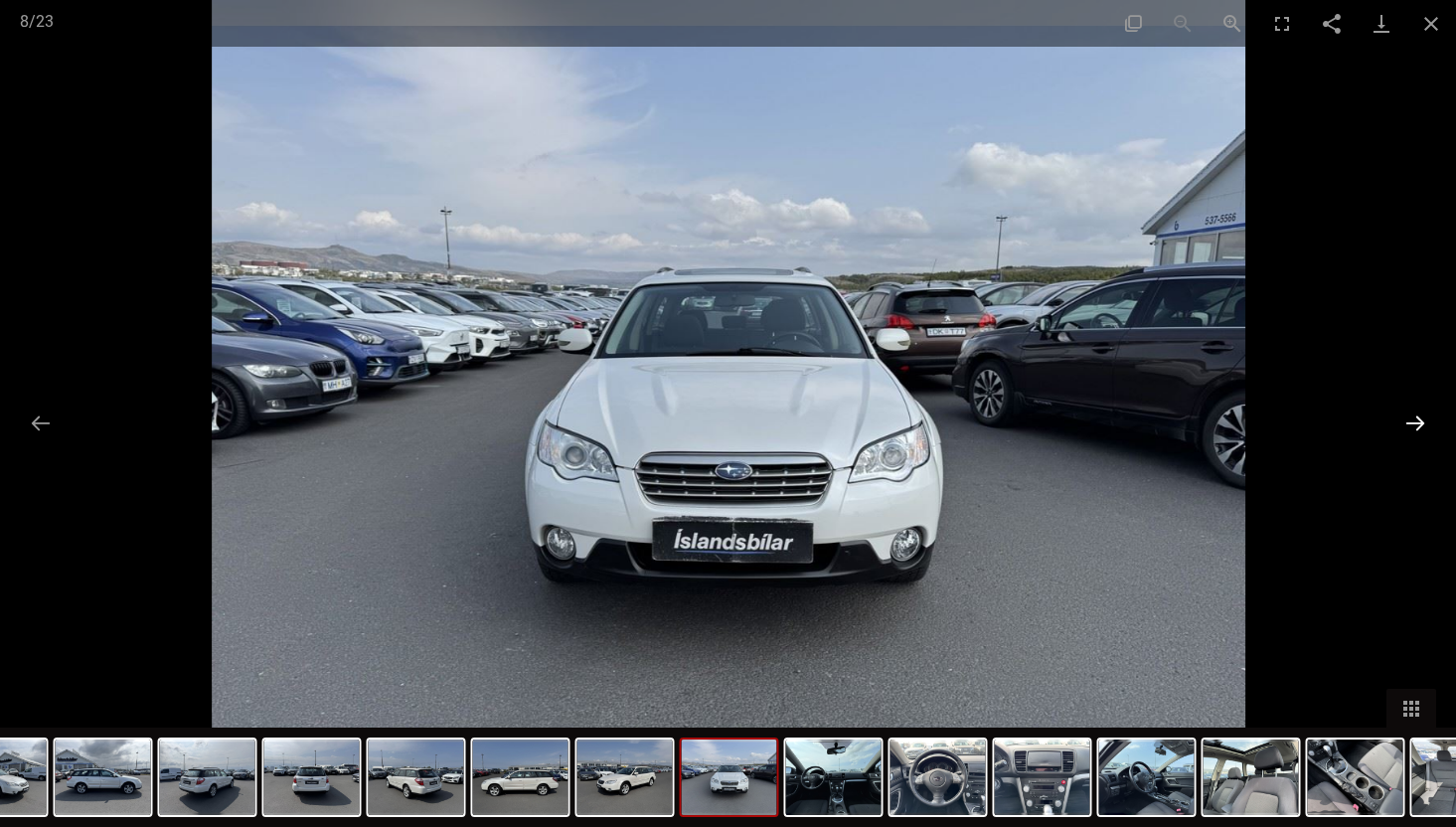 click at bounding box center (1415, 422) 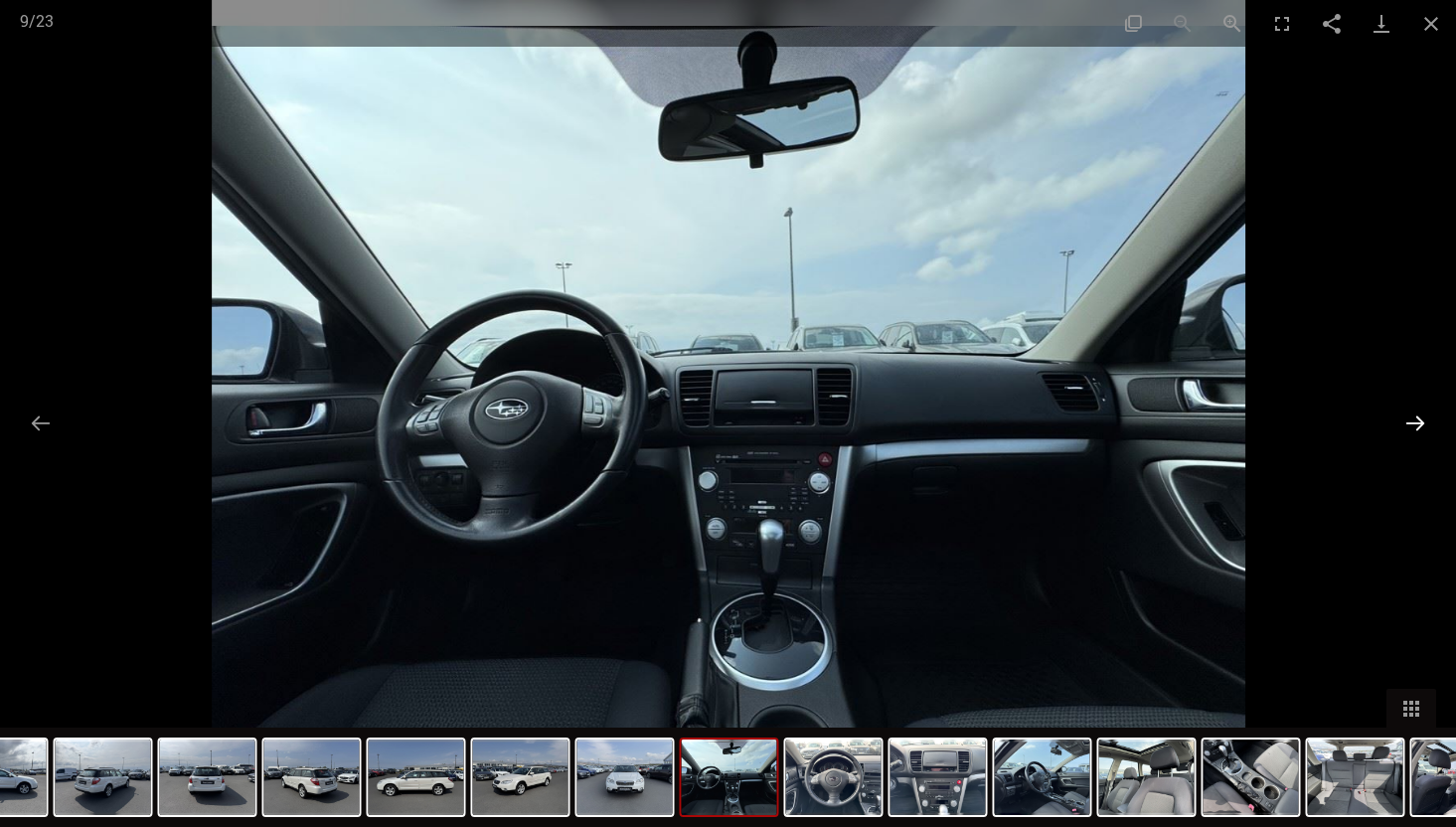 click at bounding box center (1415, 422) 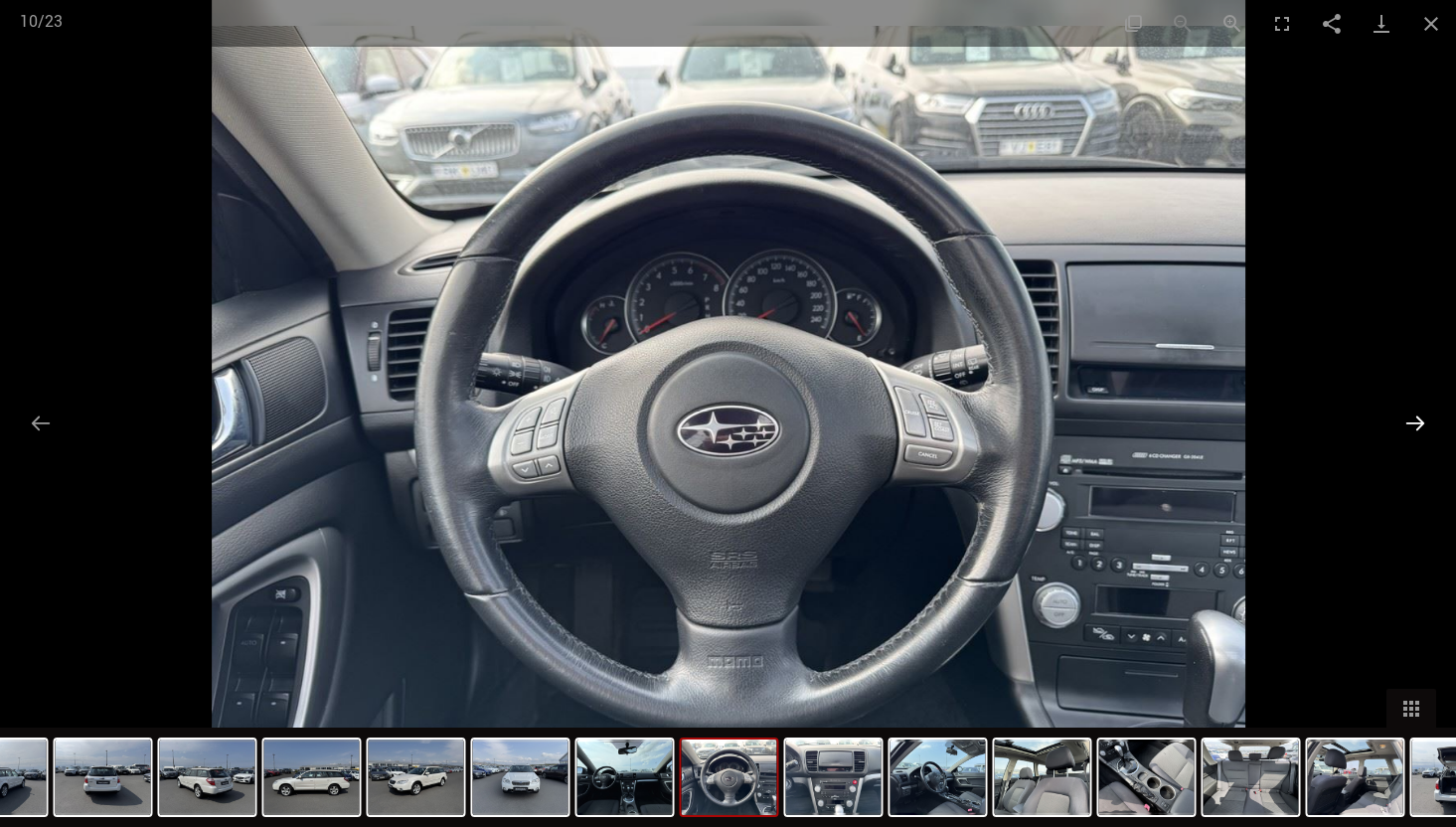 click at bounding box center (1415, 422) 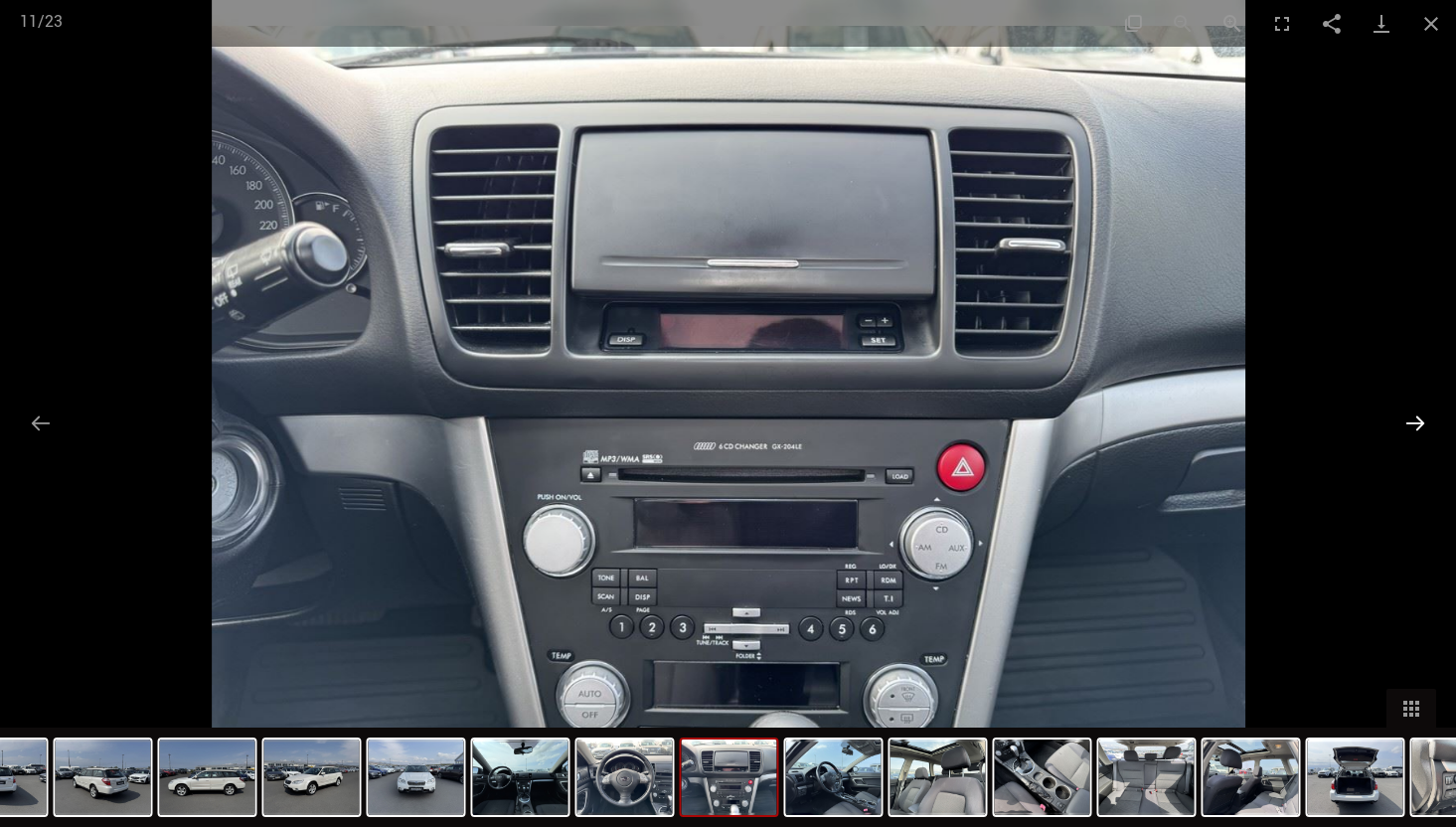 click at bounding box center [1415, 422] 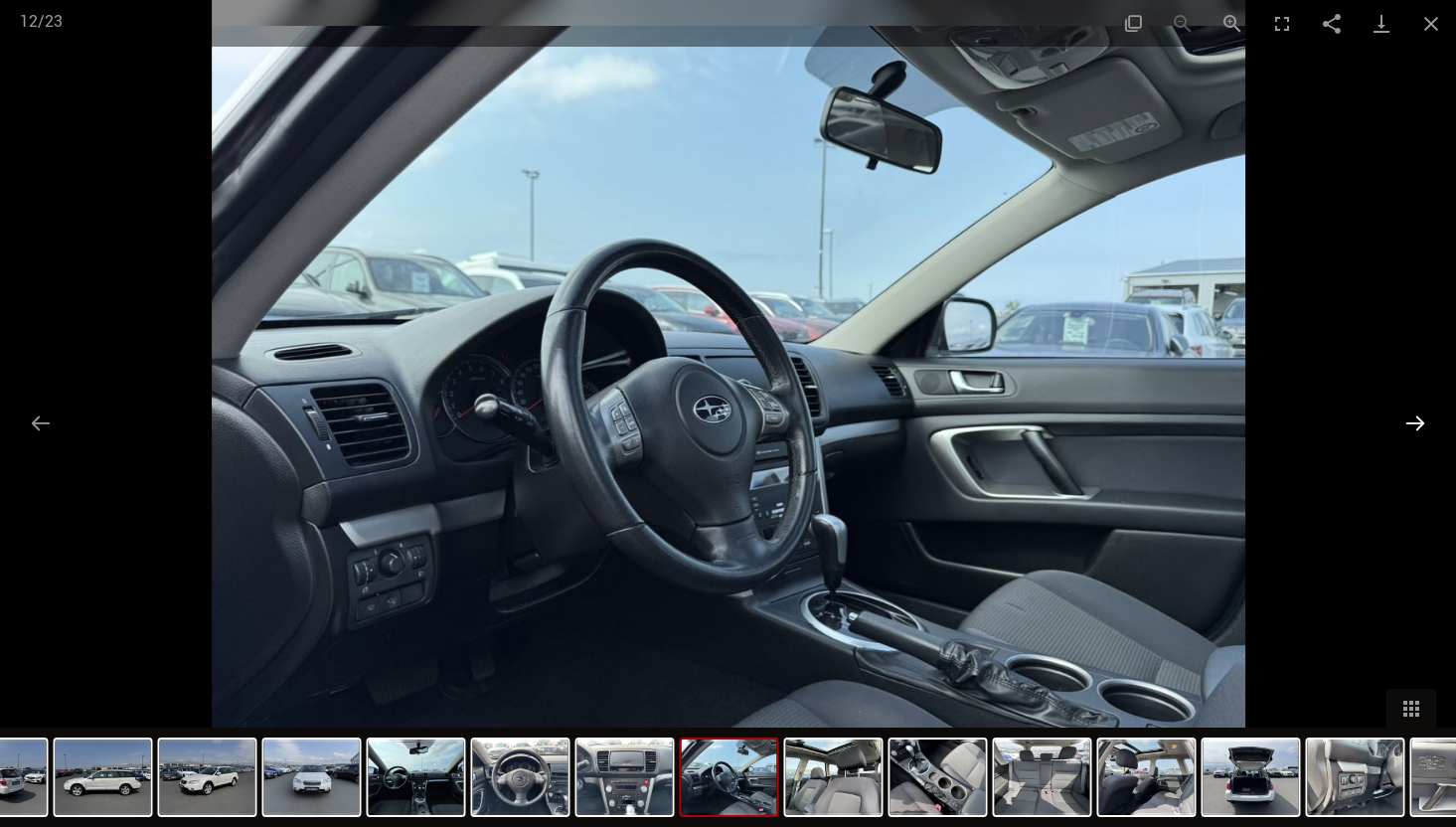 click at bounding box center (1415, 422) 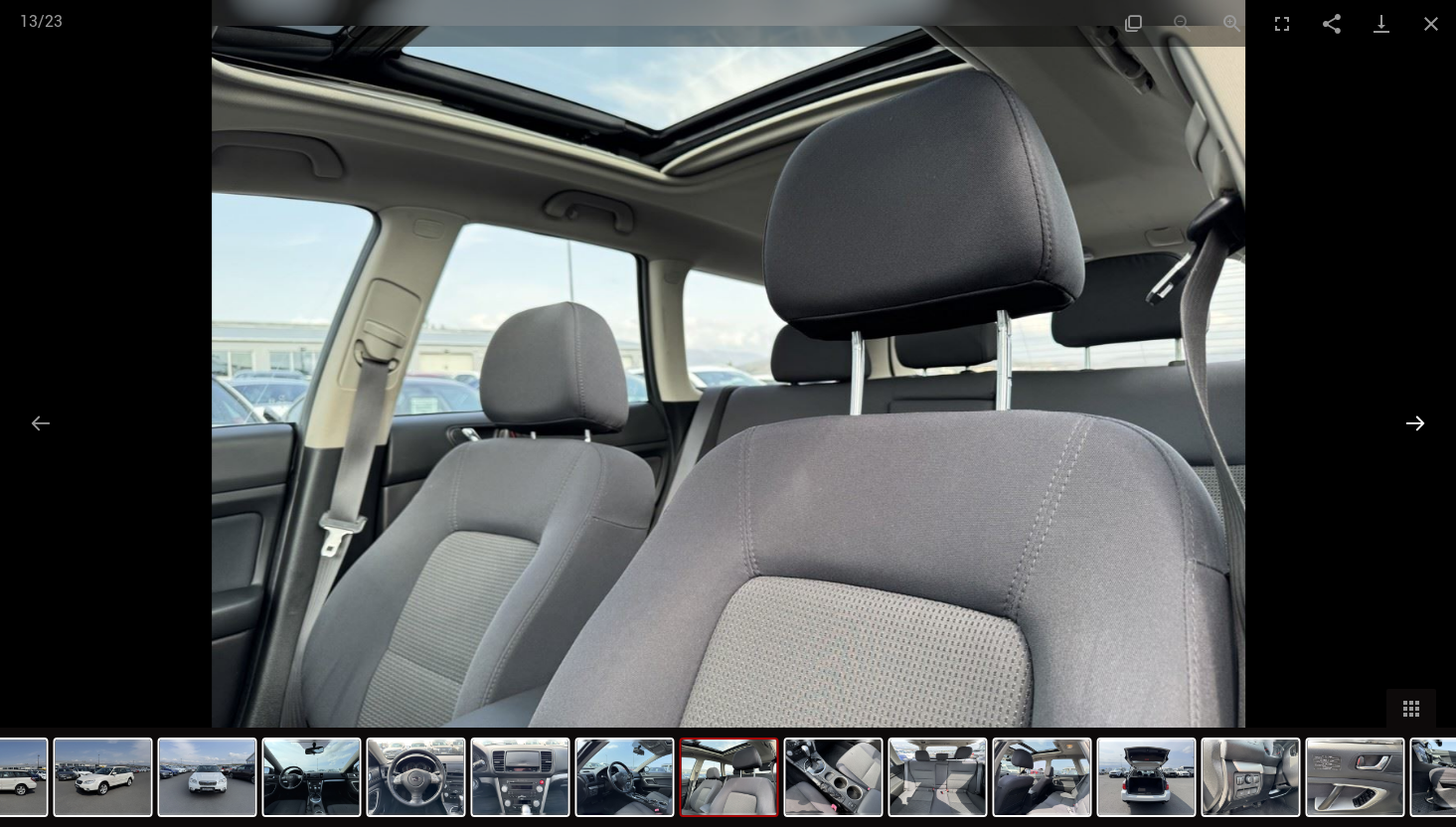 click at bounding box center [1415, 422] 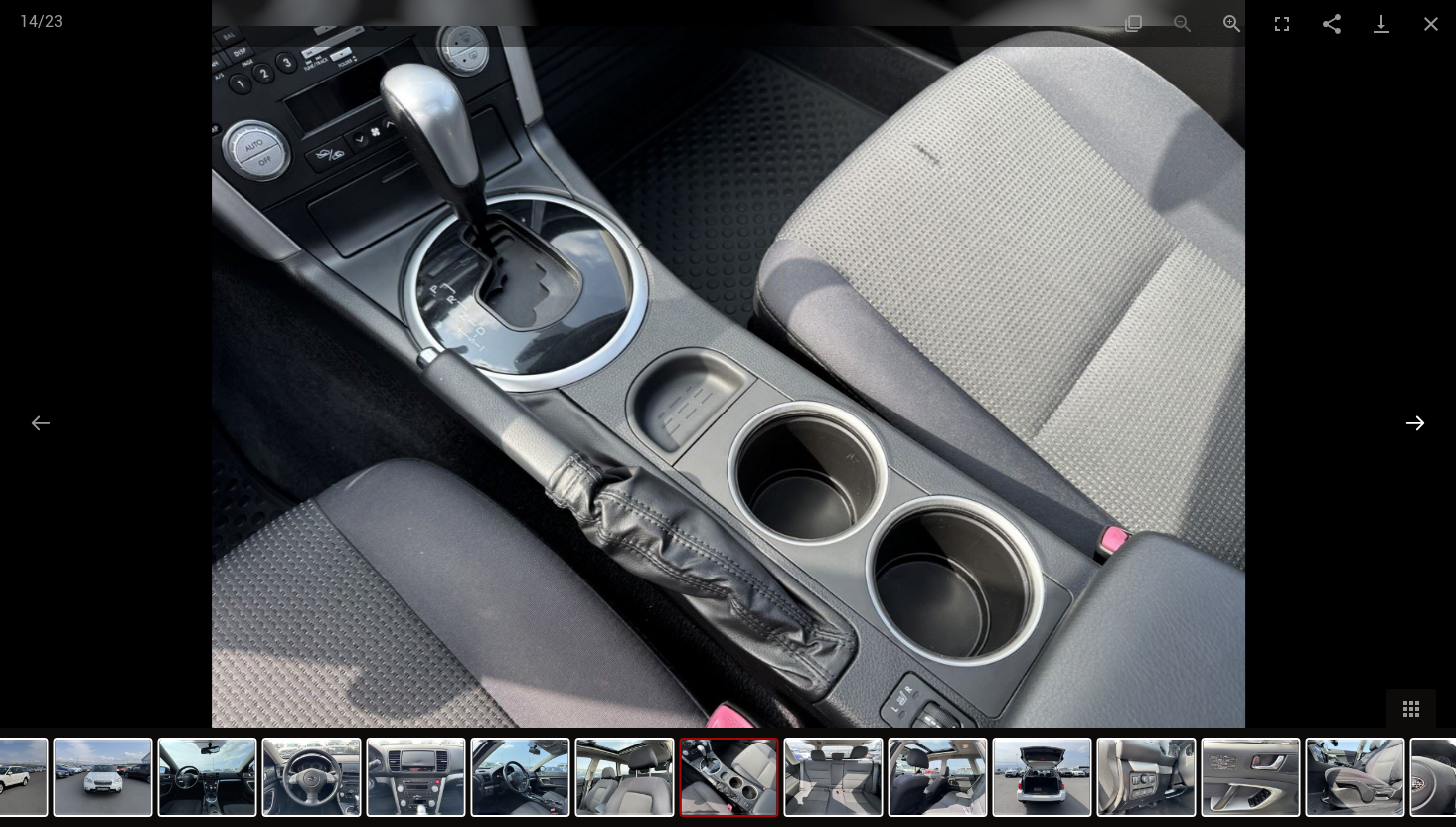 click at bounding box center [1415, 422] 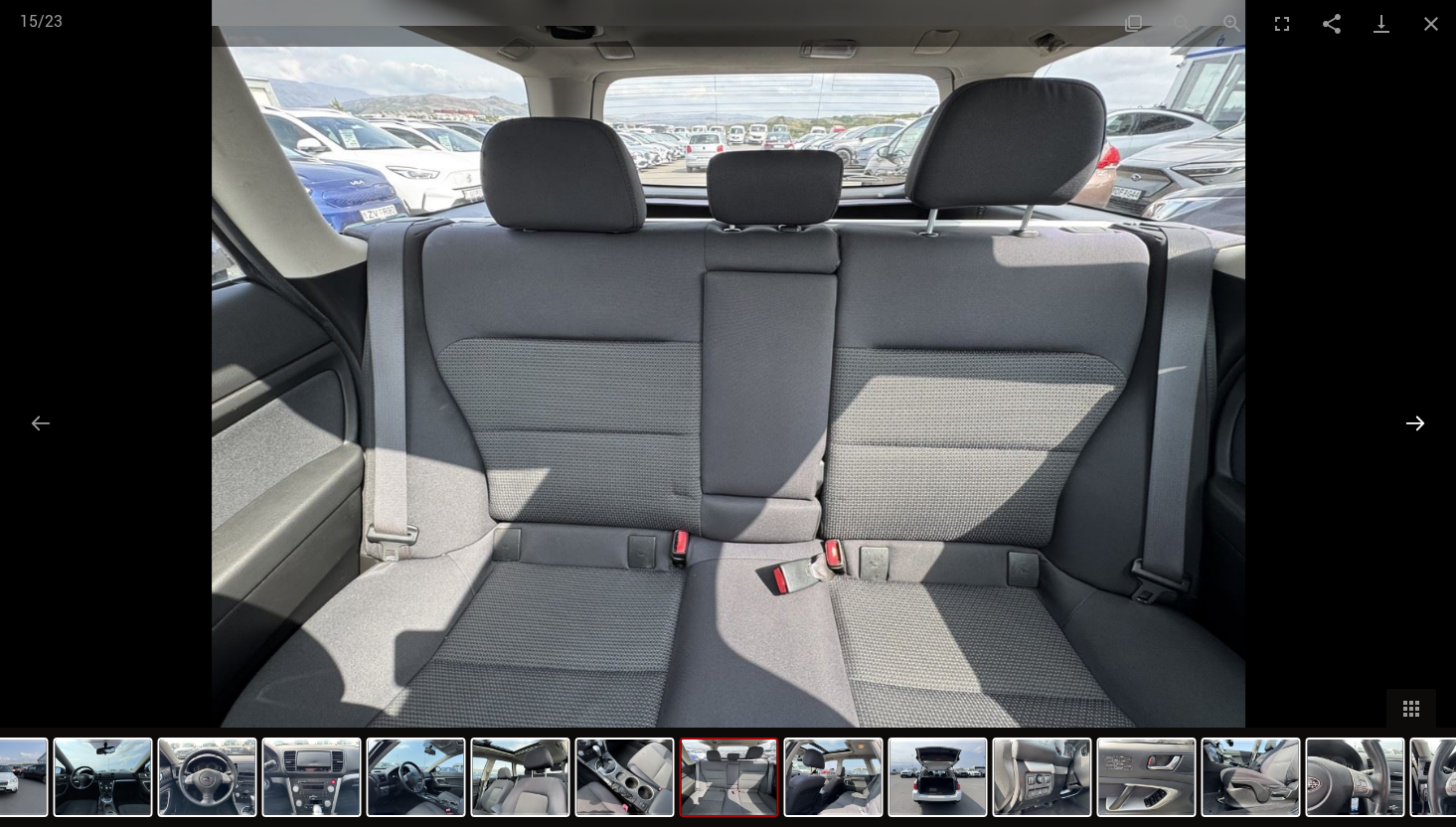 click at bounding box center (1415, 422) 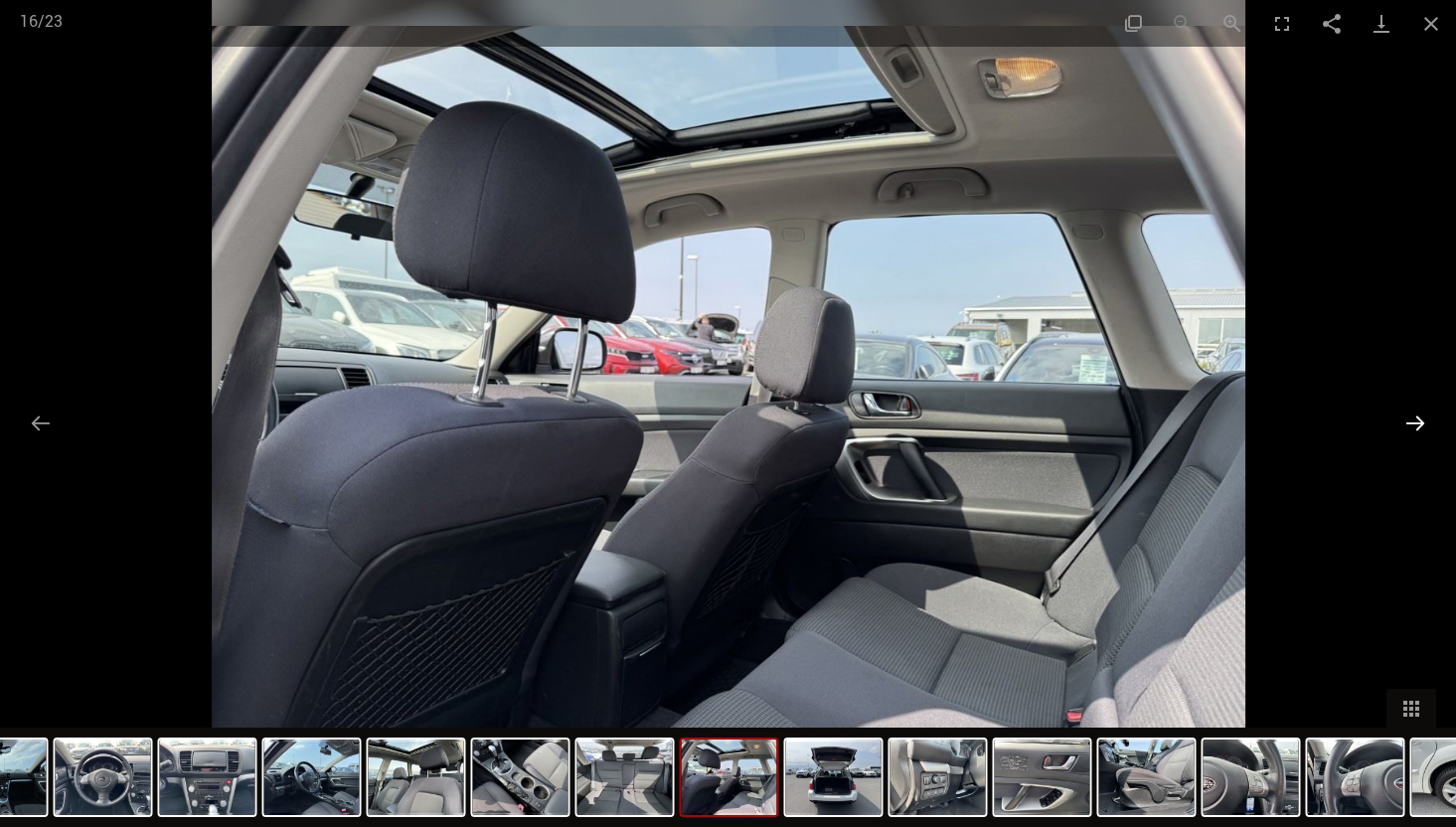 click at bounding box center [1415, 422] 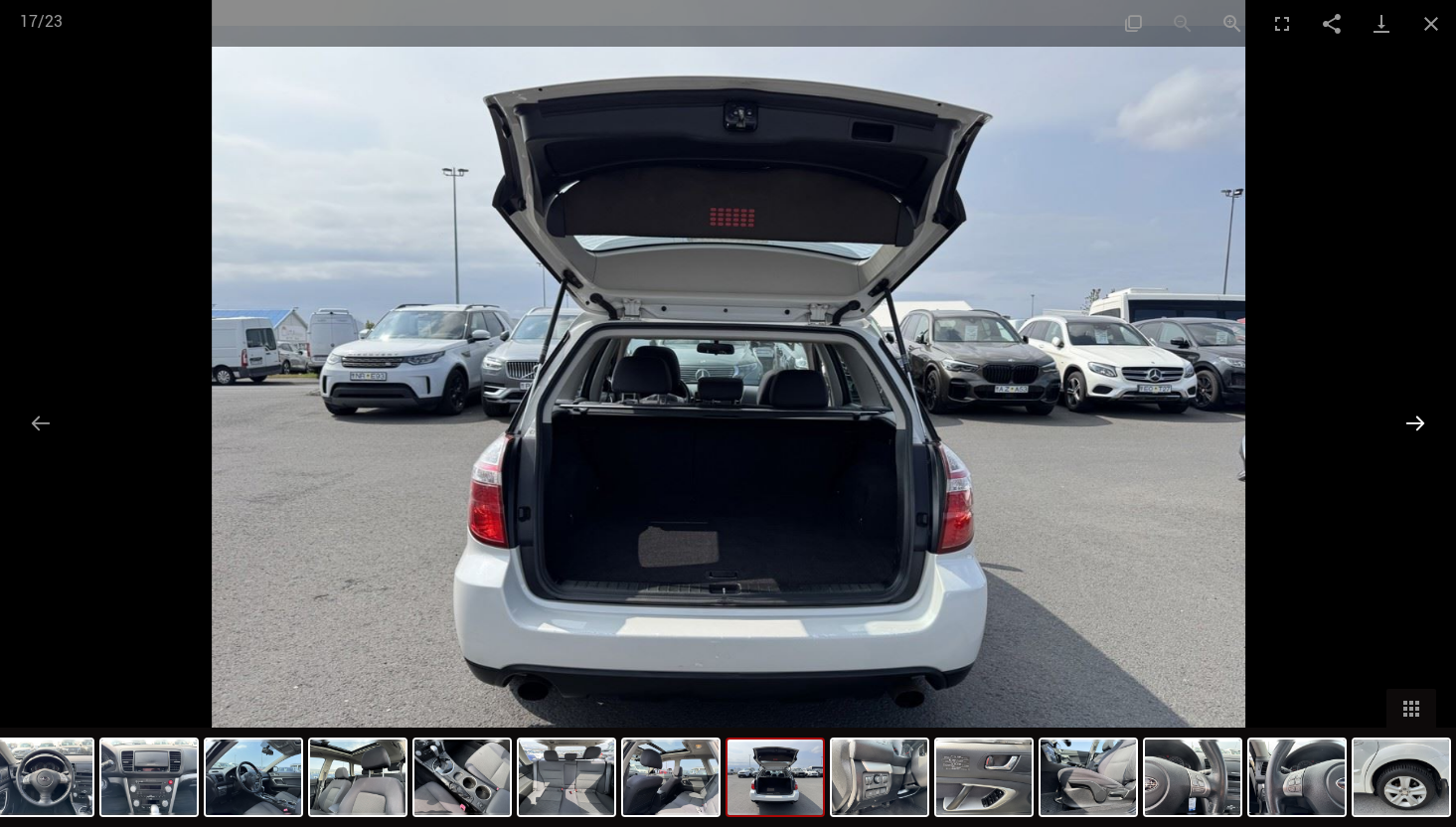 click at bounding box center [1415, 422] 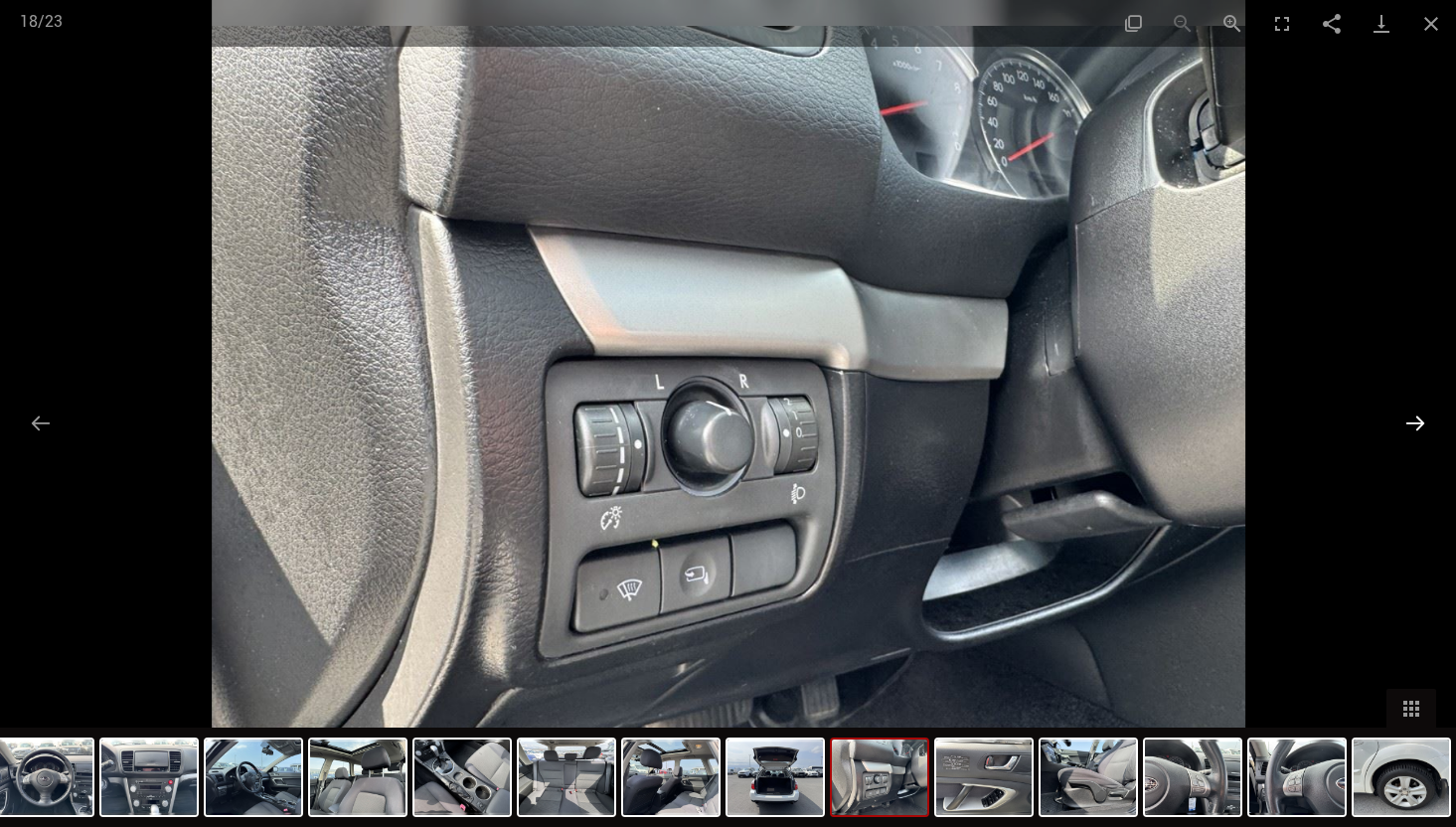 click at bounding box center [1415, 422] 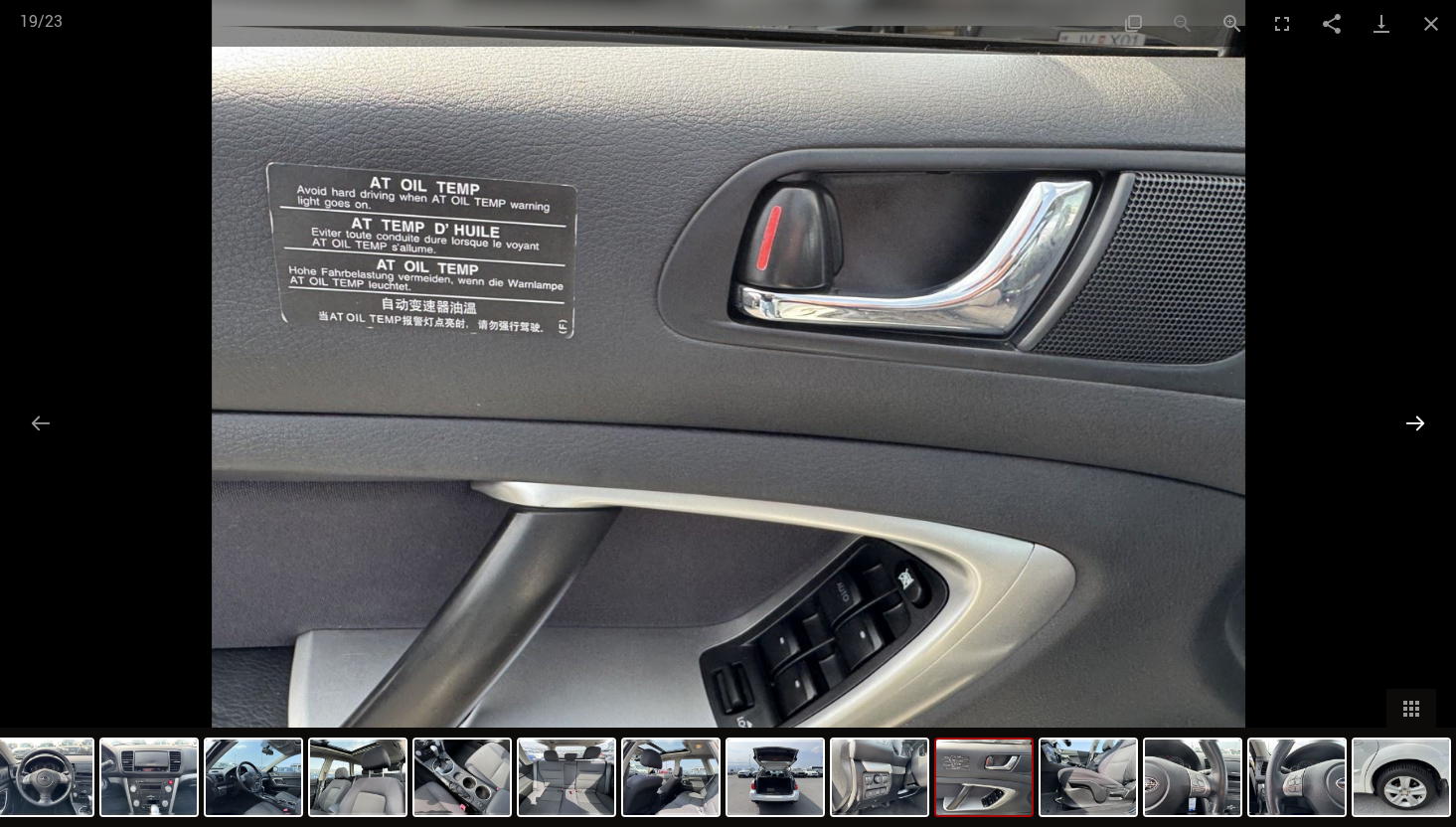 click at bounding box center (1415, 422) 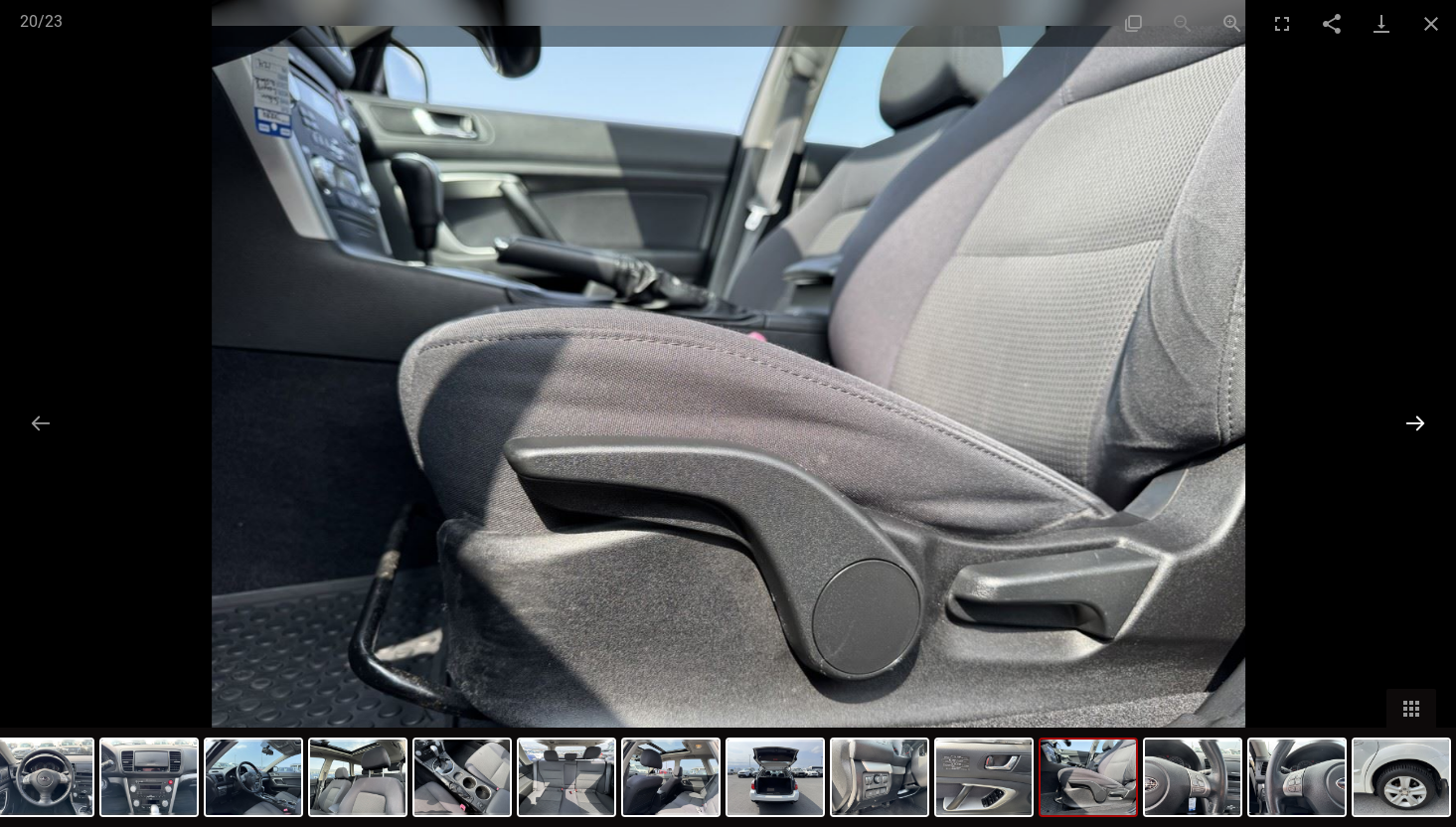 click at bounding box center [1415, 422] 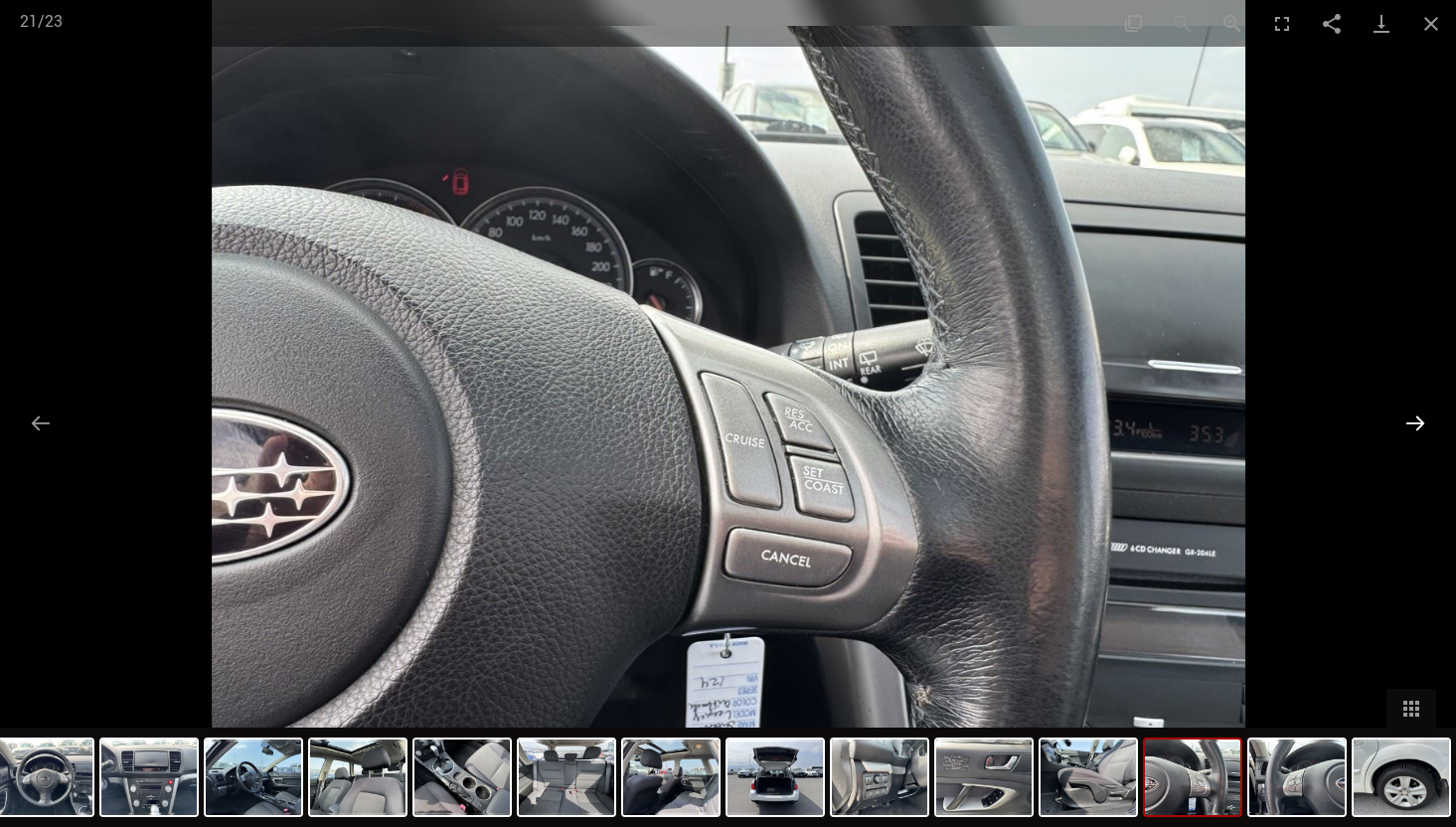 click at bounding box center [1415, 422] 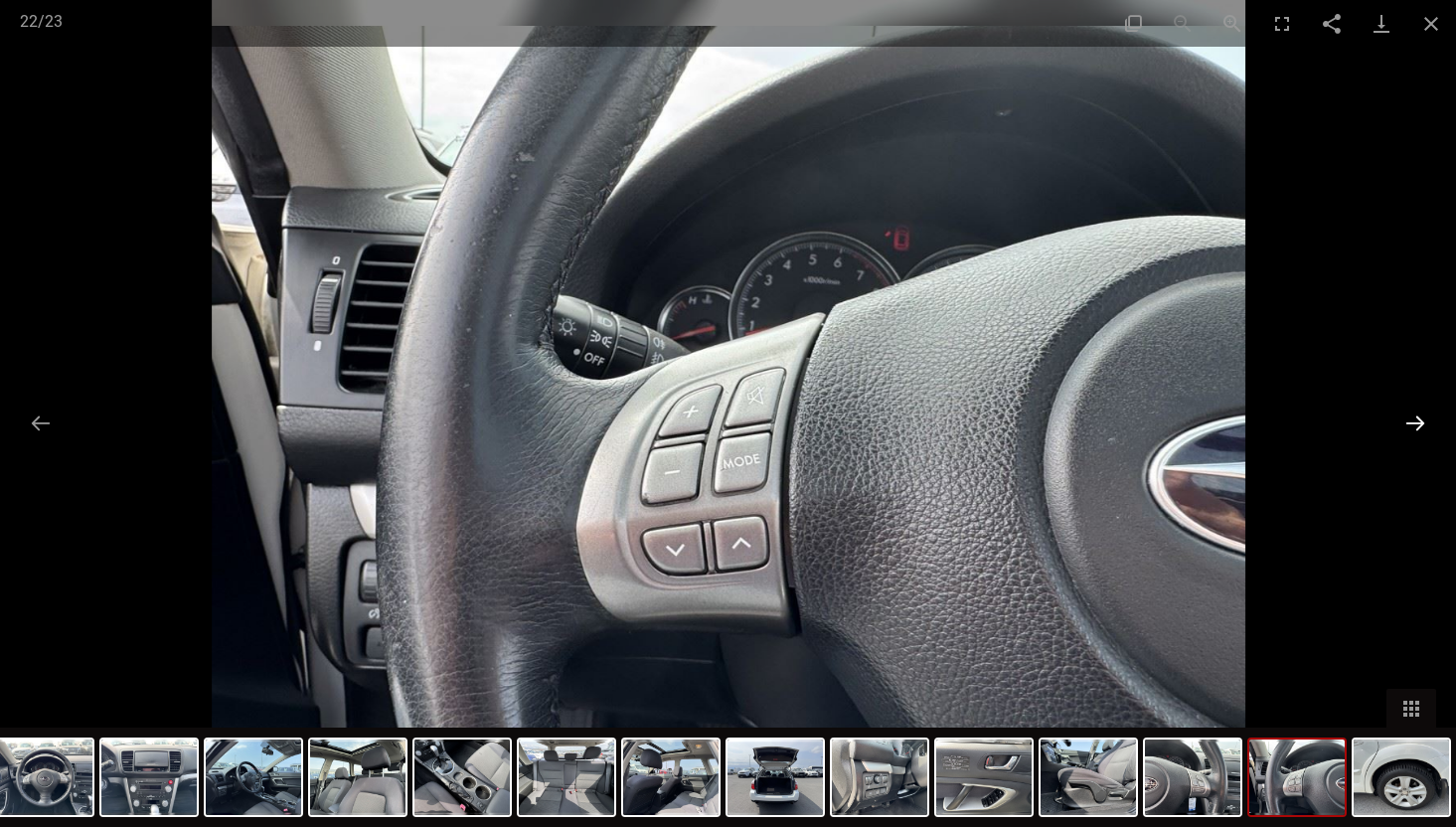 click at bounding box center (1415, 422) 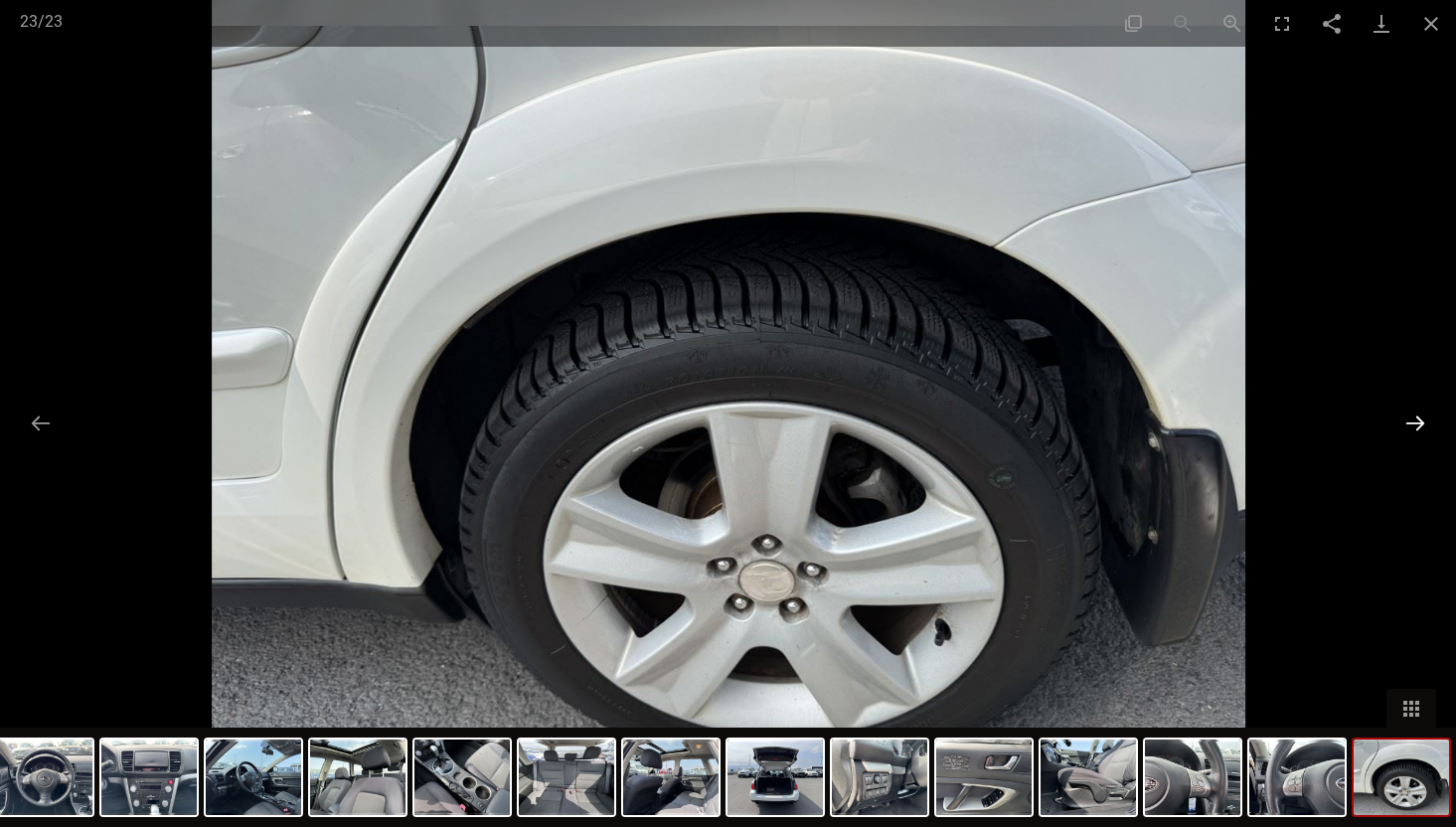 click at bounding box center [1415, 422] 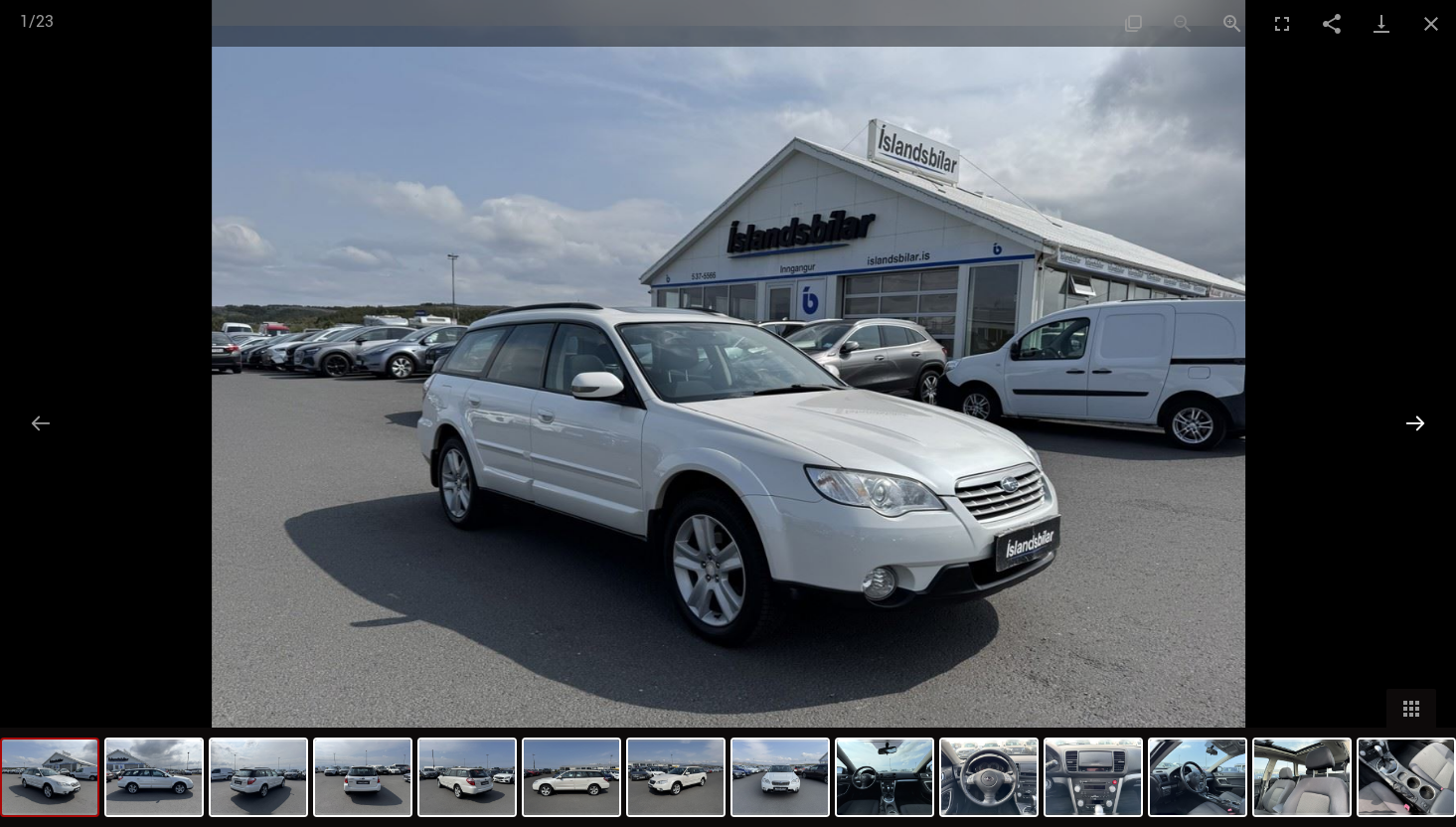 click at bounding box center [1415, 422] 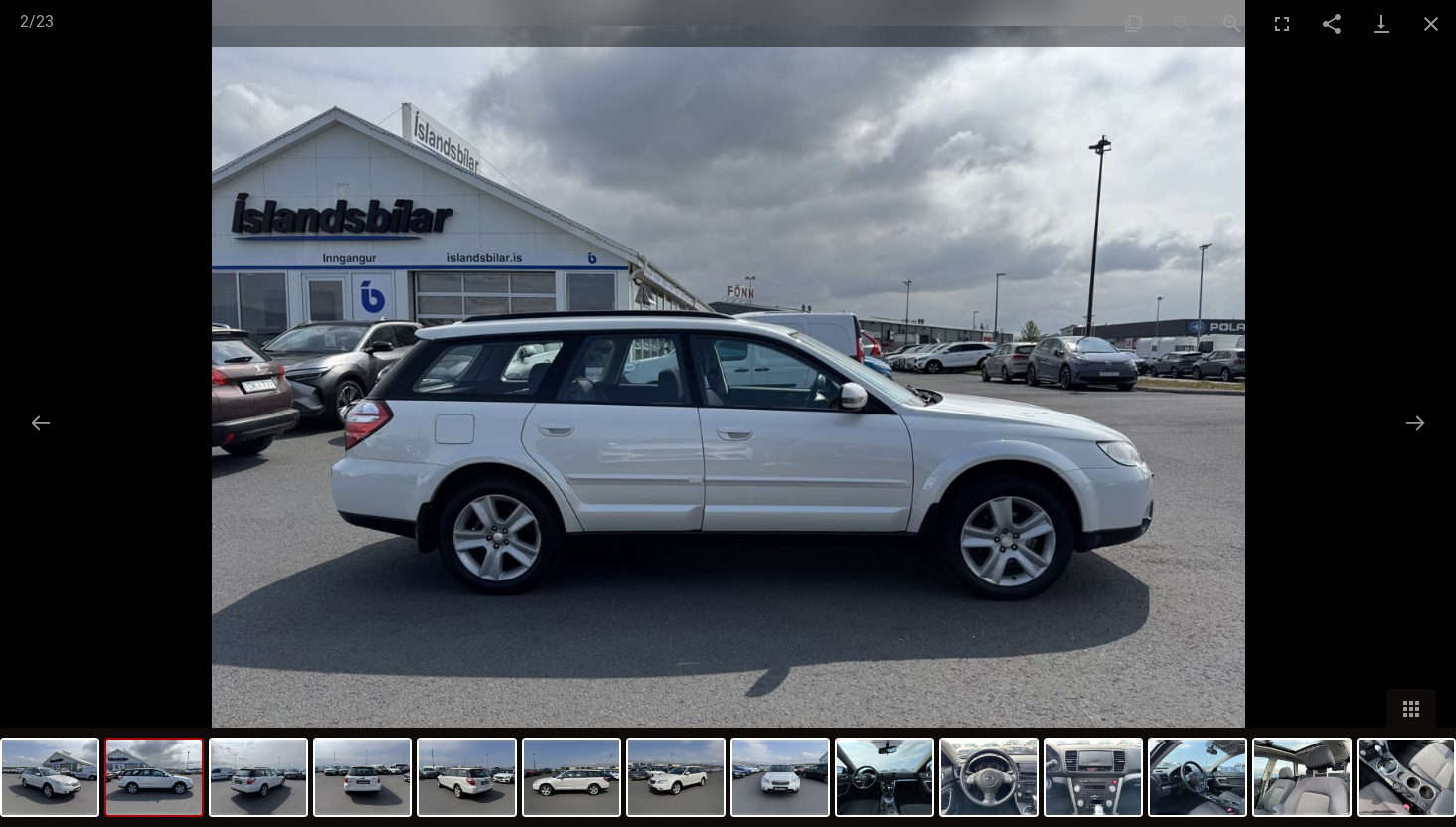 scroll, scrollTop: 9453, scrollLeft: 0, axis: vertical 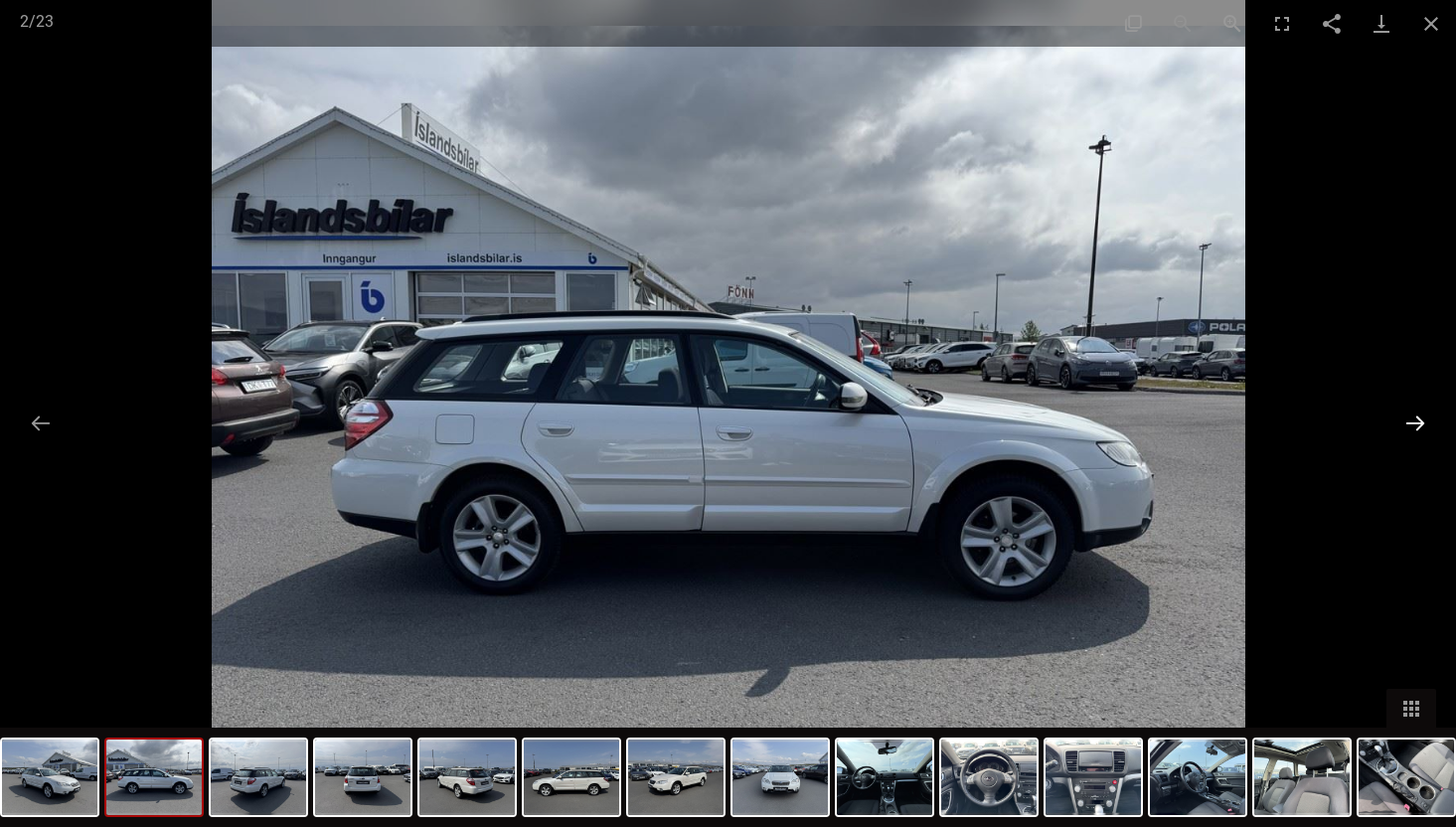 click at bounding box center [1415, 422] 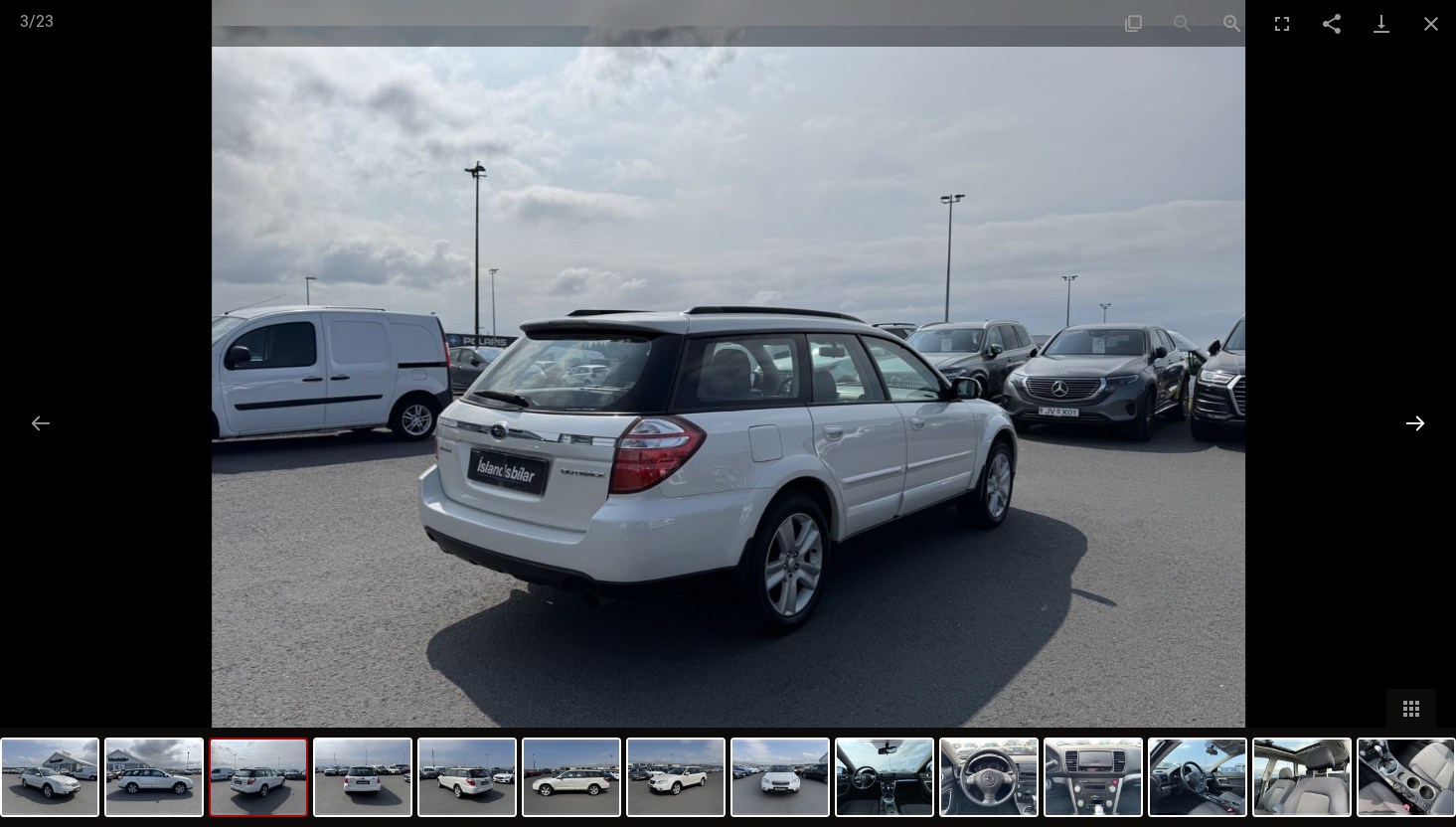 click at bounding box center (1415, 422) 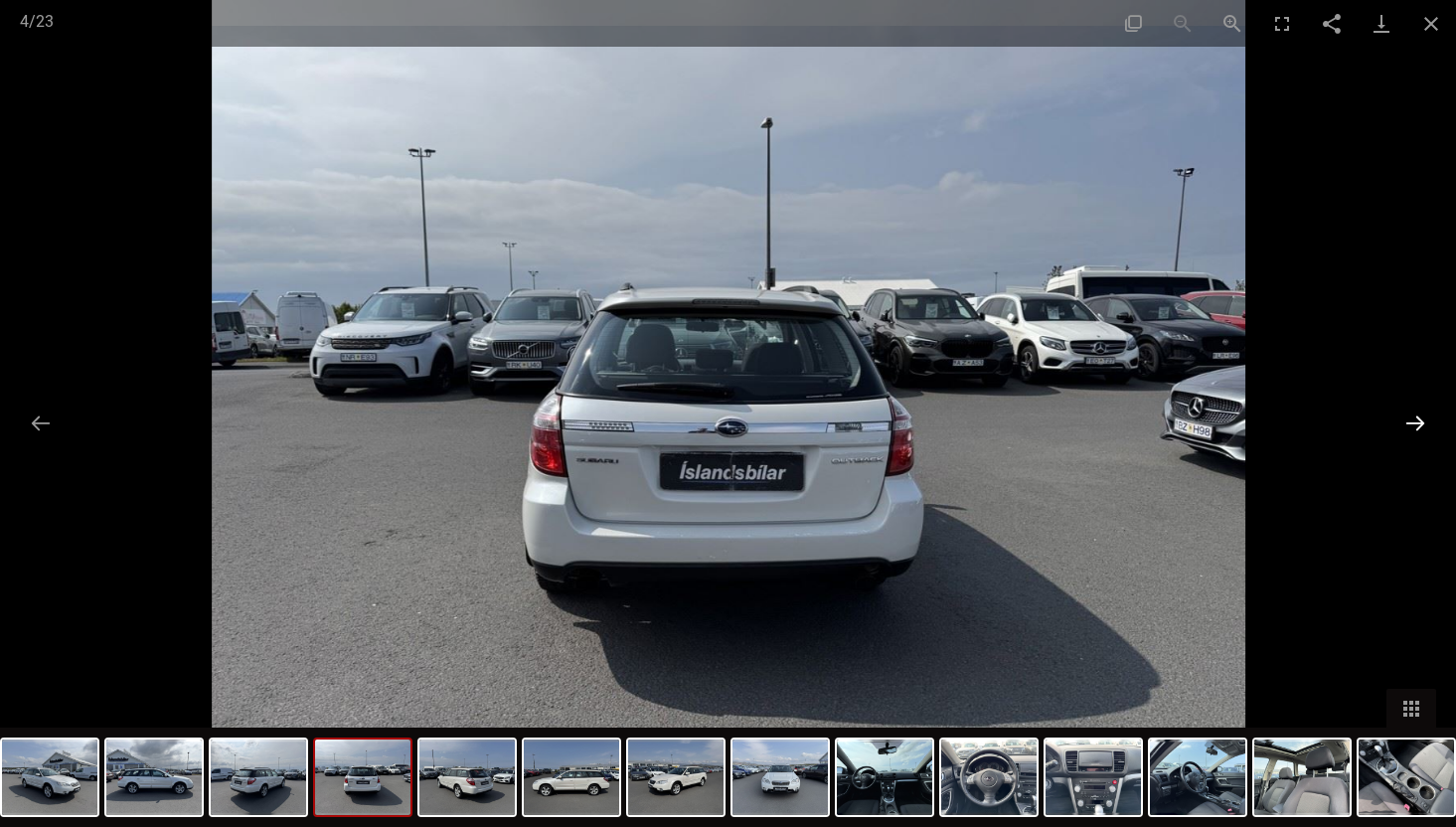 click at bounding box center (1415, 422) 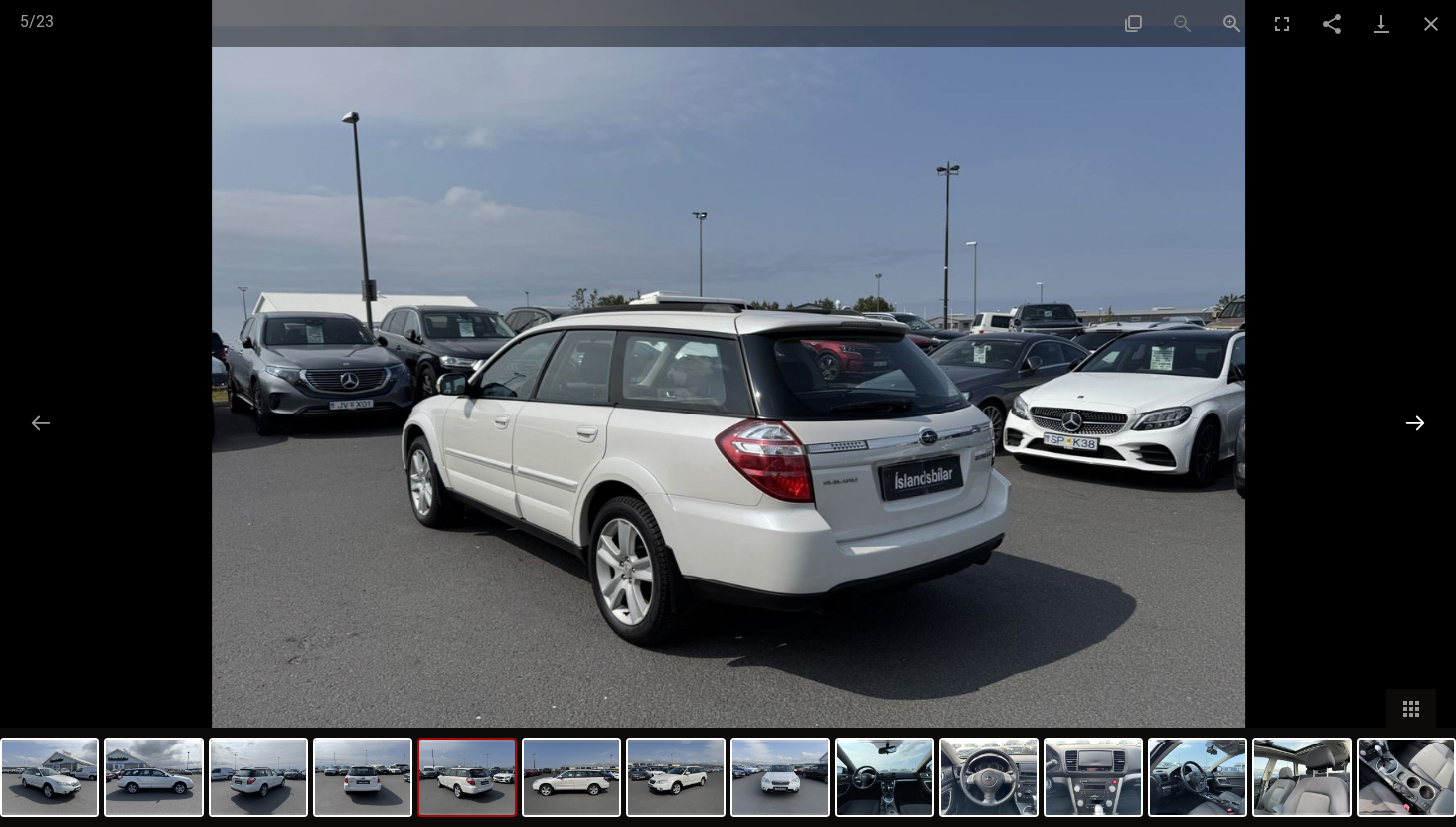 click at bounding box center (1415, 422) 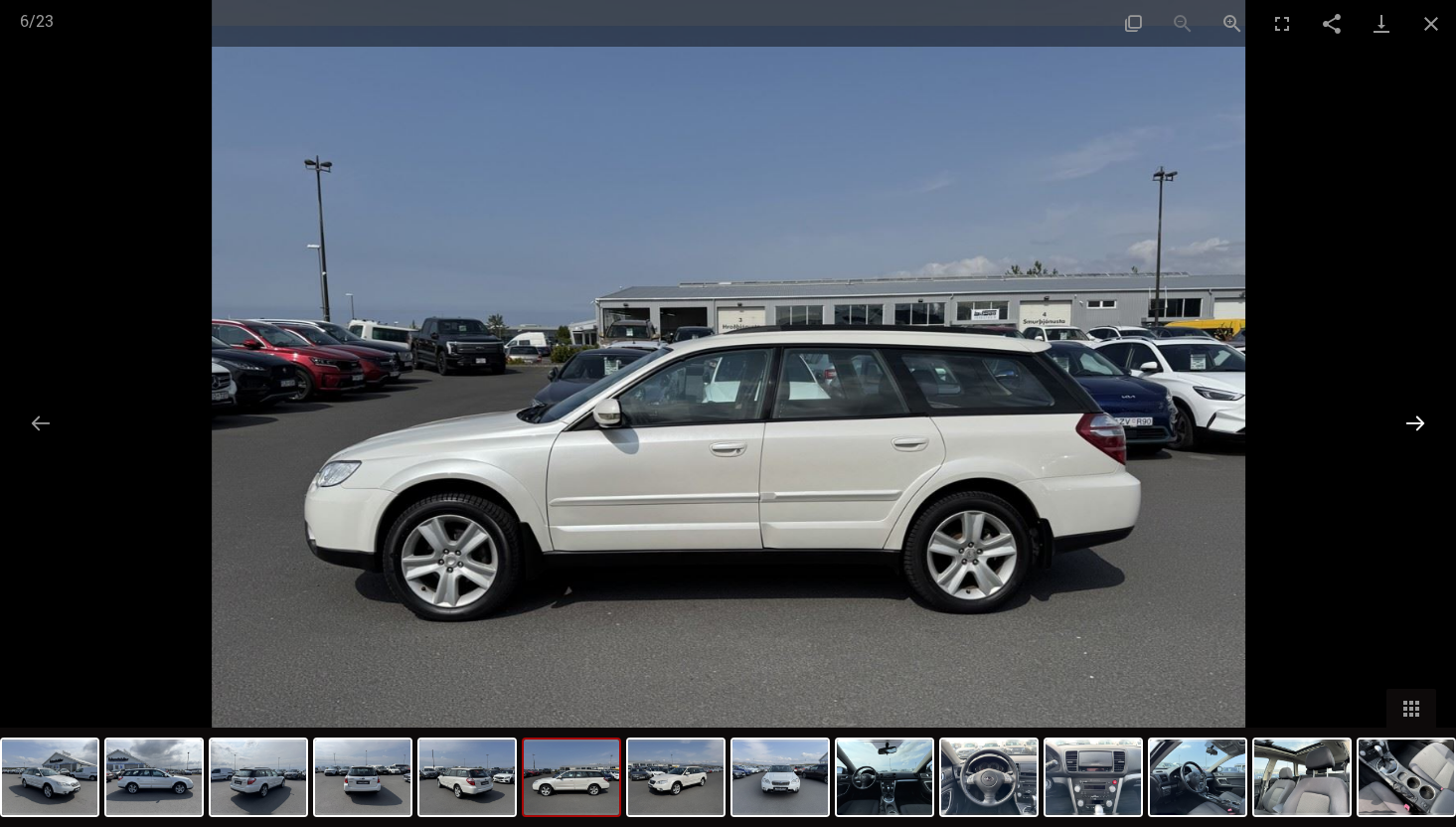 click at bounding box center (1415, 422) 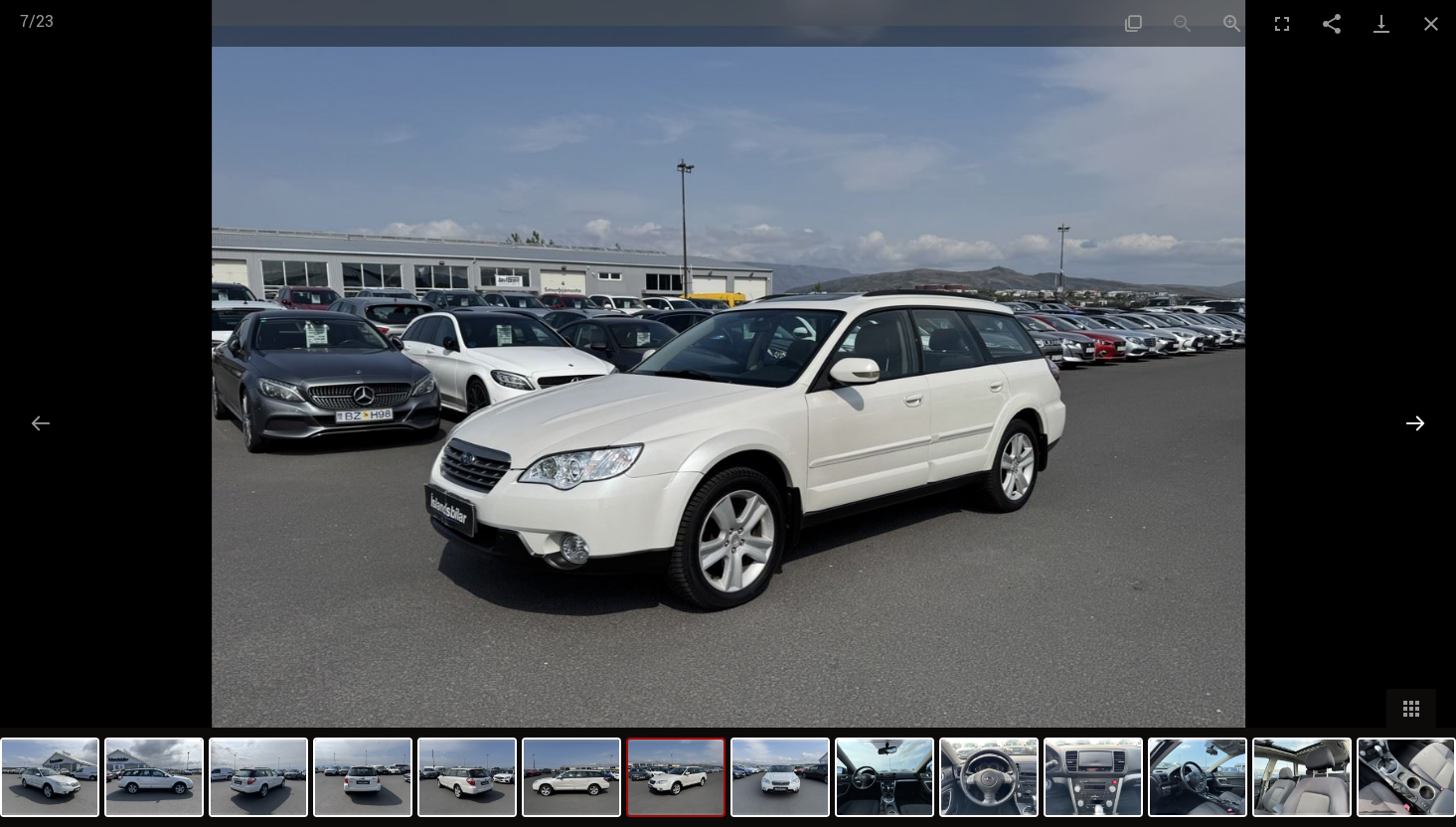 click at bounding box center (1415, 422) 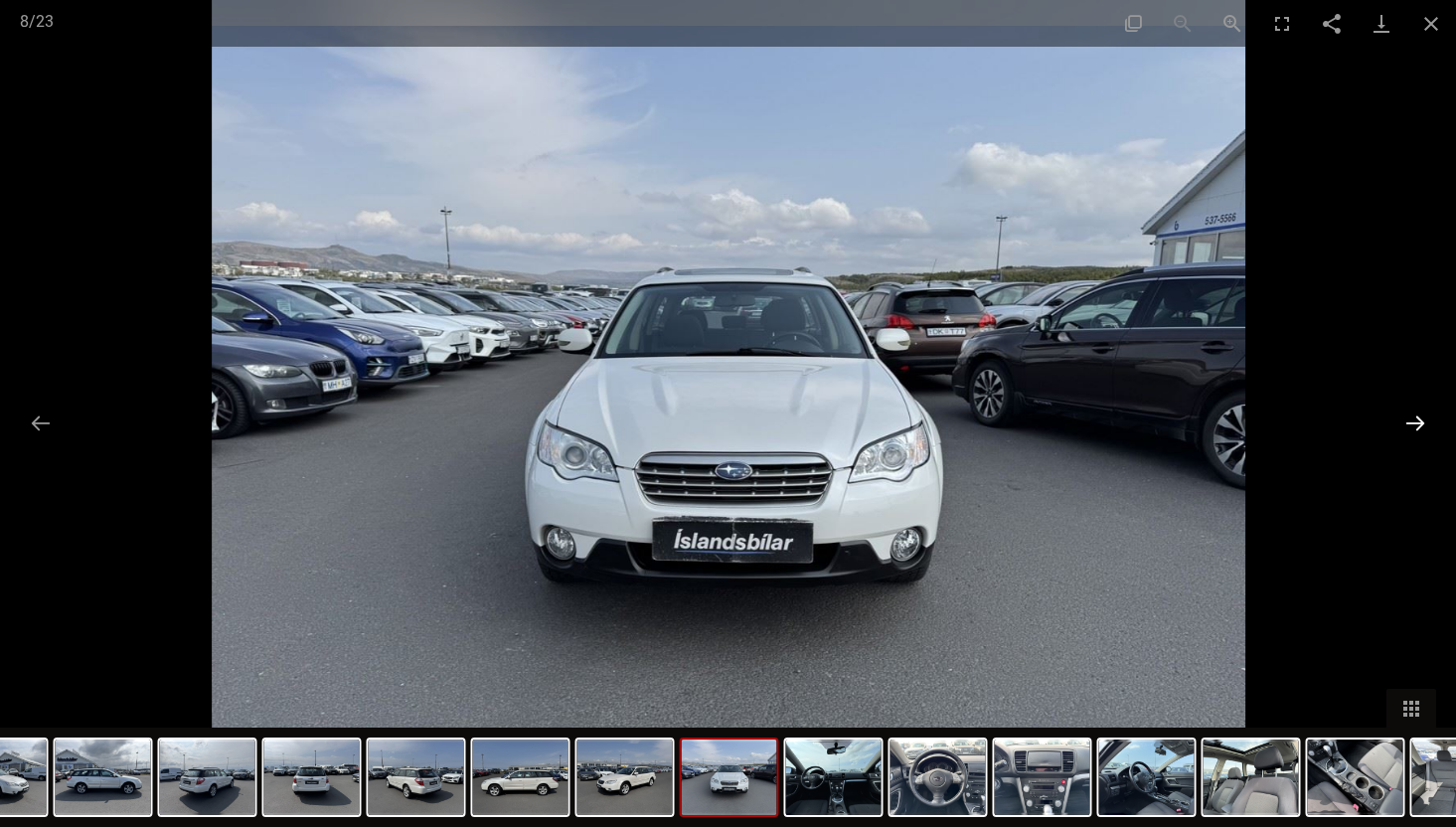 click at bounding box center (1415, 422) 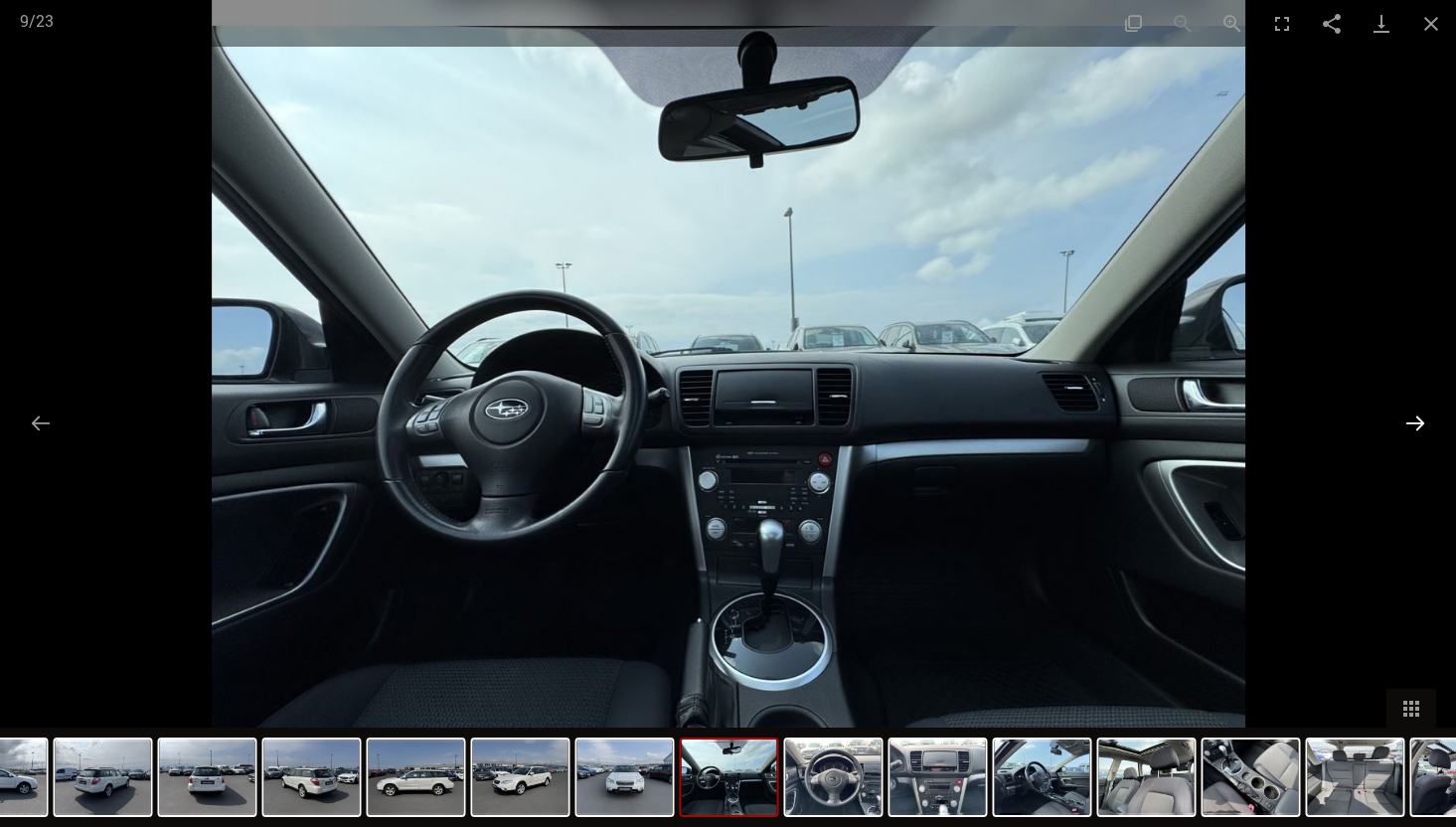 click at bounding box center (1415, 422) 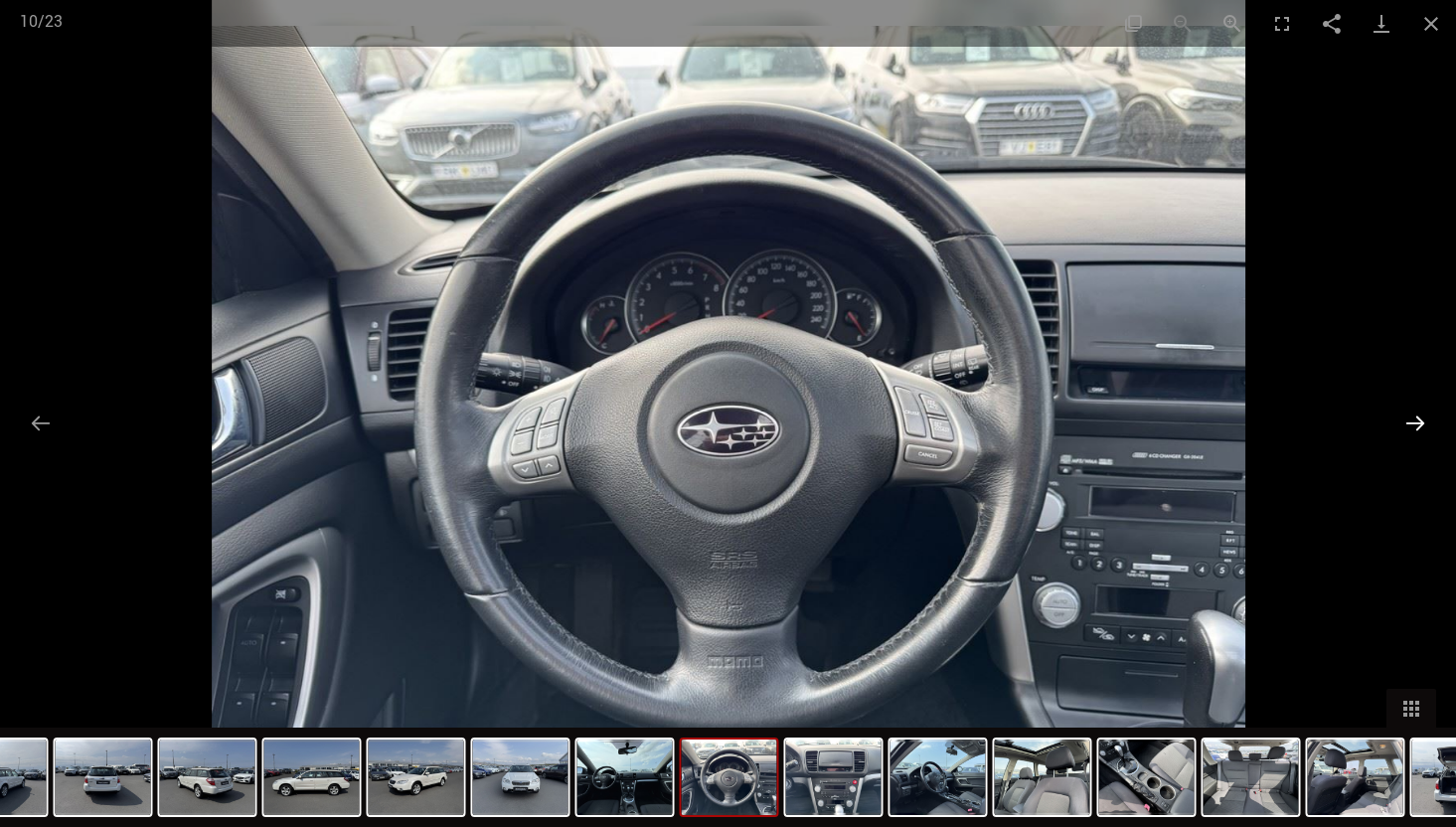 click at bounding box center (1415, 422) 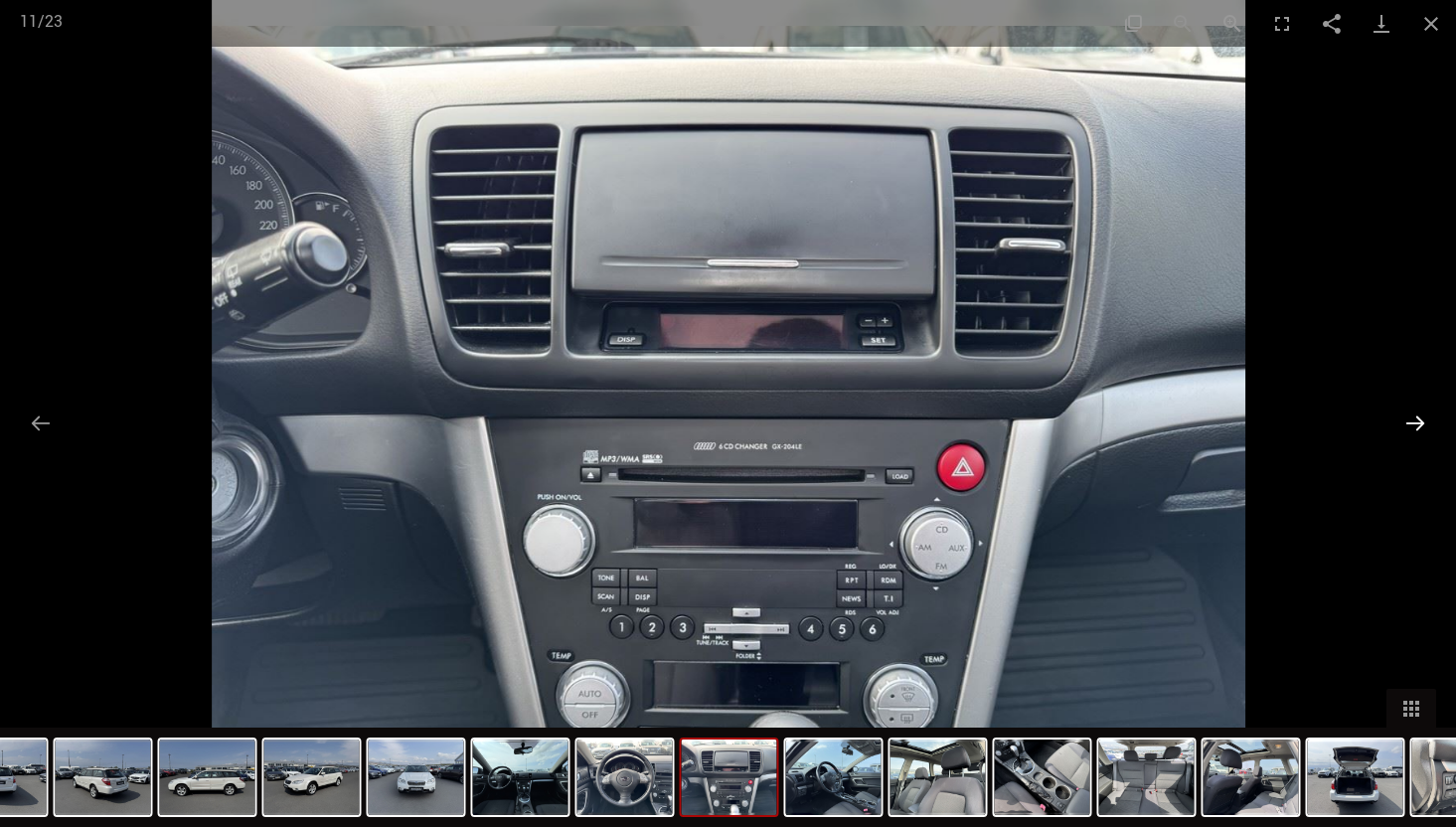 click at bounding box center (1415, 422) 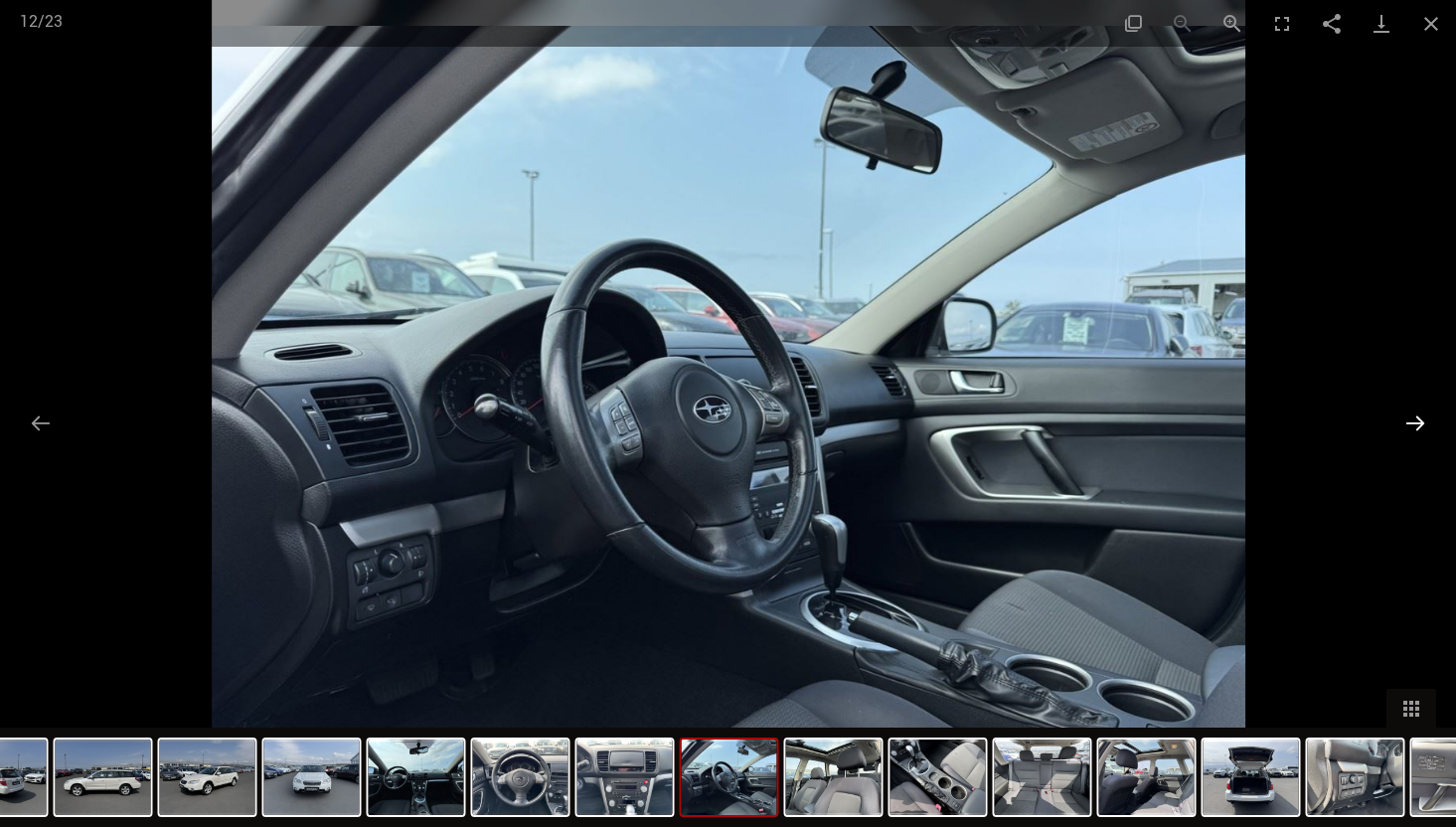 click at bounding box center [1415, 422] 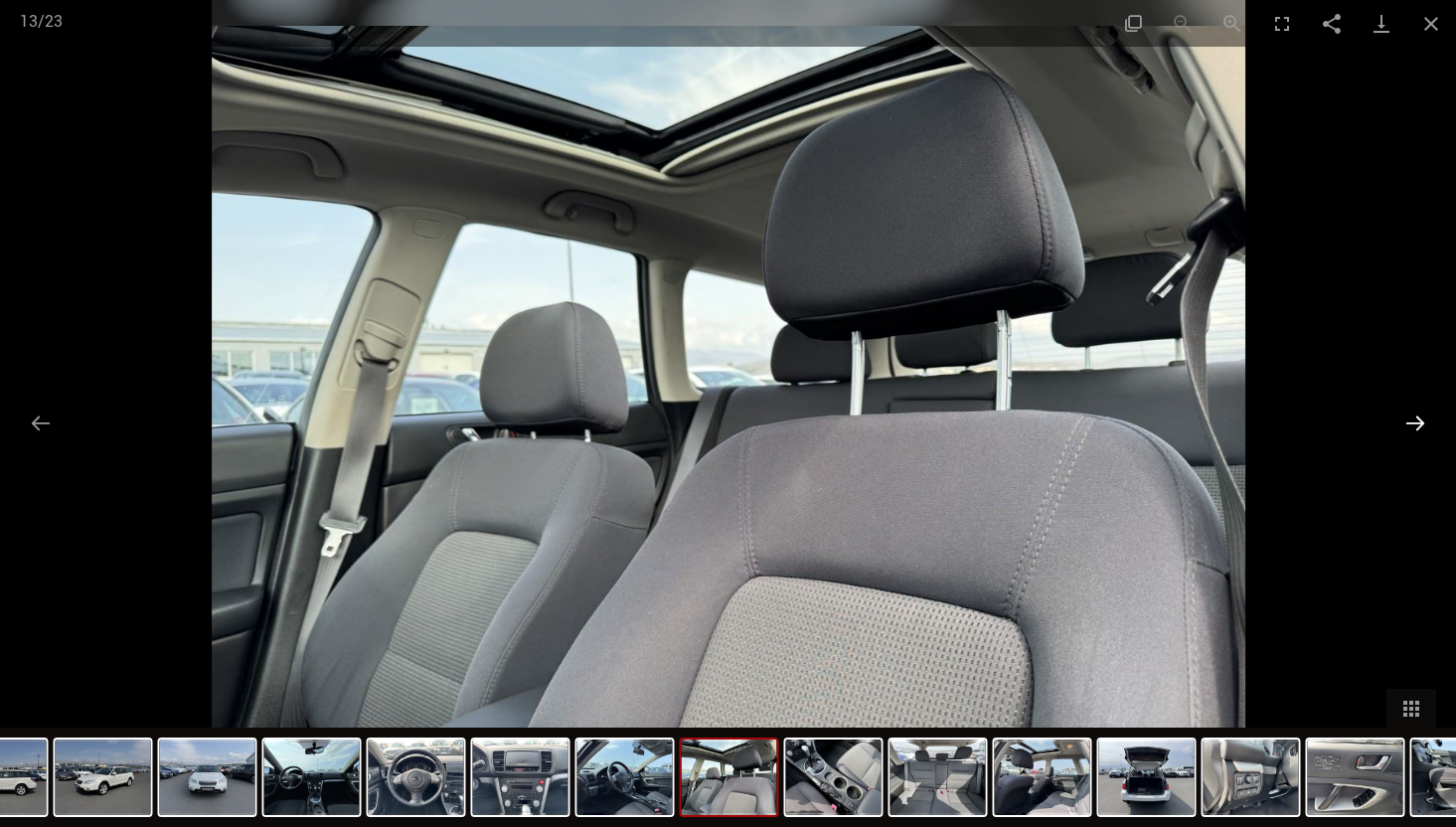 click at bounding box center (1415, 422) 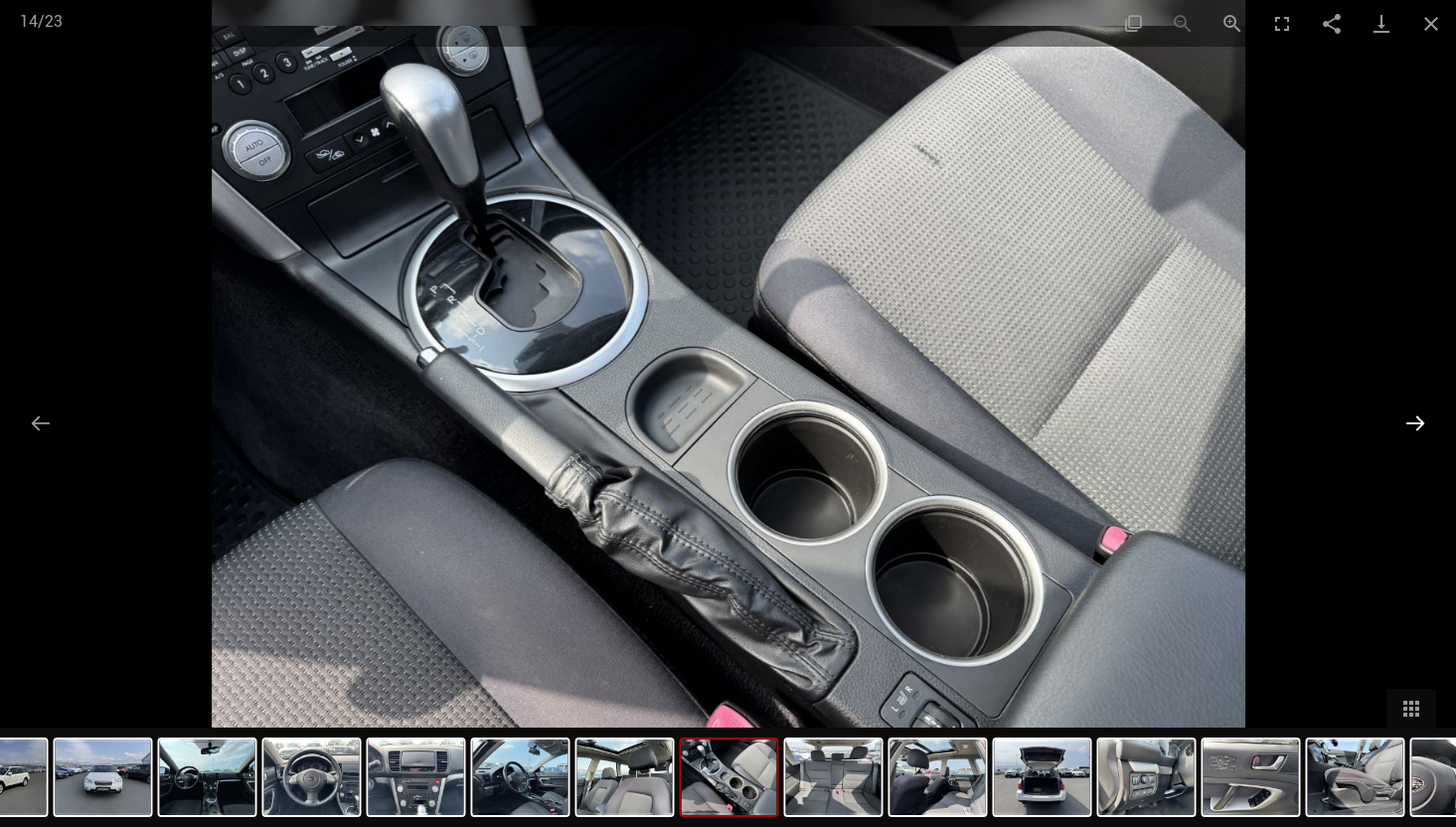 click at bounding box center [1415, 422] 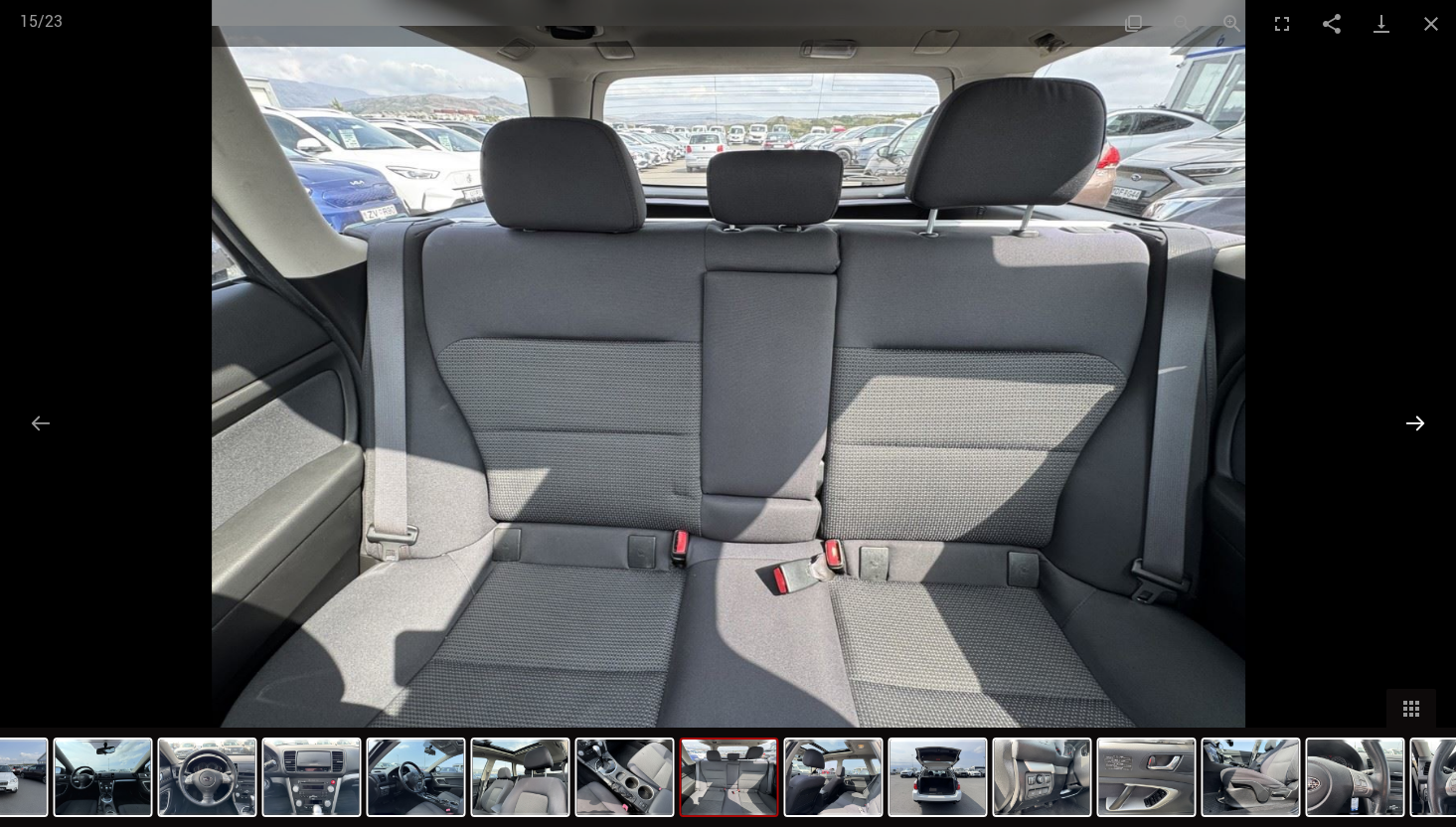 click at bounding box center (1415, 422) 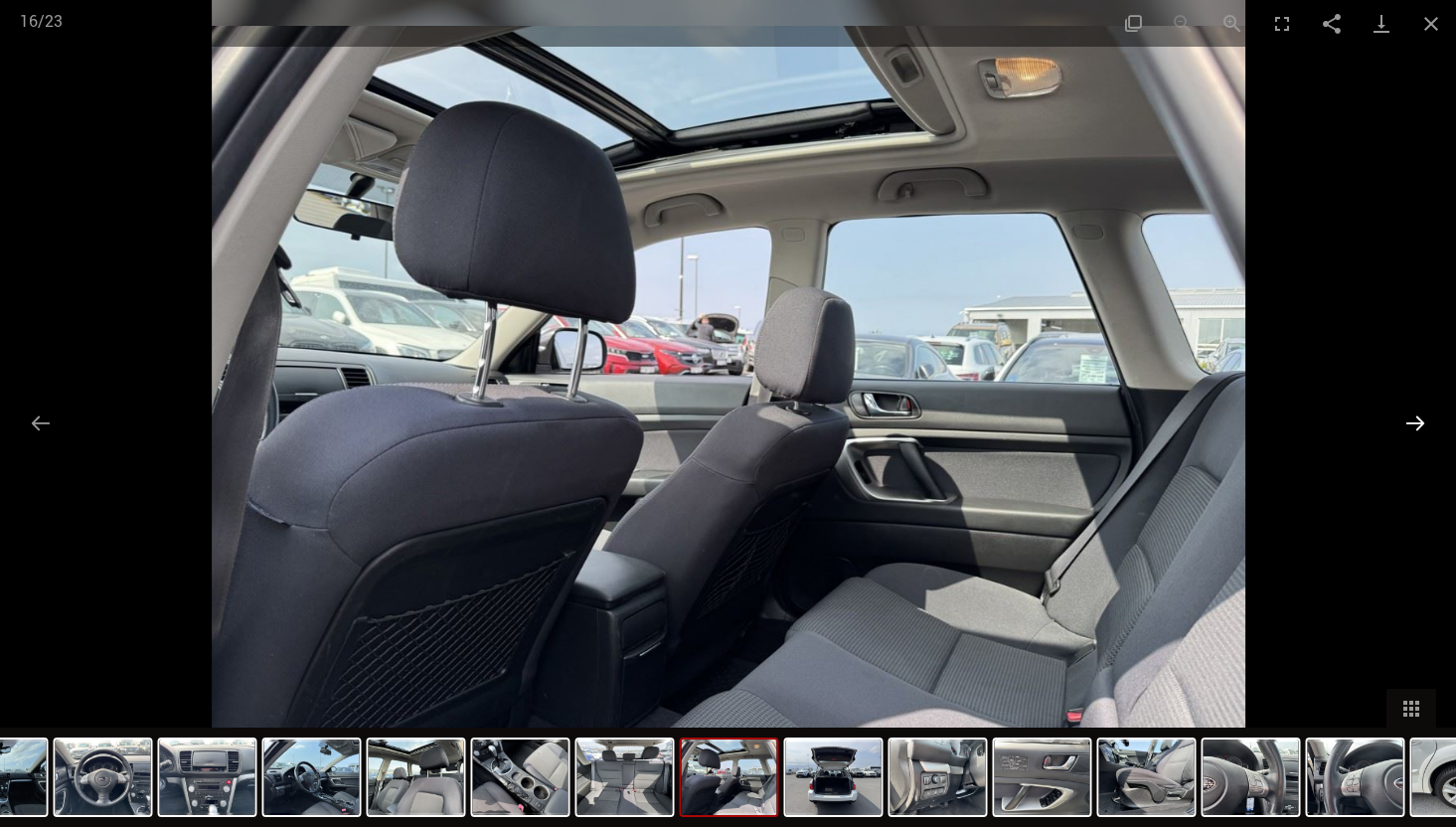 click at bounding box center [1415, 422] 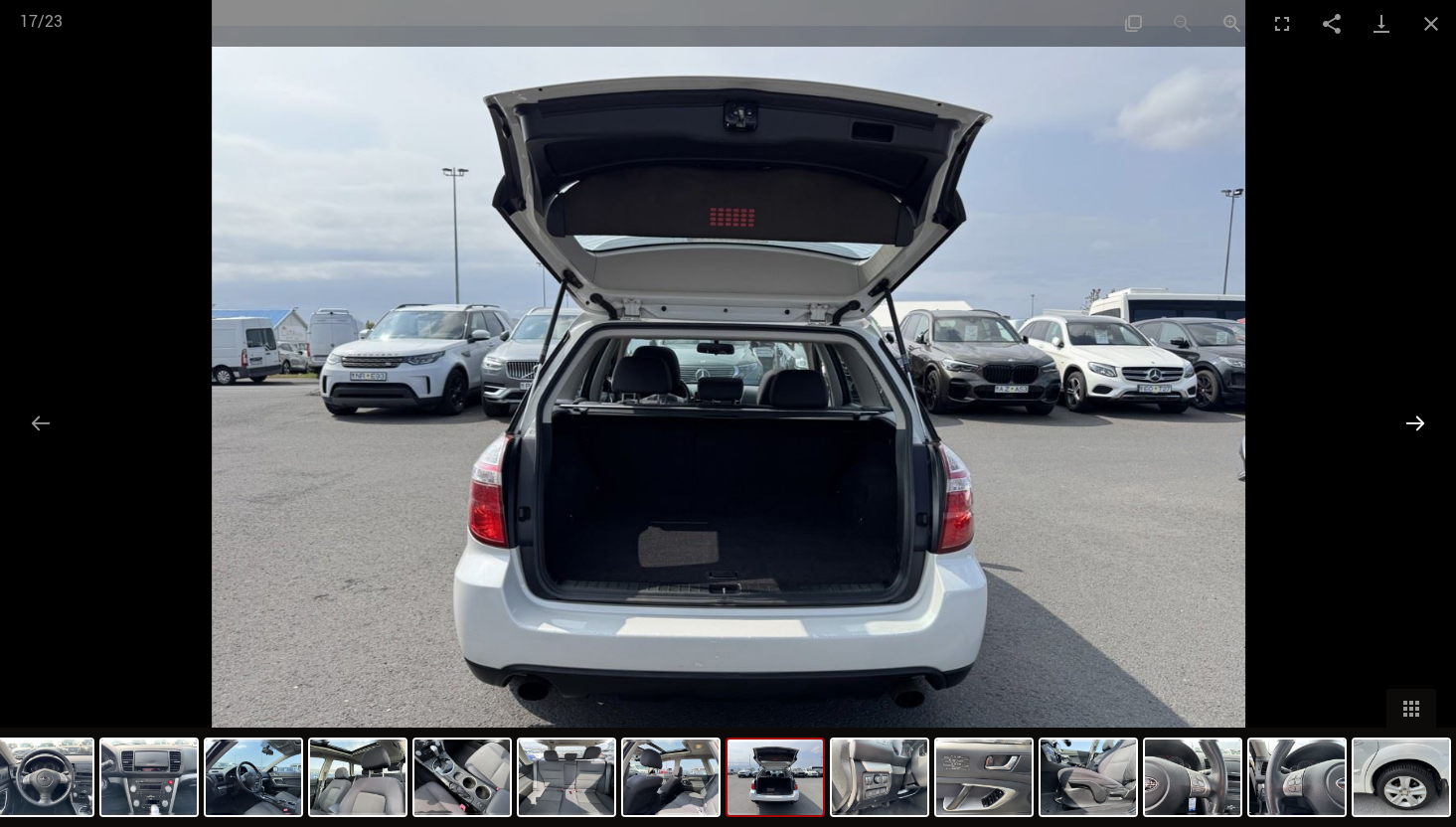 click at bounding box center (1415, 422) 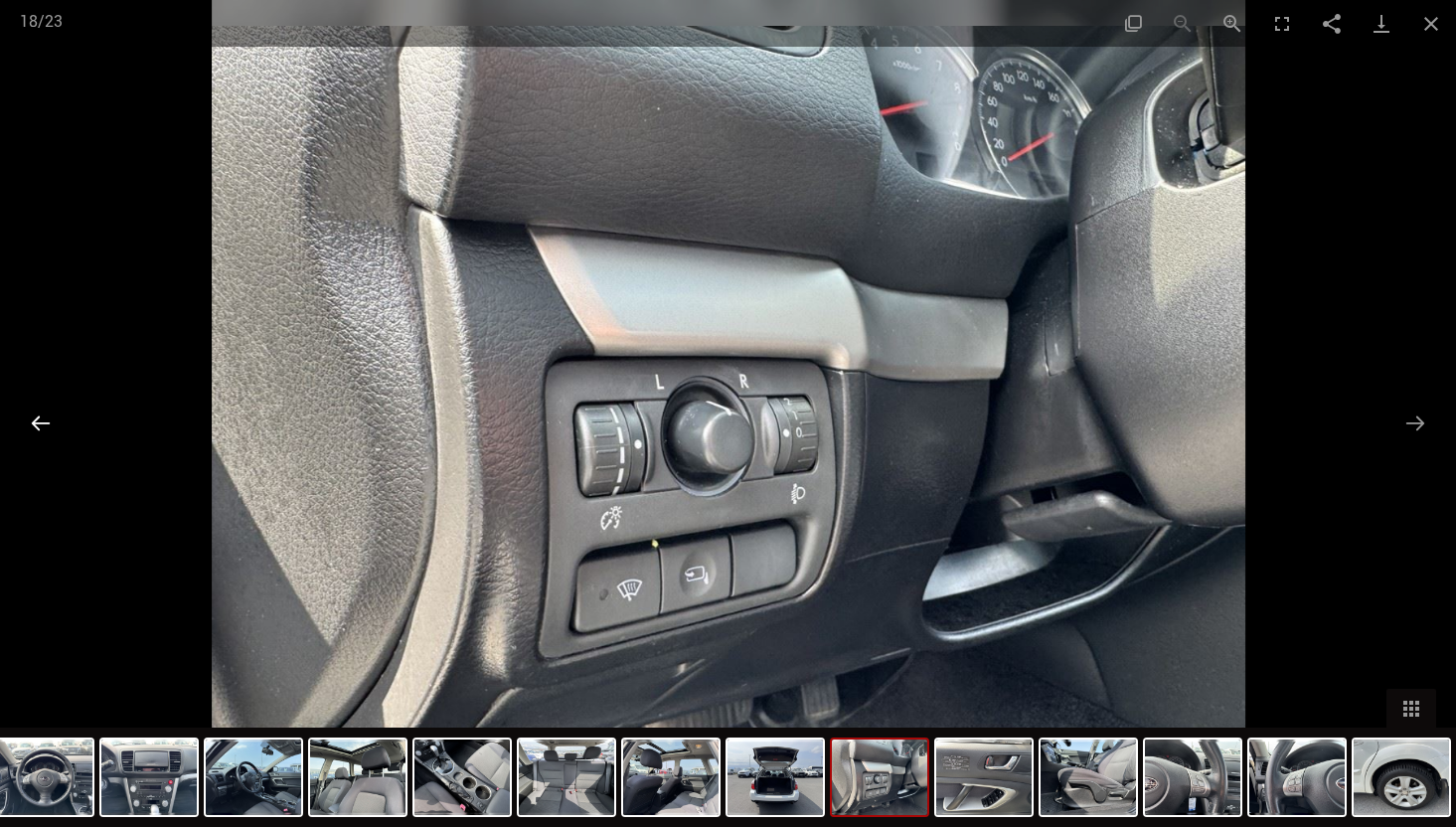 click at bounding box center [41, 422] 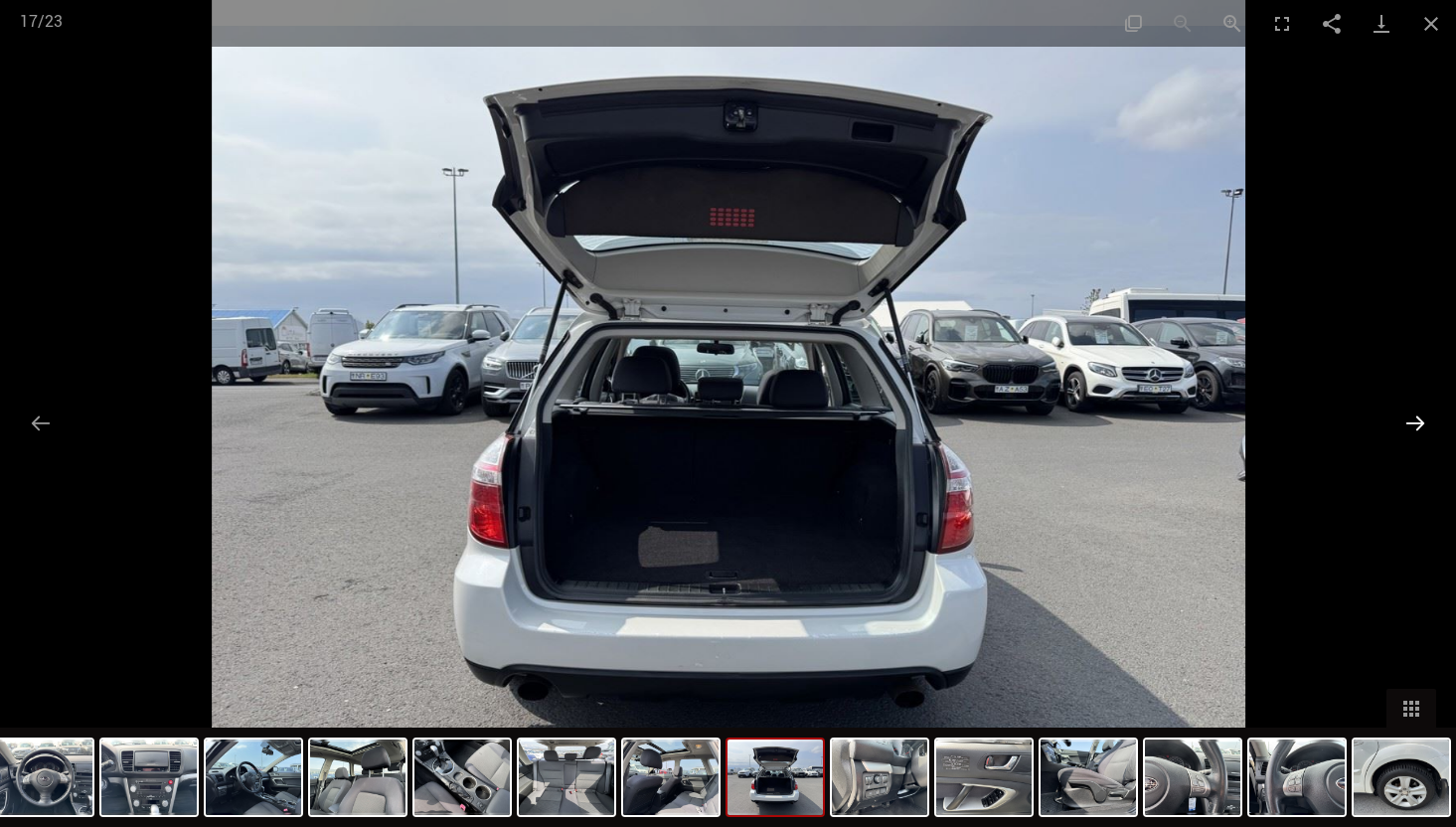 click at bounding box center [1415, 422] 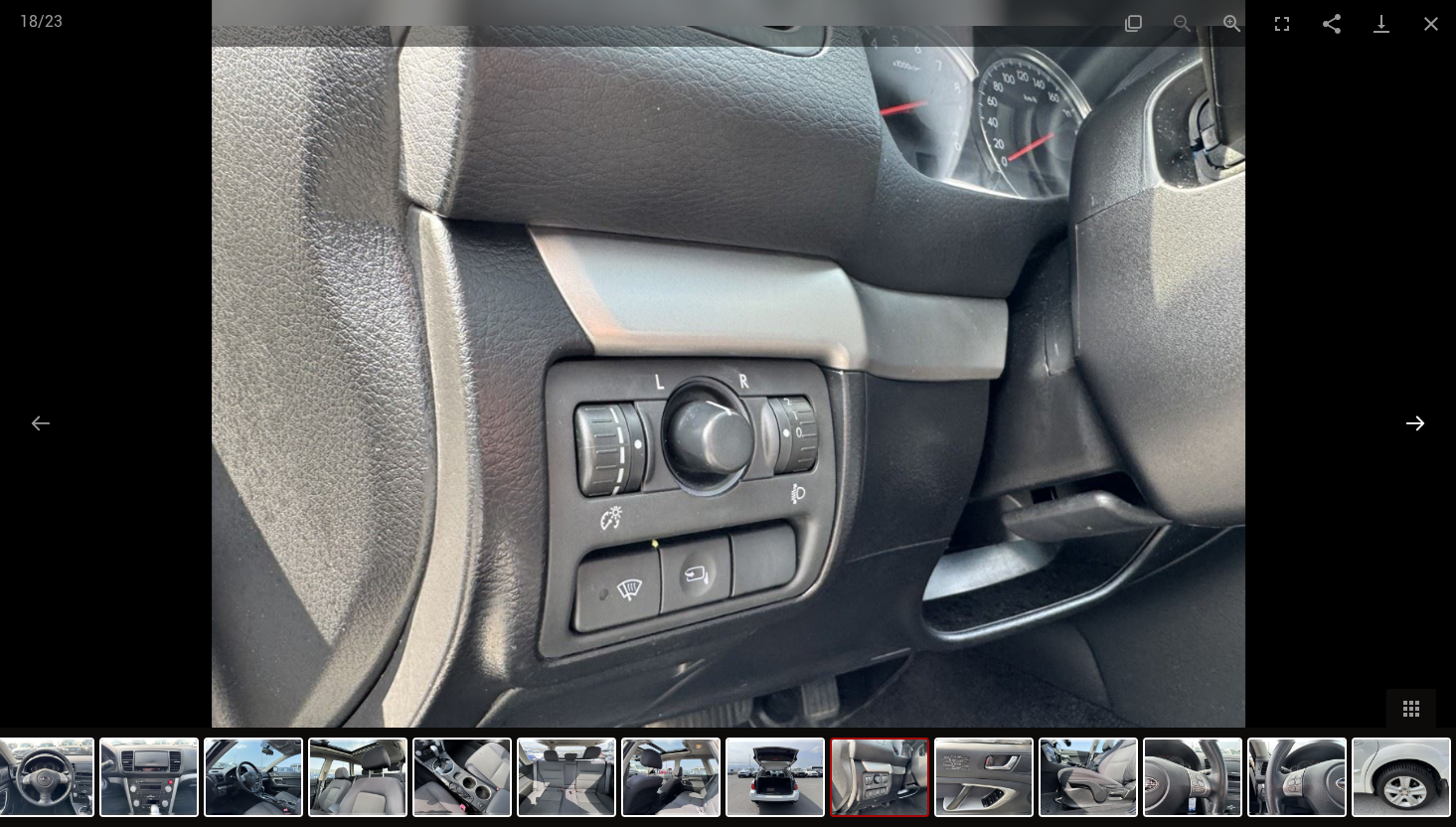 click at bounding box center [1415, 422] 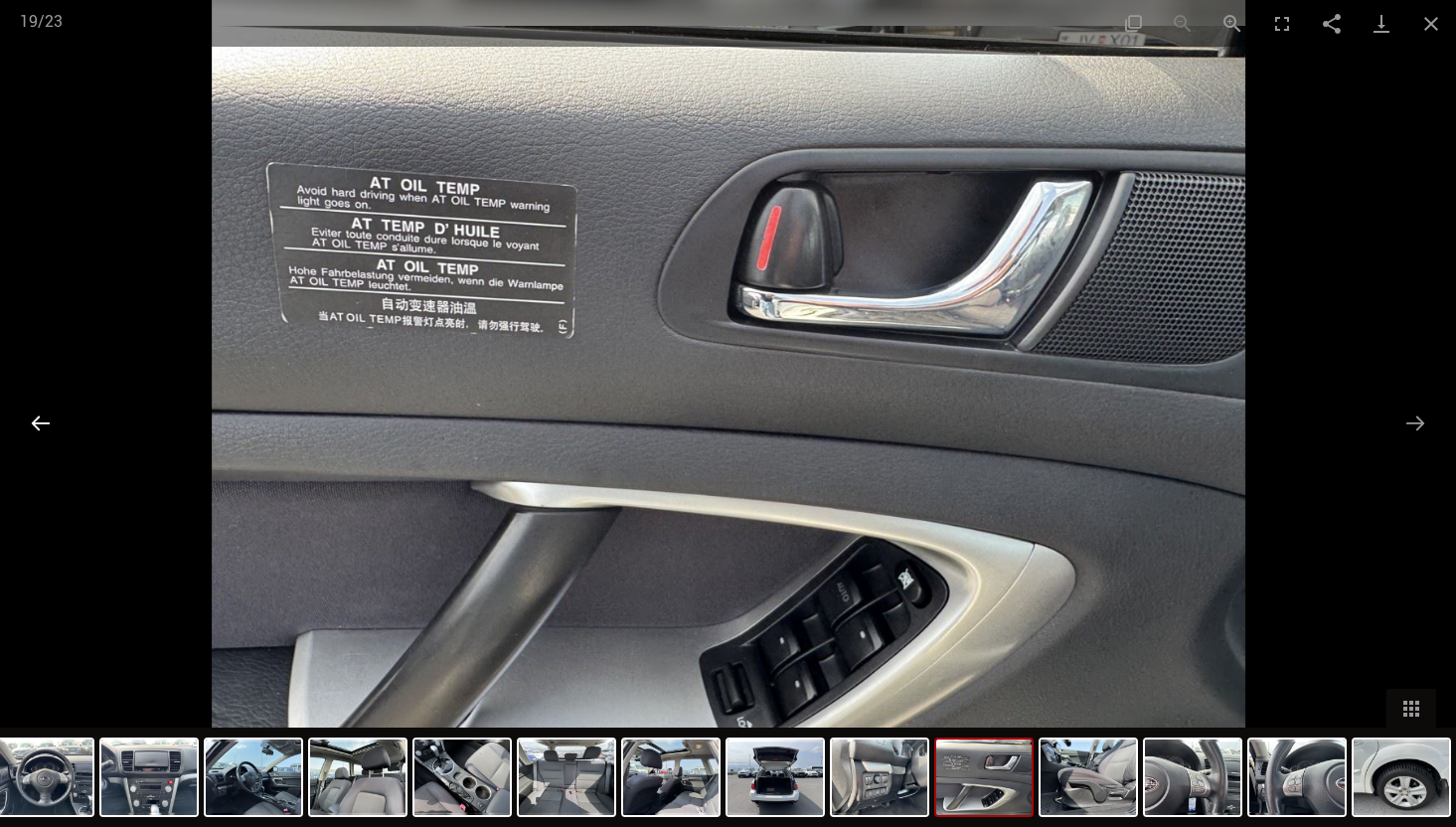 click at bounding box center [41, 422] 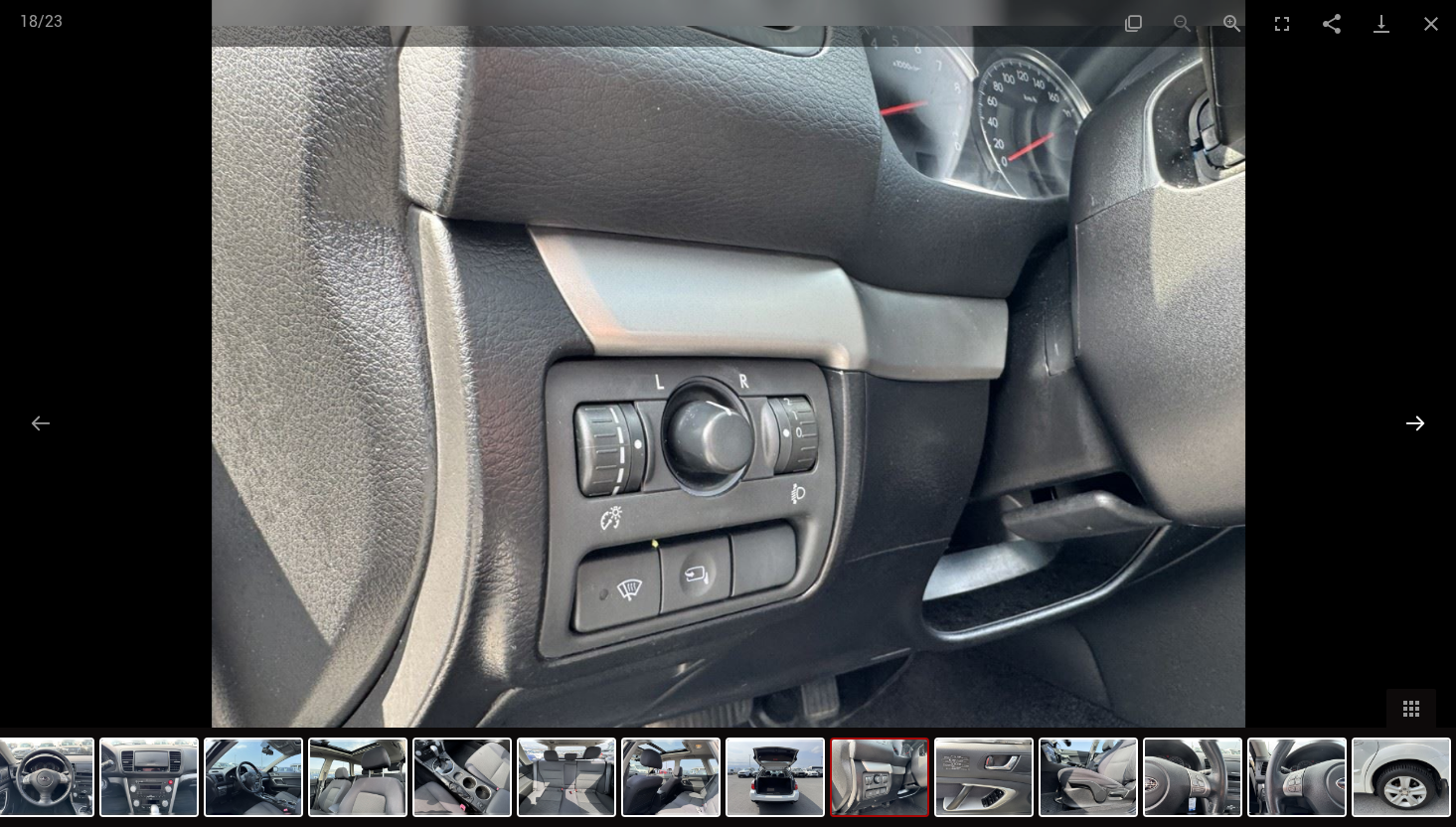 click at bounding box center [1415, 422] 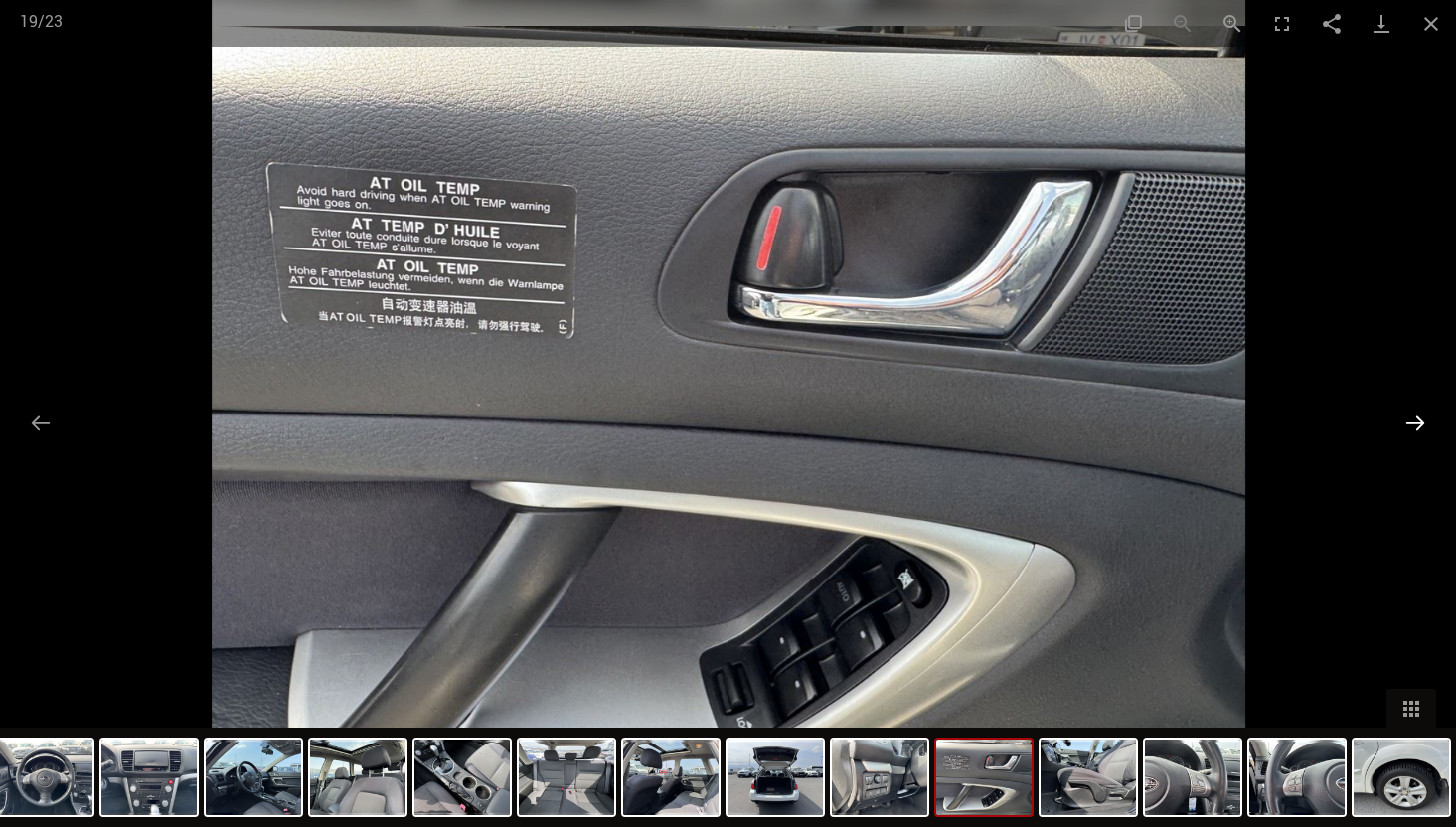 click at bounding box center (1415, 422) 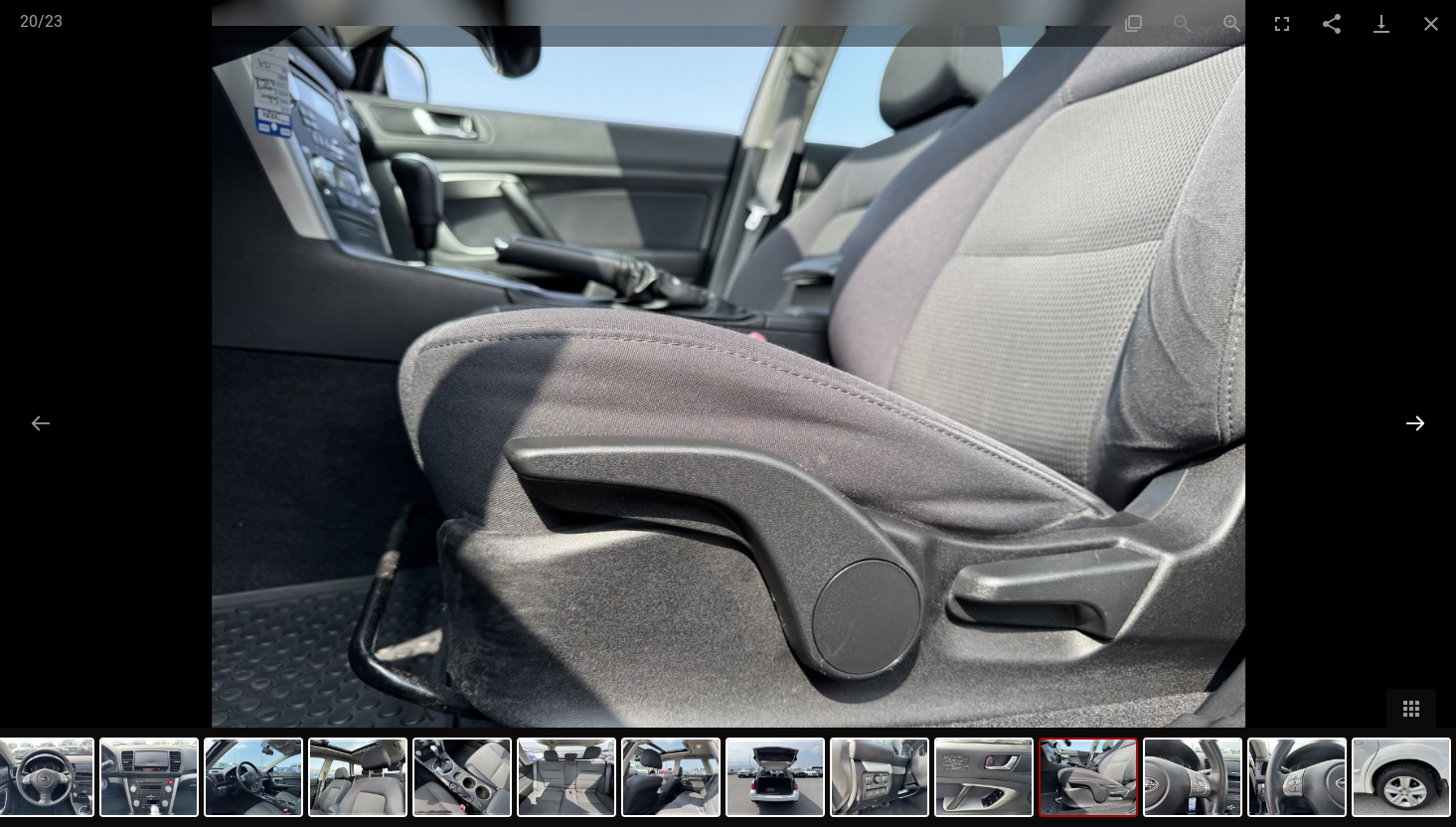 click at bounding box center (1415, 422) 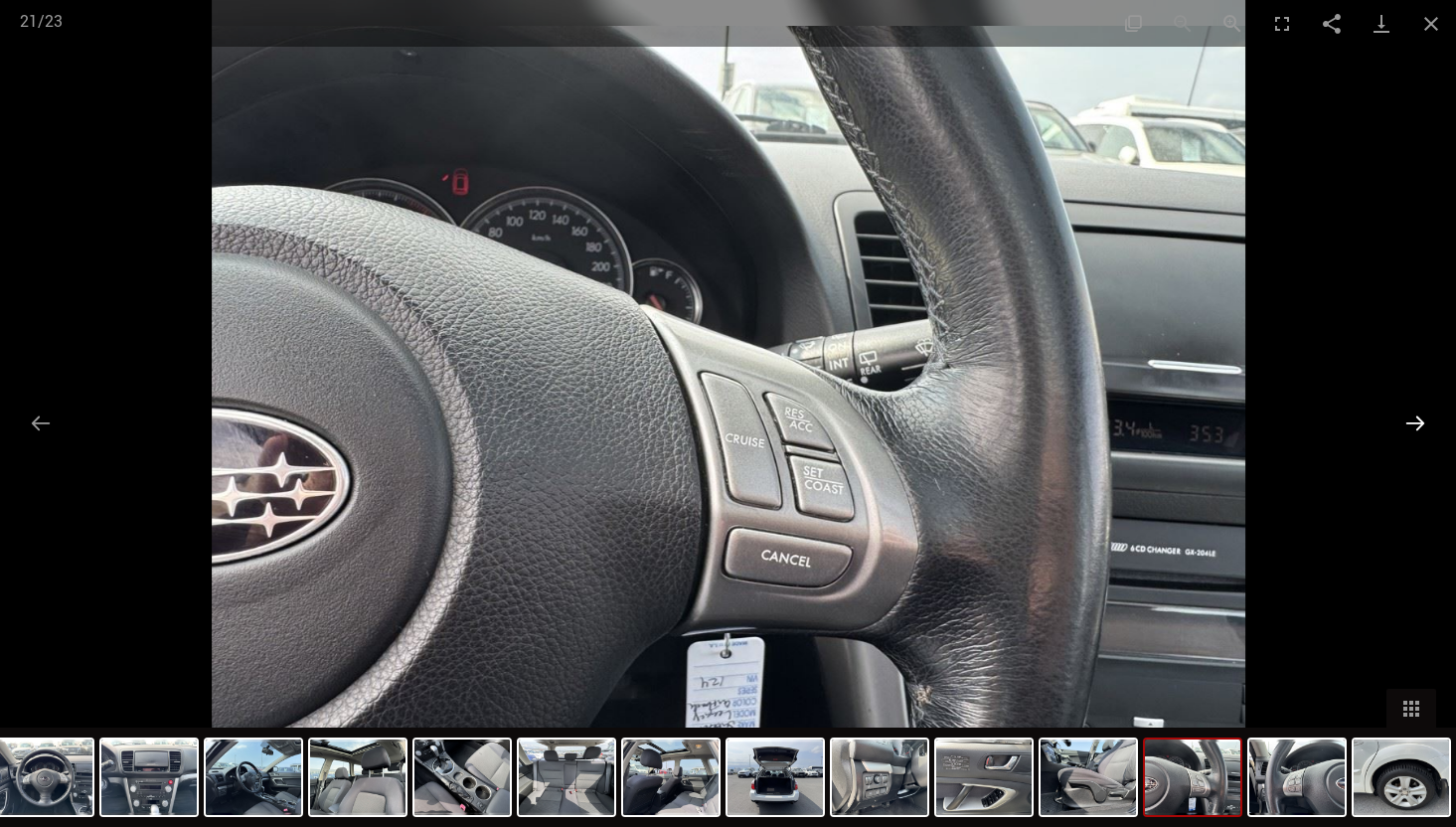 click at bounding box center [1415, 422] 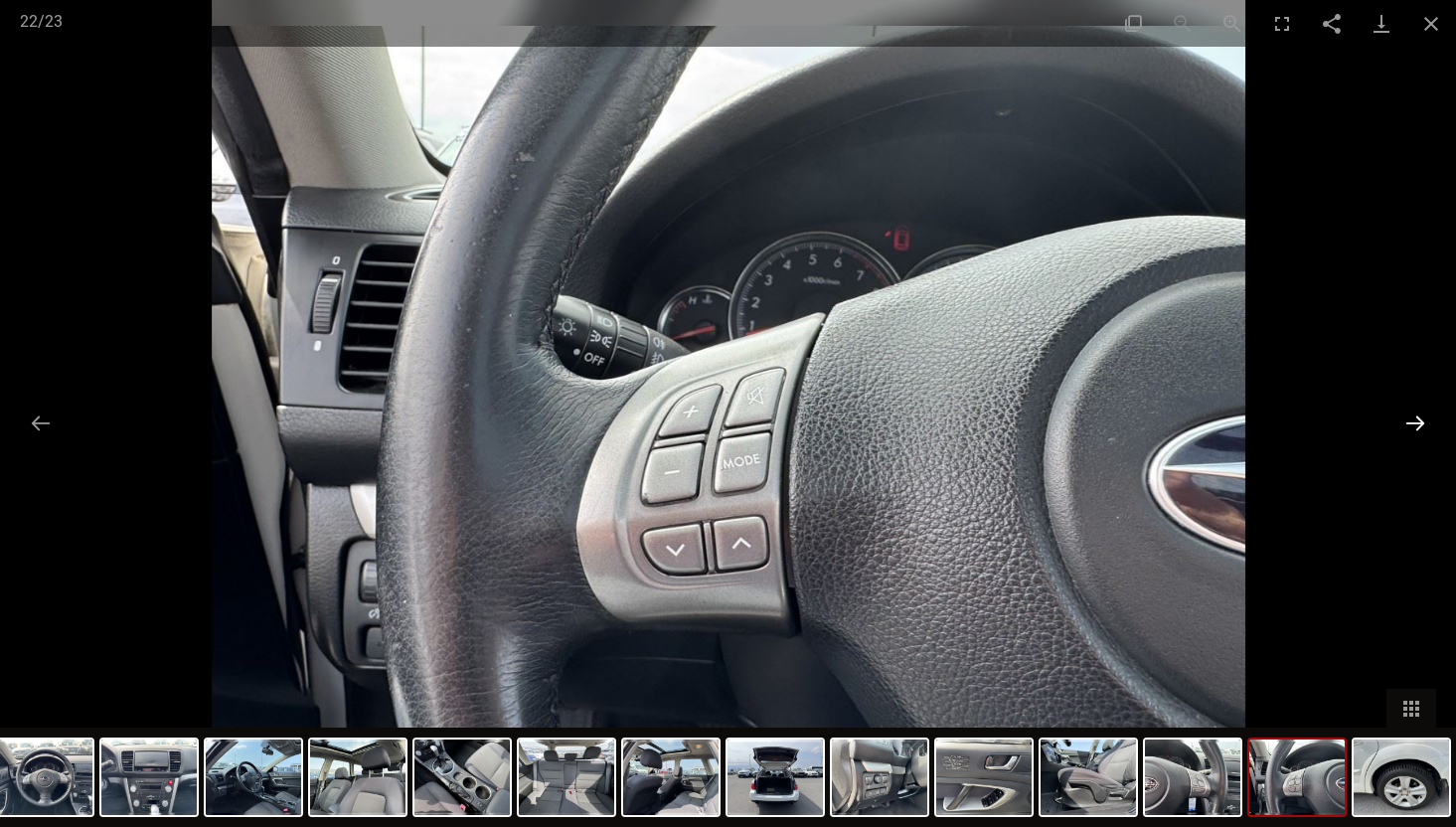 click at bounding box center (1415, 422) 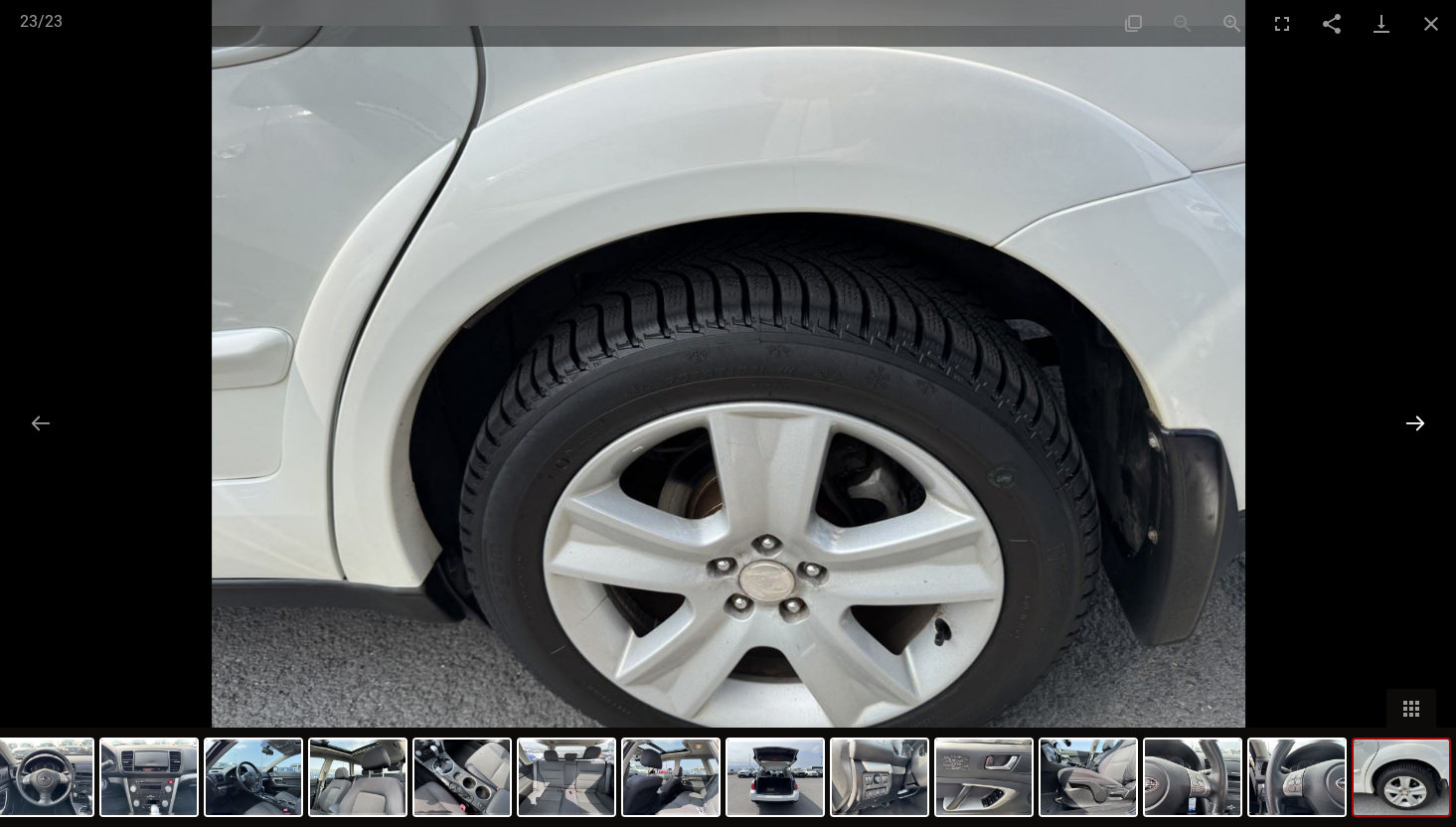 click at bounding box center (1415, 422) 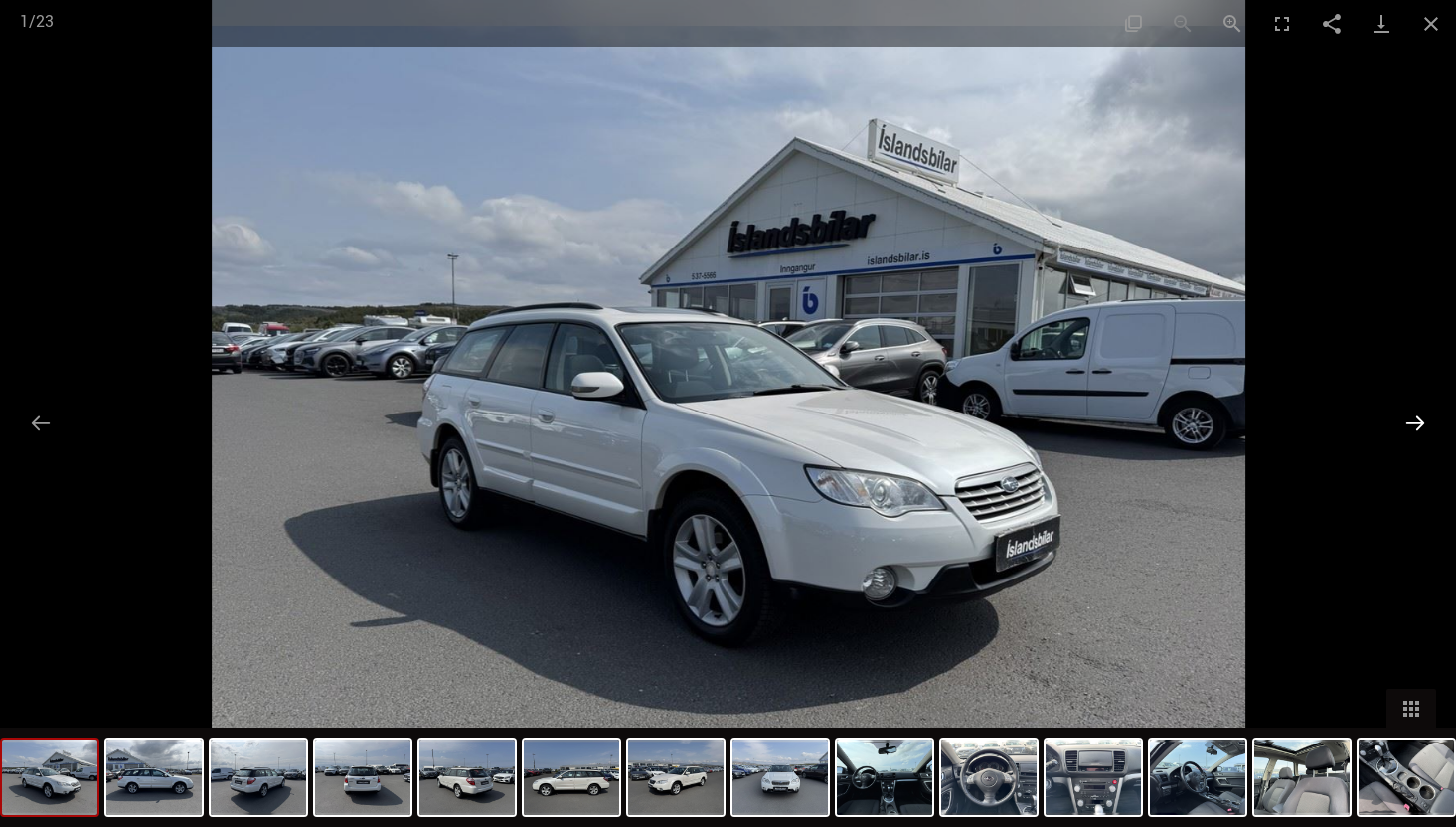 click at bounding box center (1415, 422) 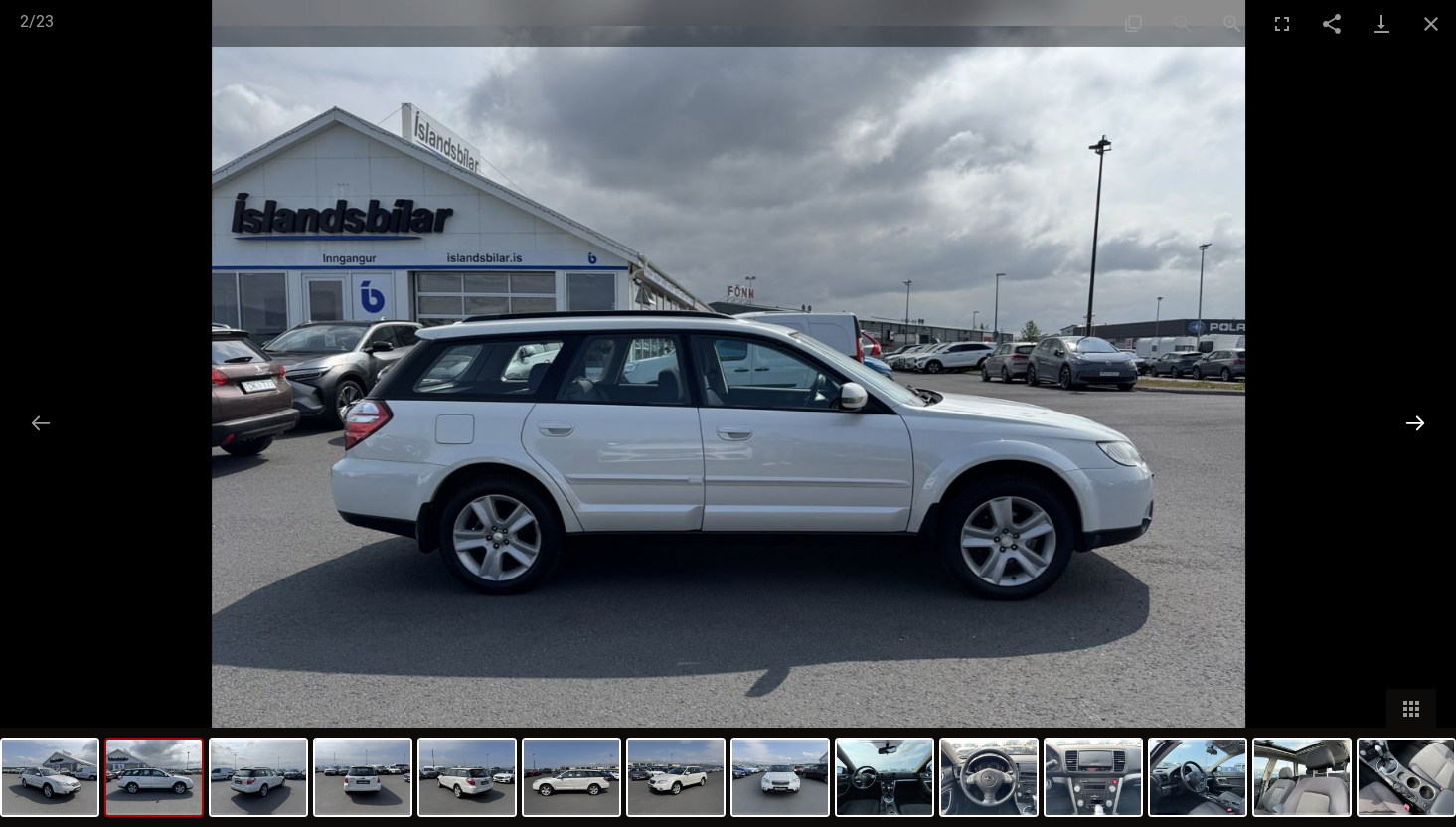 click at bounding box center (1415, 422) 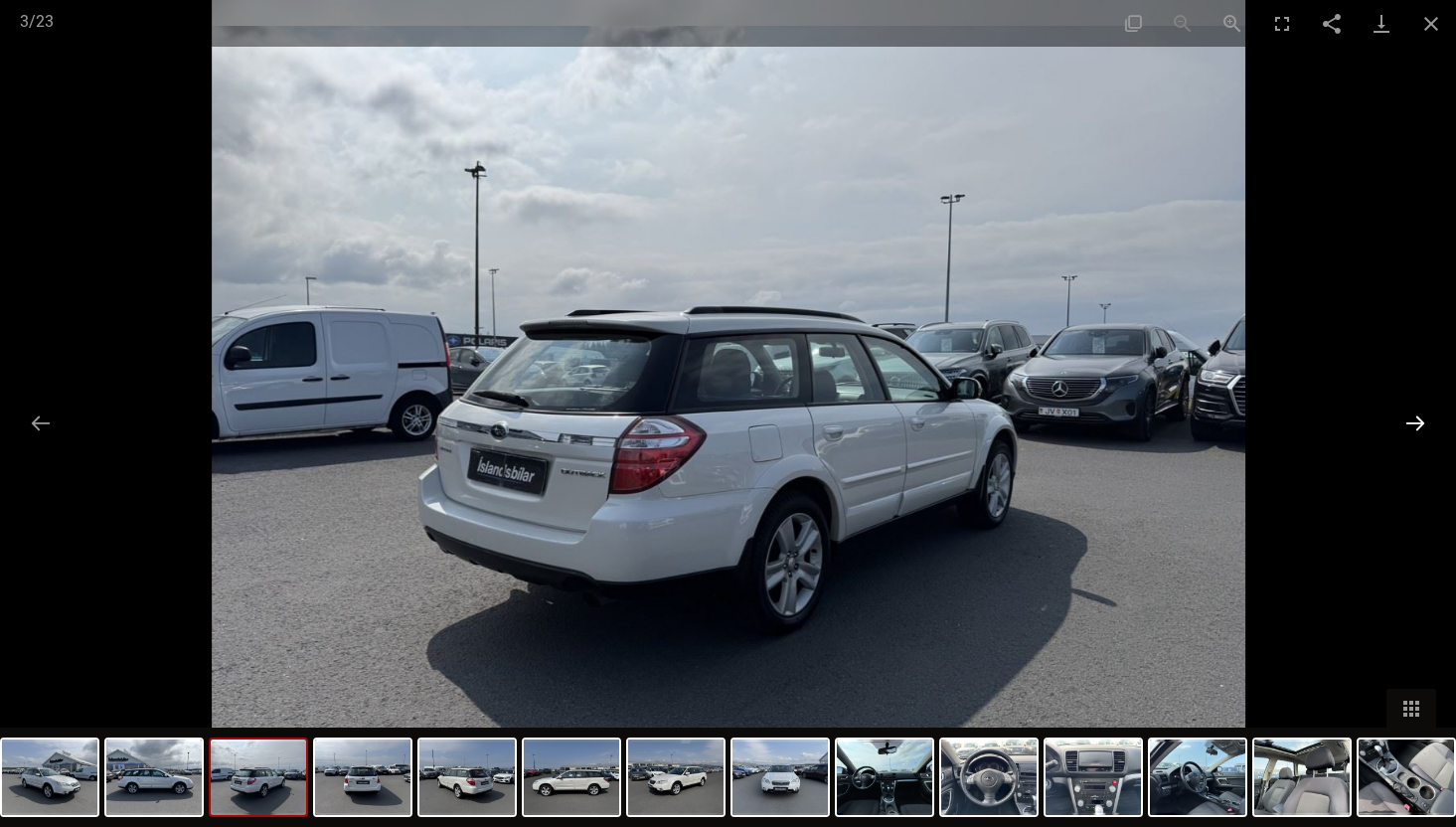 click at bounding box center (1415, 422) 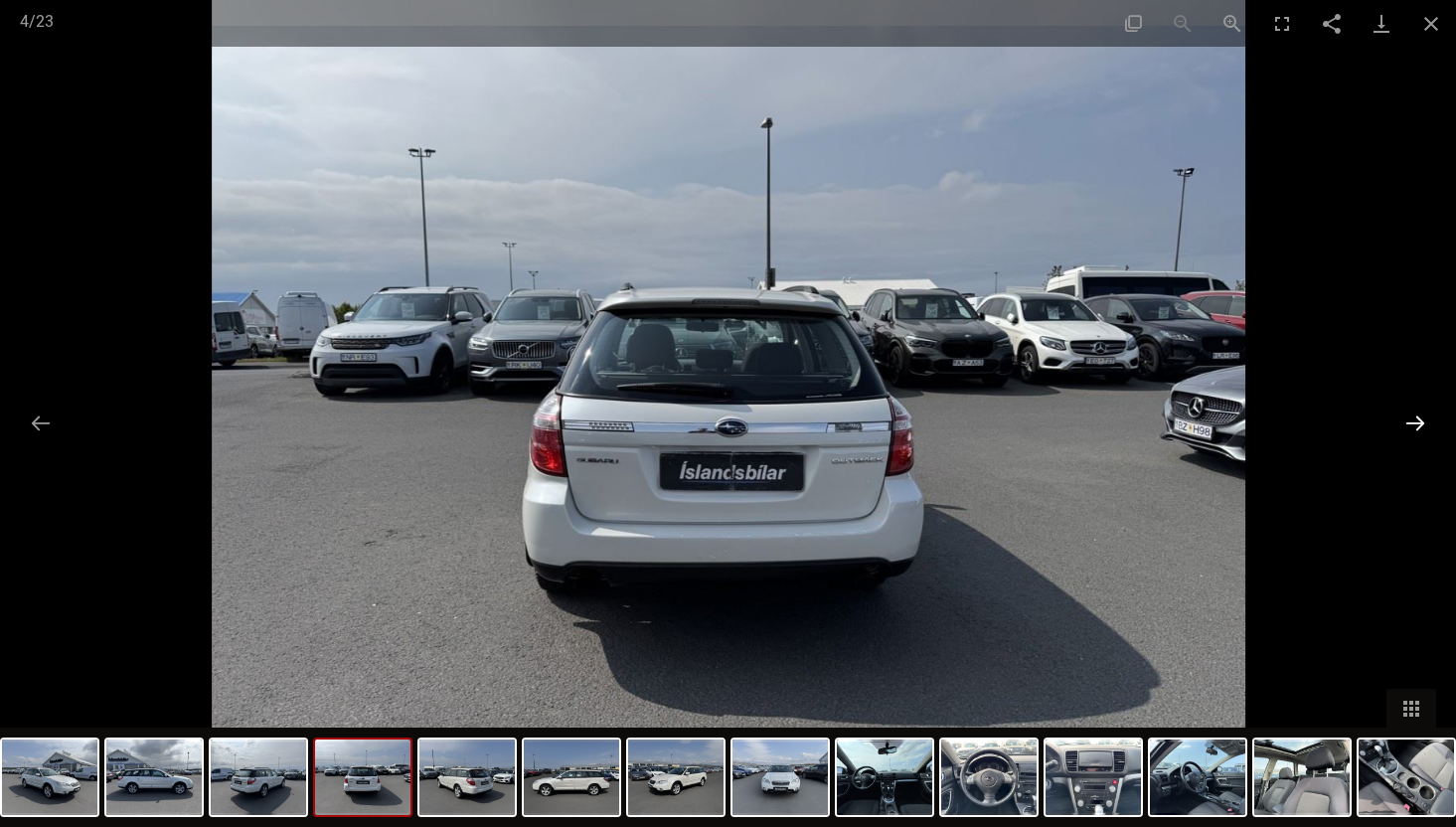 click at bounding box center (1415, 422) 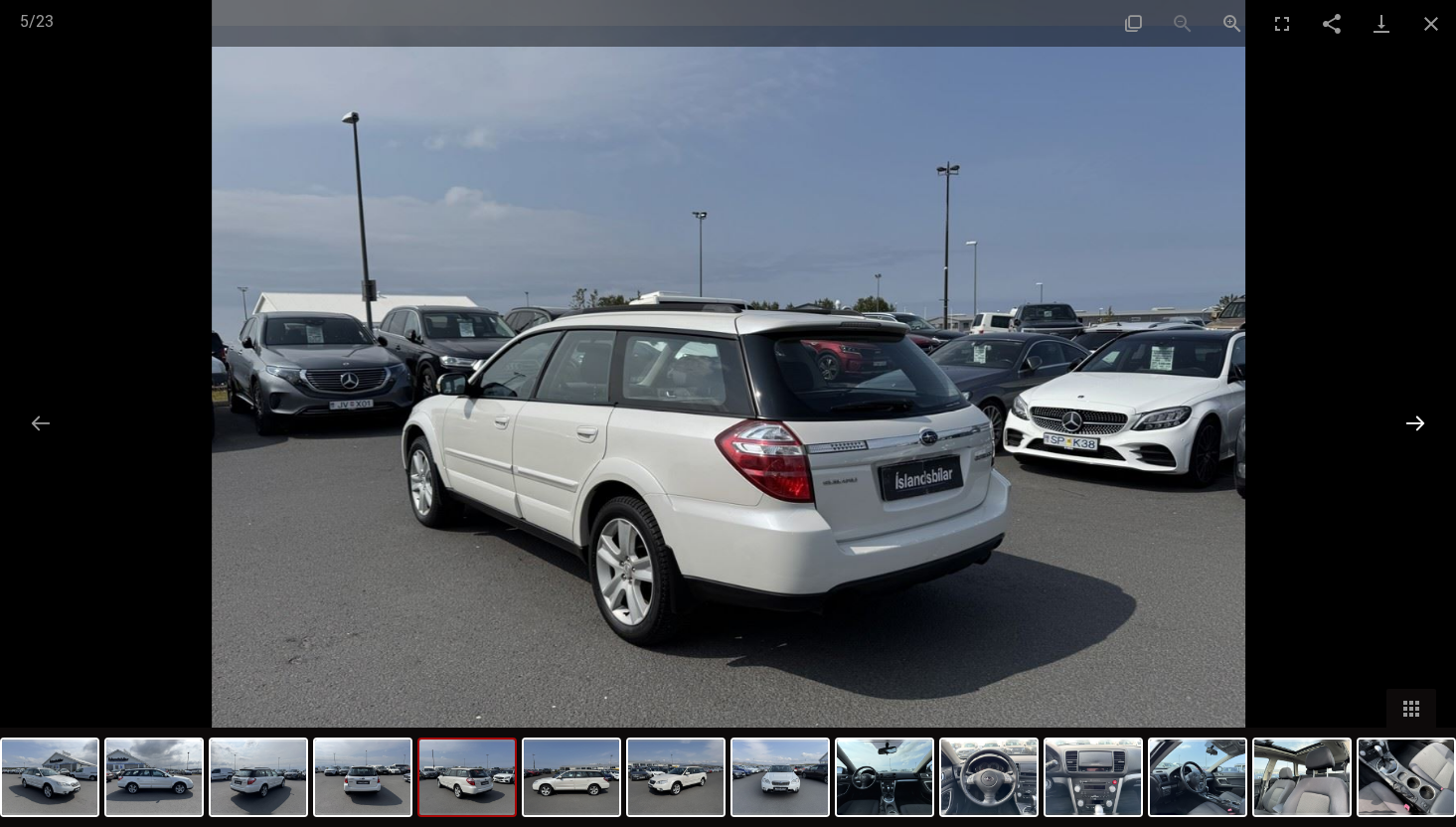 click at bounding box center (1415, 422) 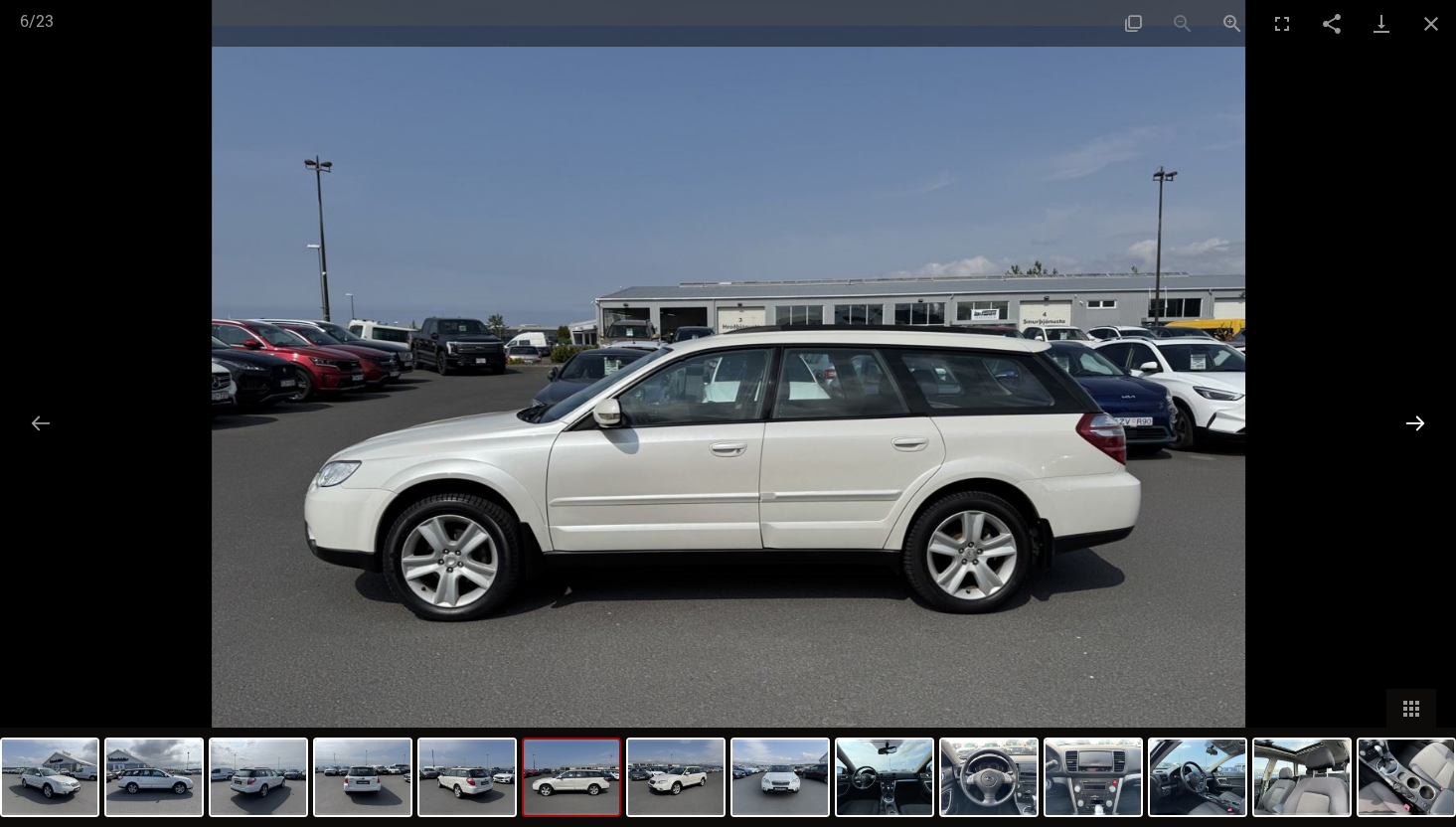 click at bounding box center [1415, 422] 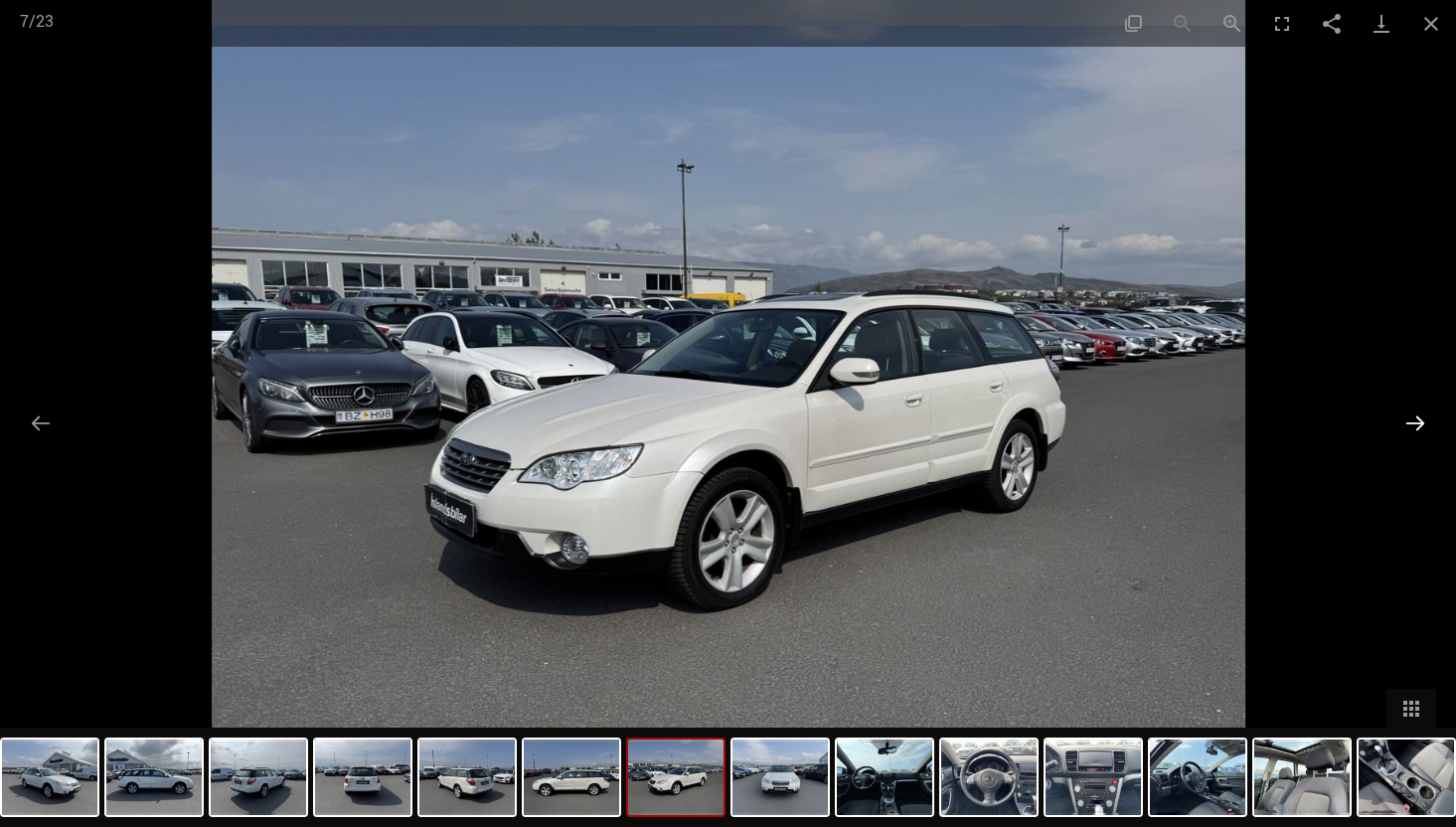 click at bounding box center (1415, 422) 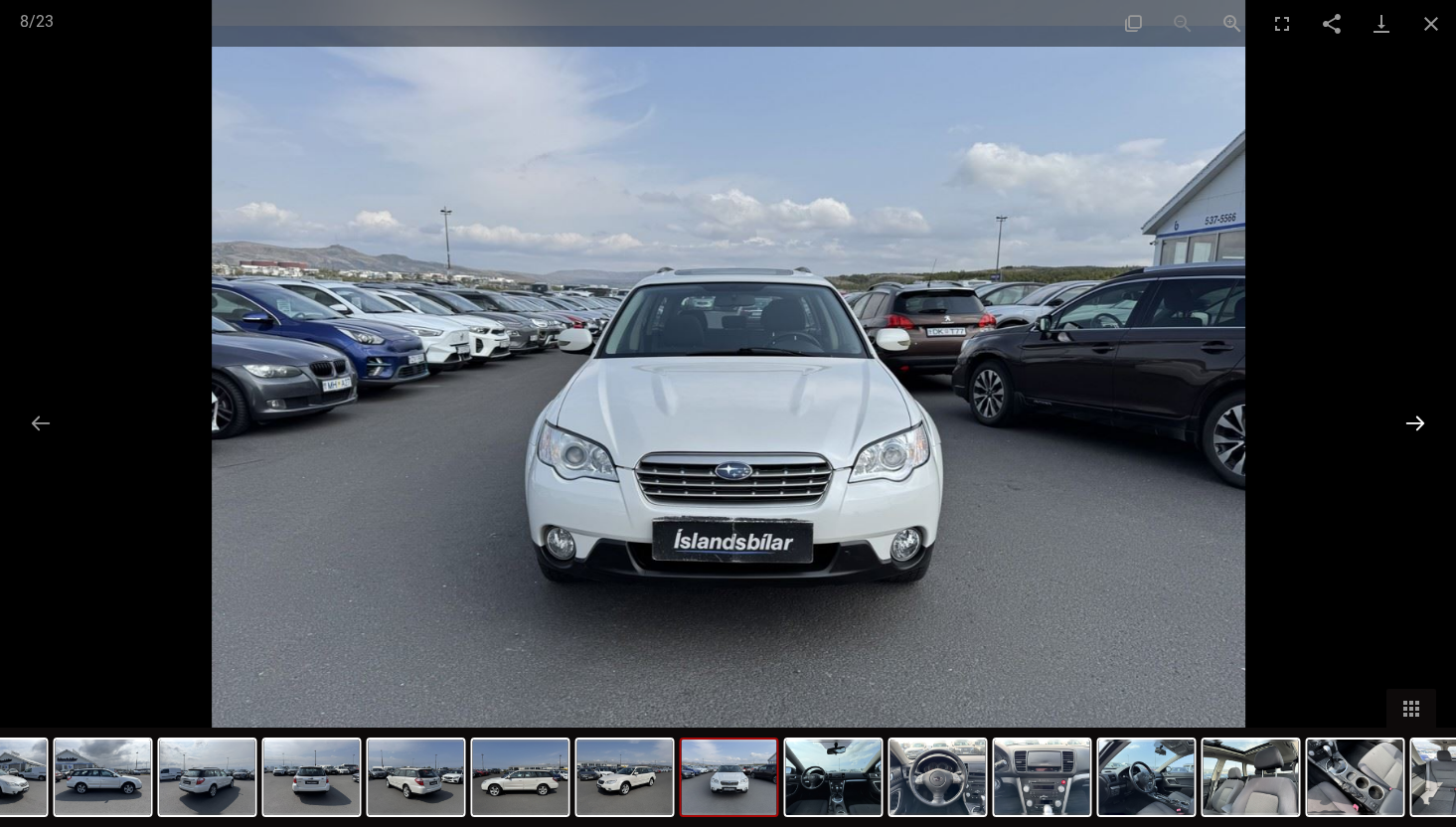 click at bounding box center (1415, 422) 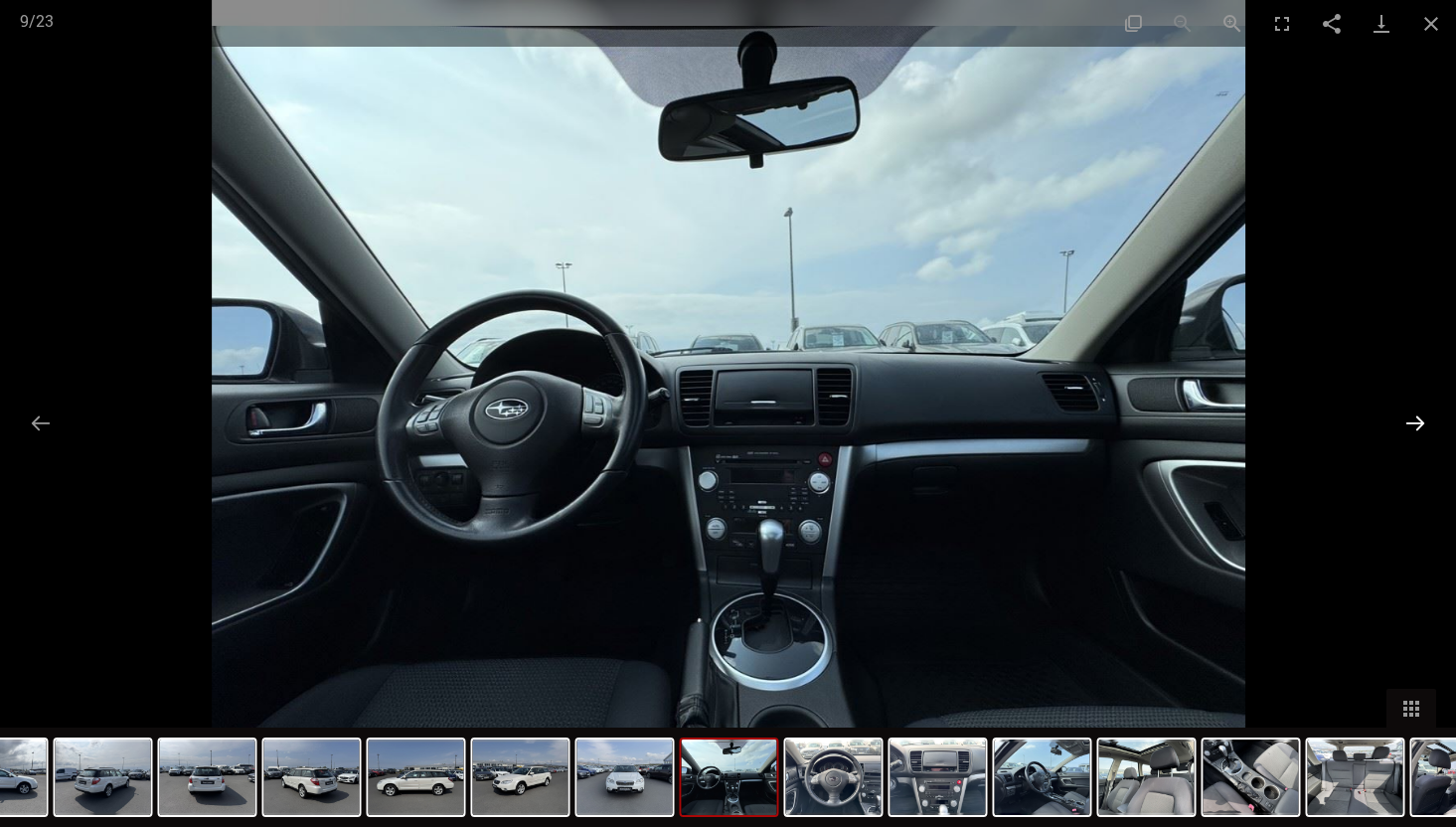 click at bounding box center [1415, 422] 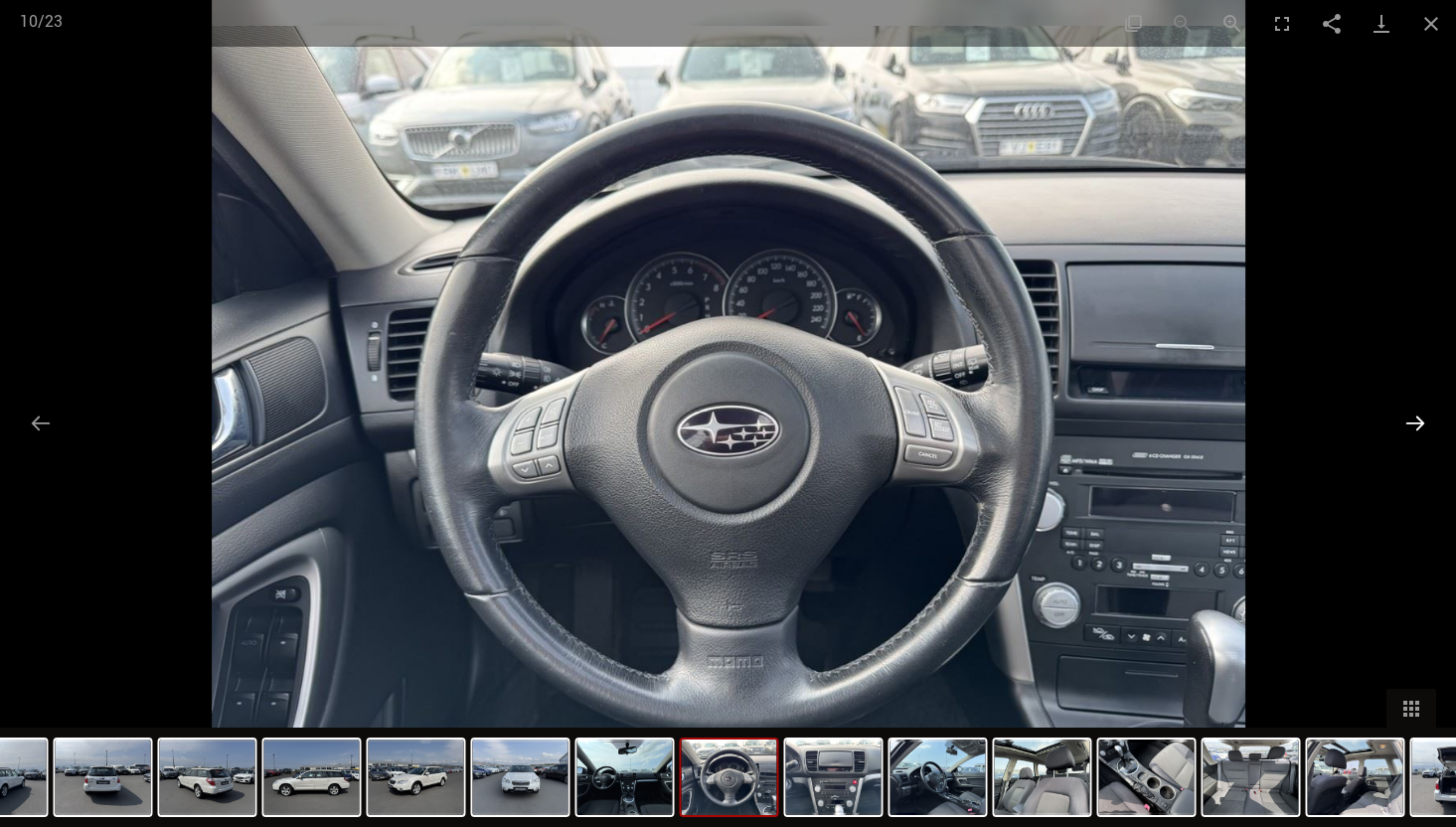click at bounding box center [1415, 422] 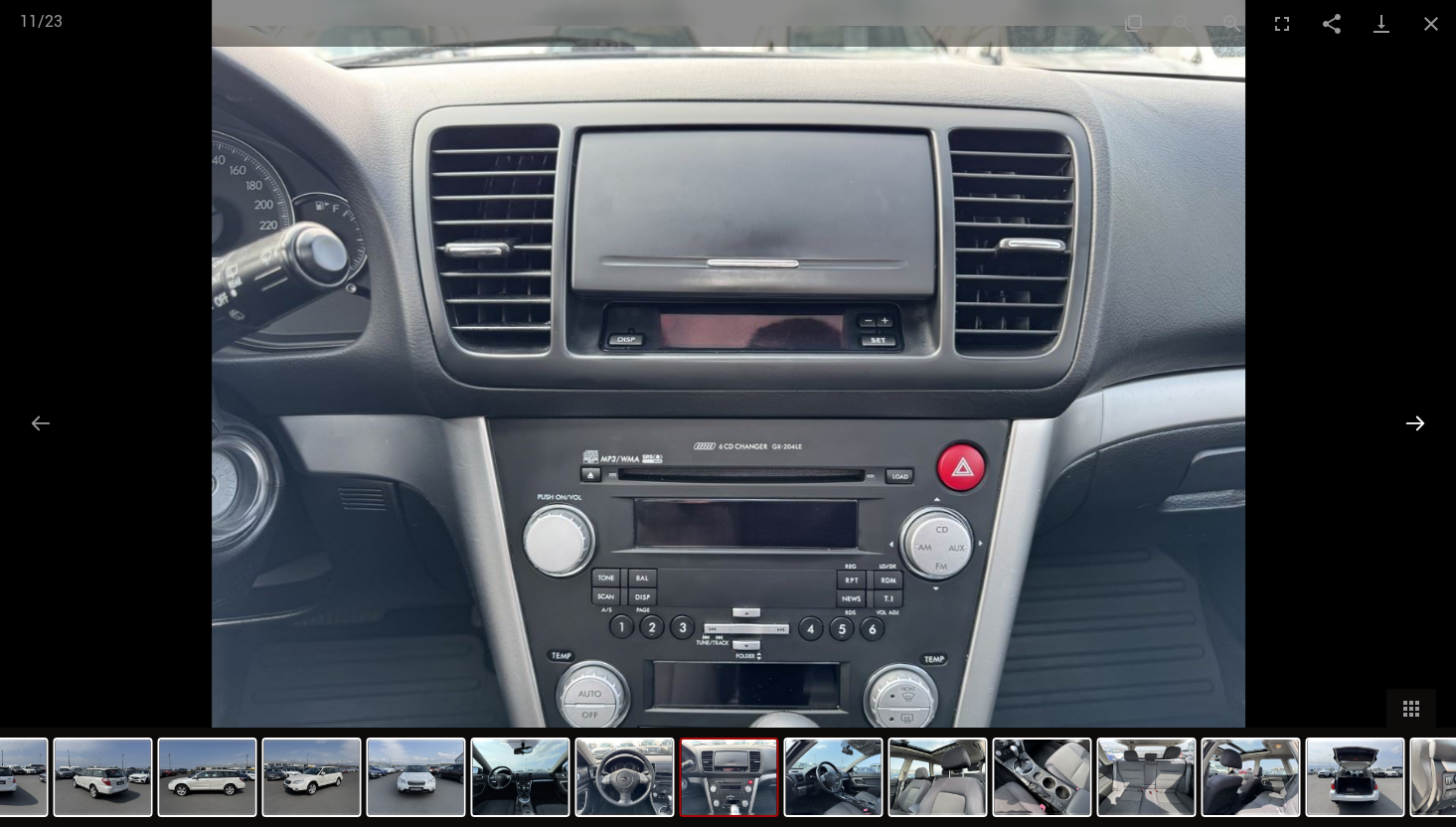 click at bounding box center (1415, 422) 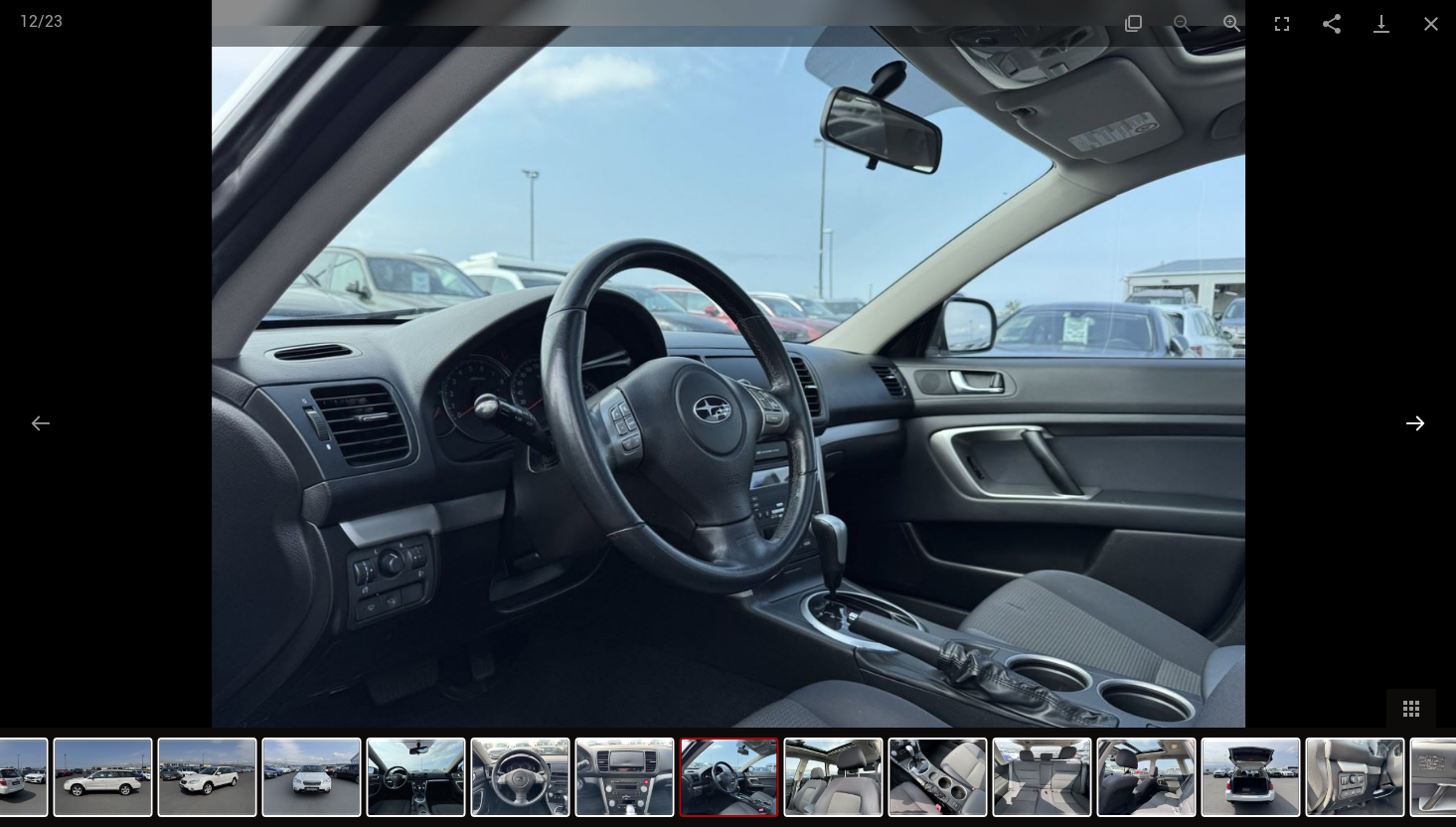 click at bounding box center [1415, 422] 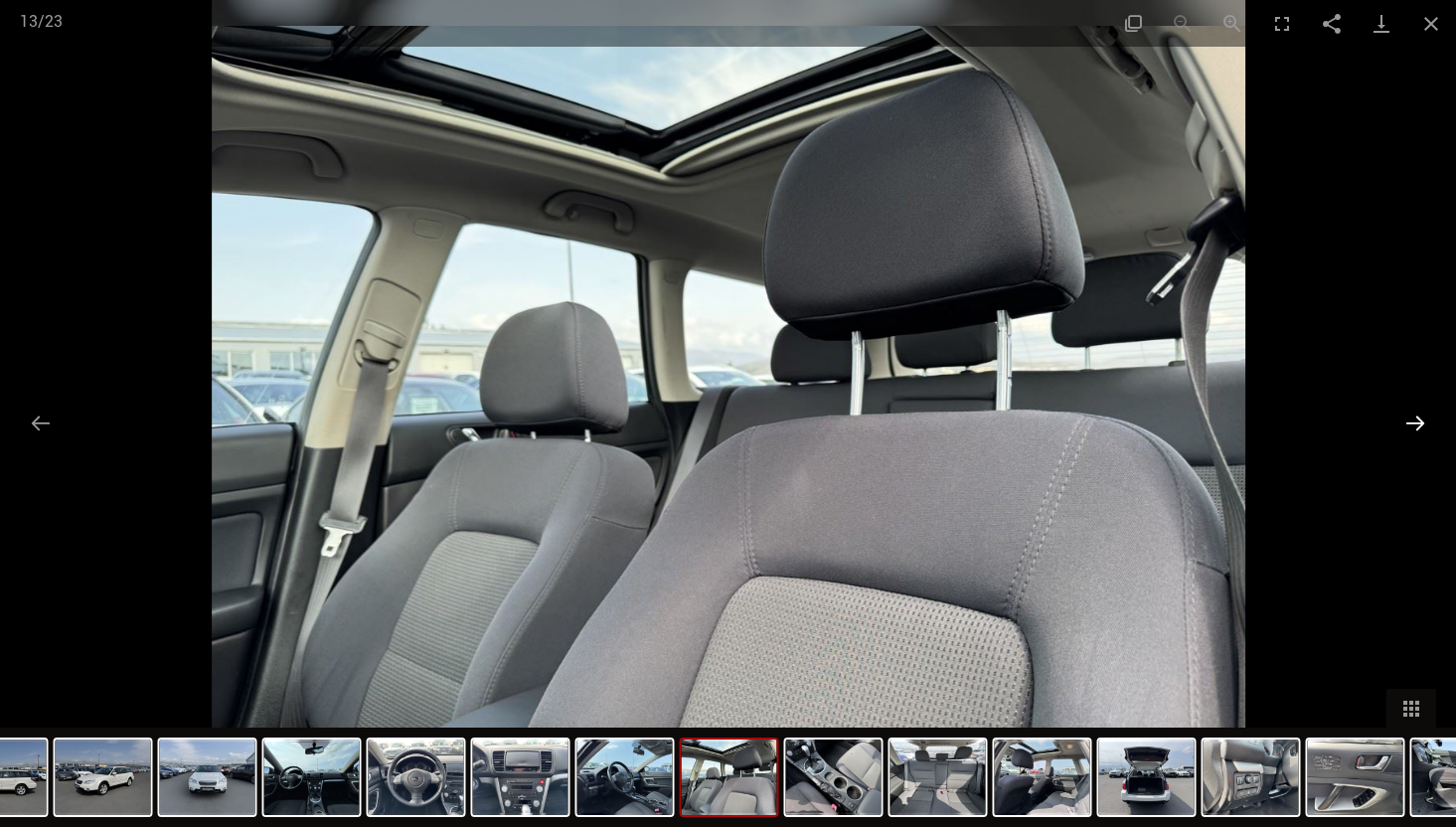 click at bounding box center [1415, 422] 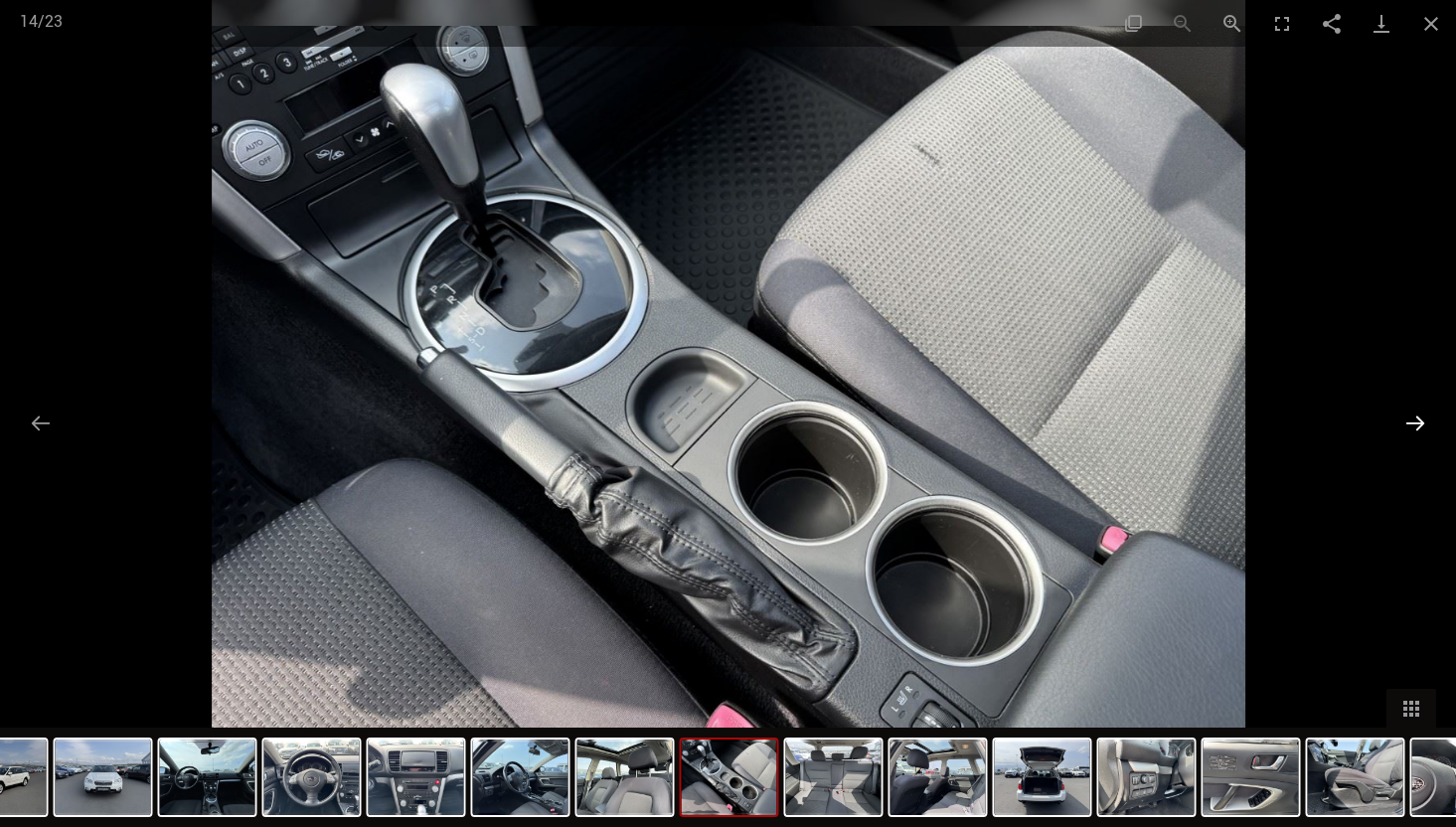 click at bounding box center (1415, 422) 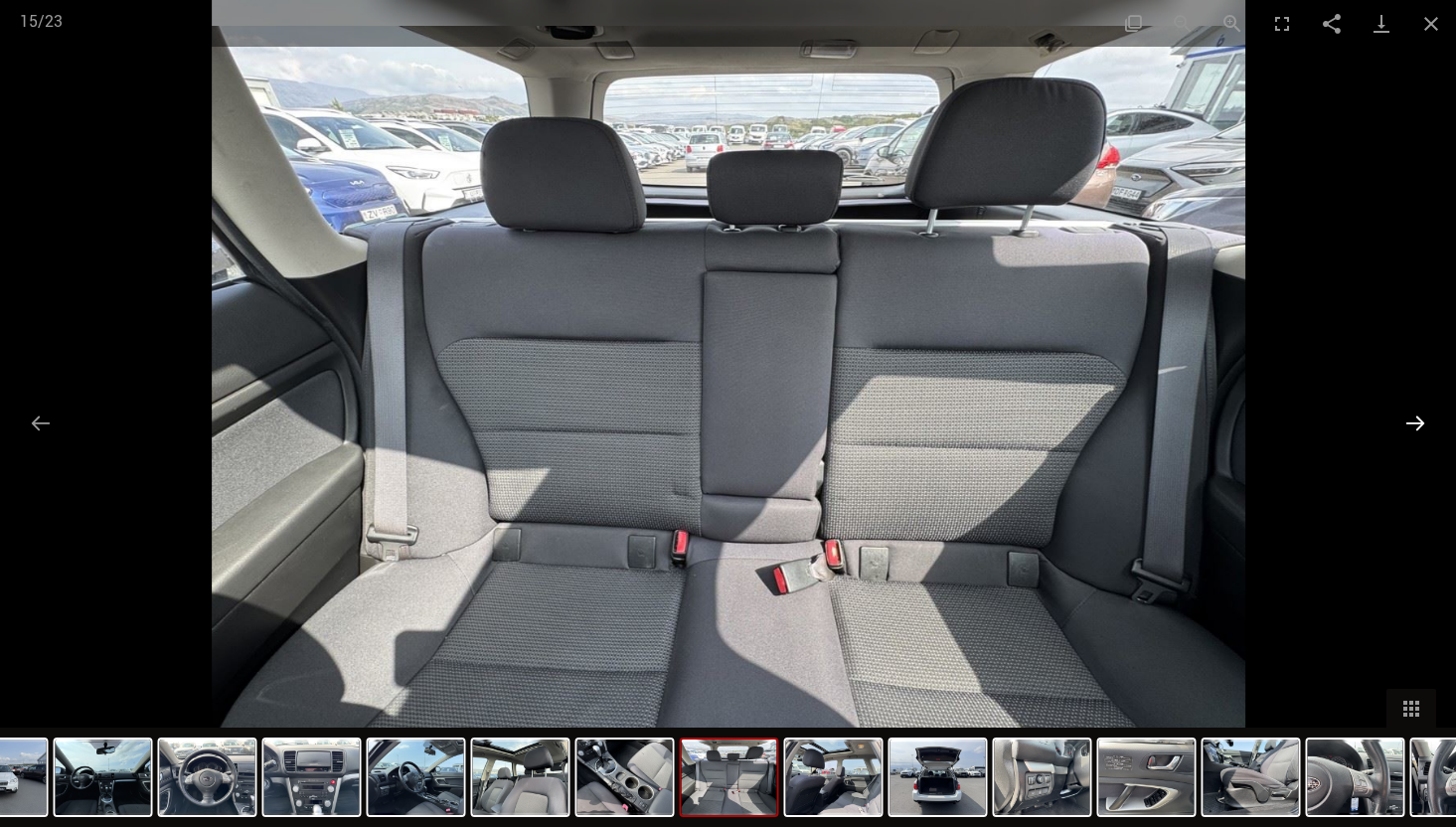 click at bounding box center [1415, 422] 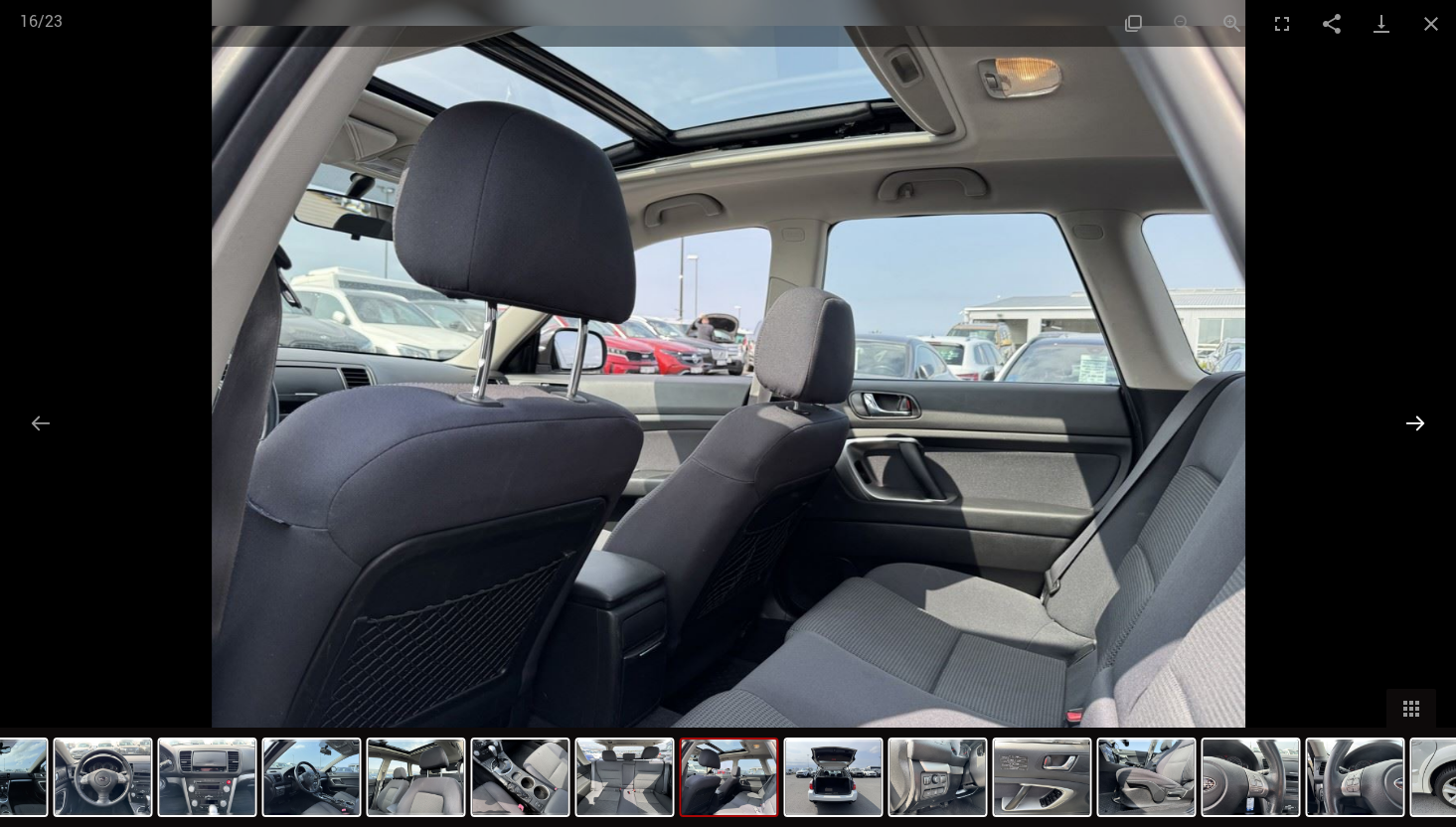 click at bounding box center [1415, 422] 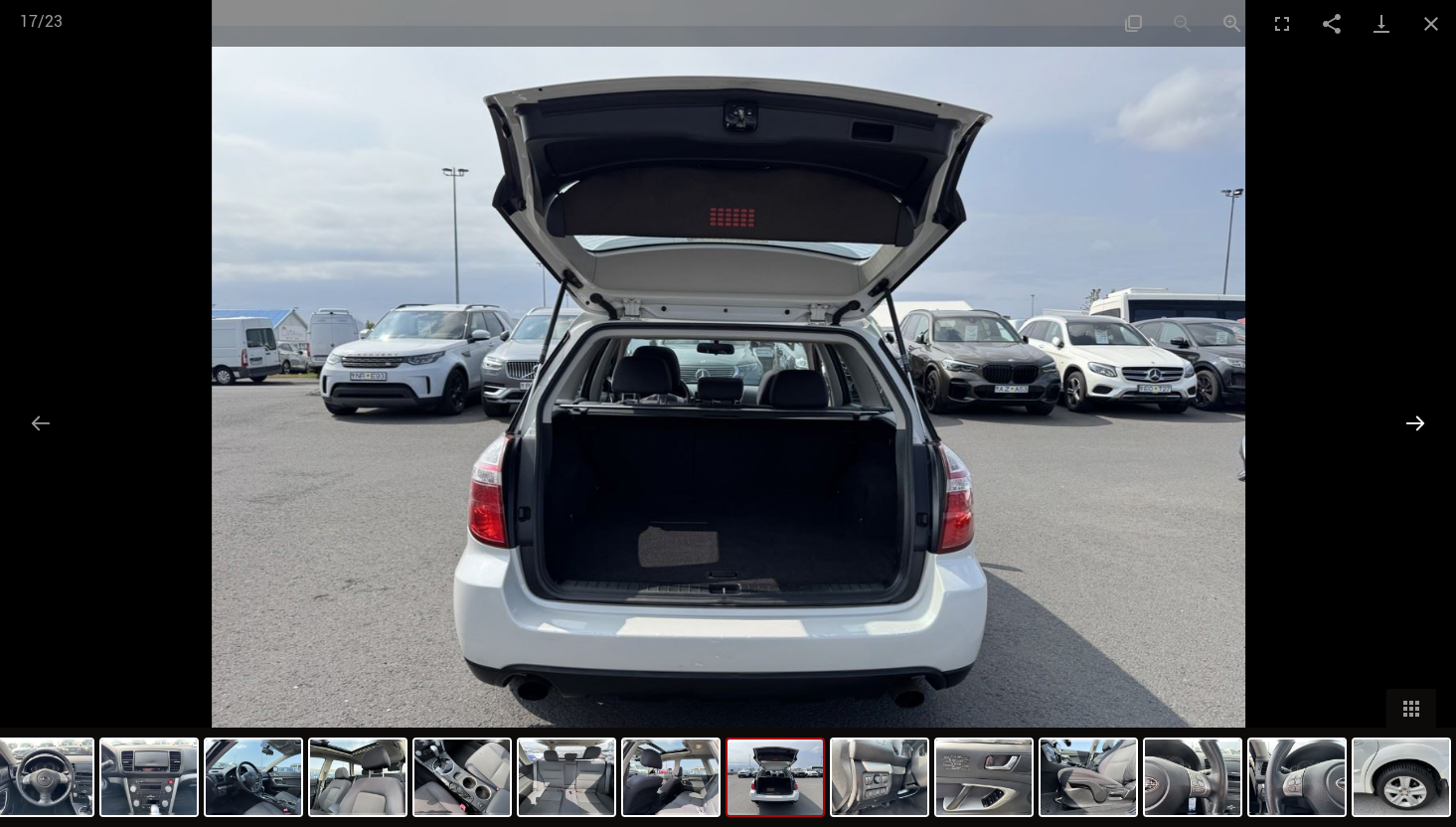 click at bounding box center (1415, 422) 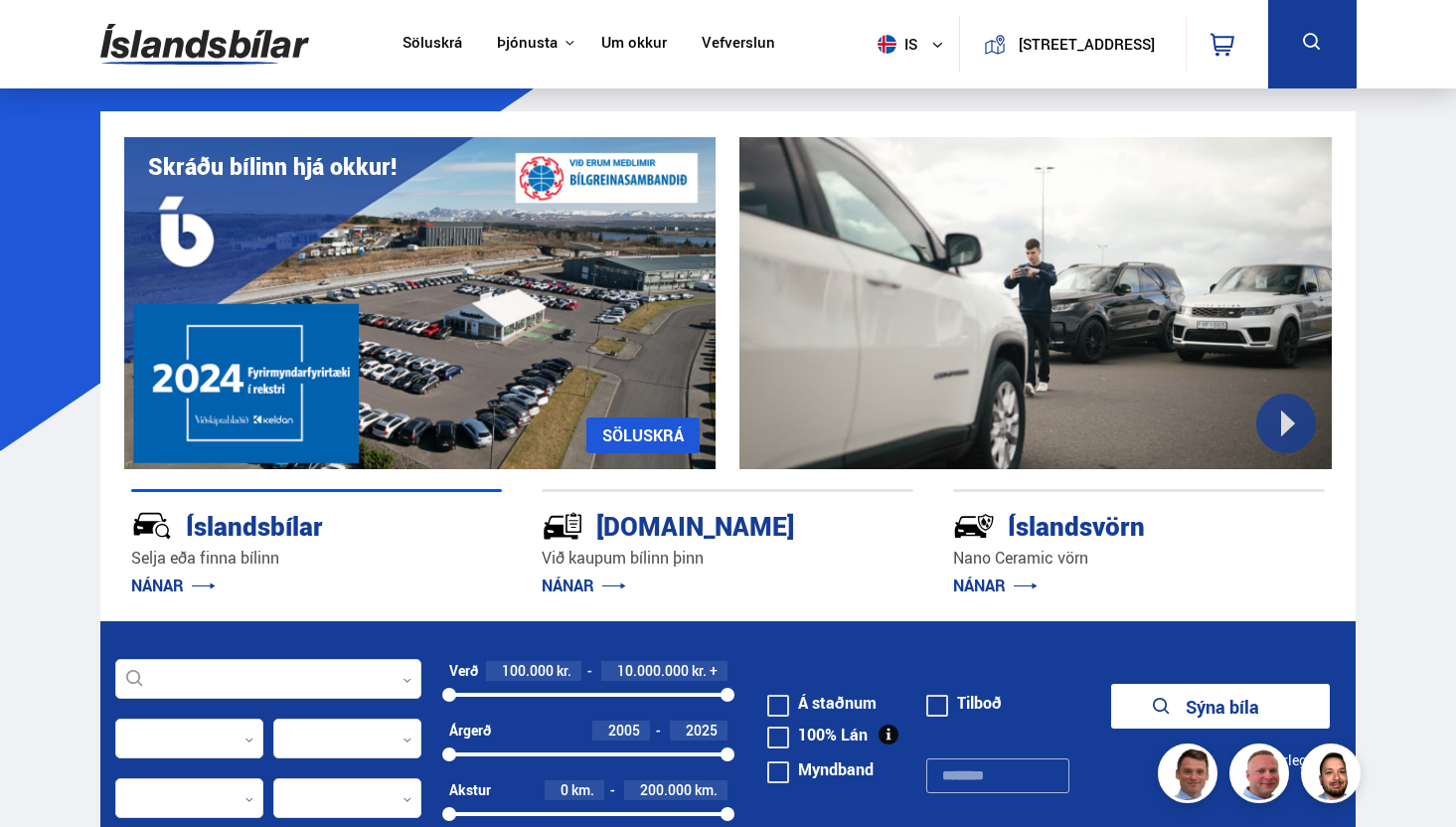 scroll, scrollTop: 0, scrollLeft: 0, axis: both 